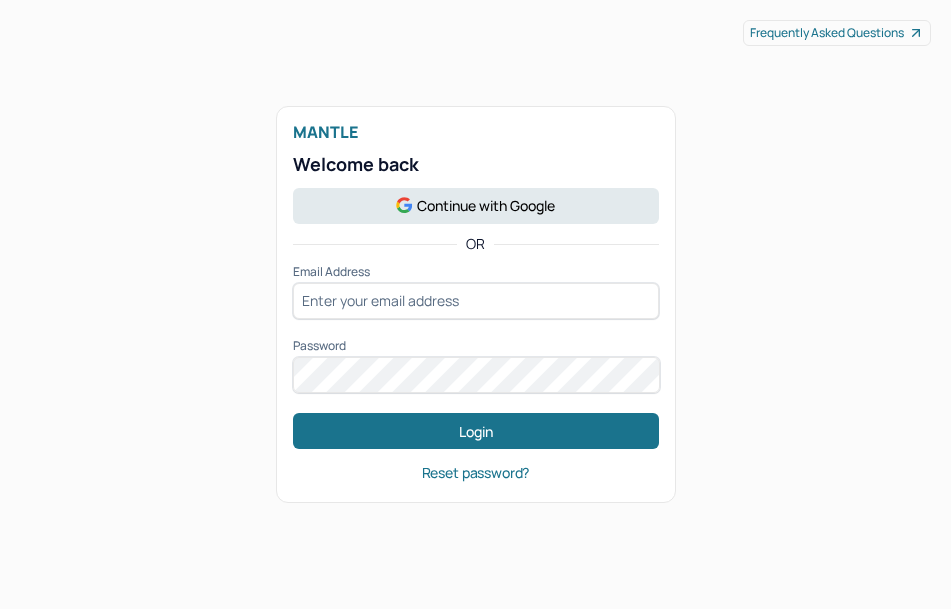 scroll, scrollTop: 0, scrollLeft: 0, axis: both 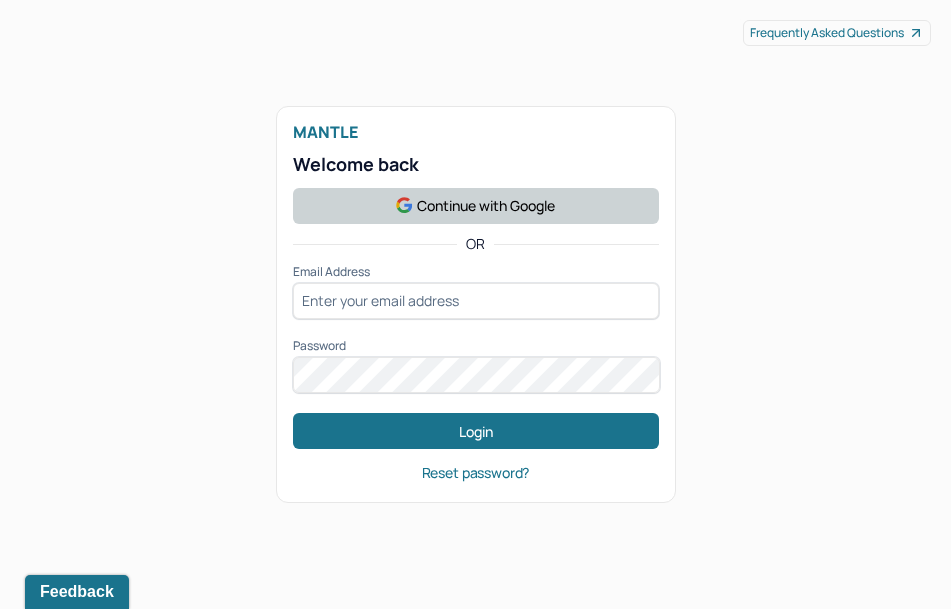 type on "[PERSON_NAME][EMAIL_ADDRESS][DOMAIN_NAME]" 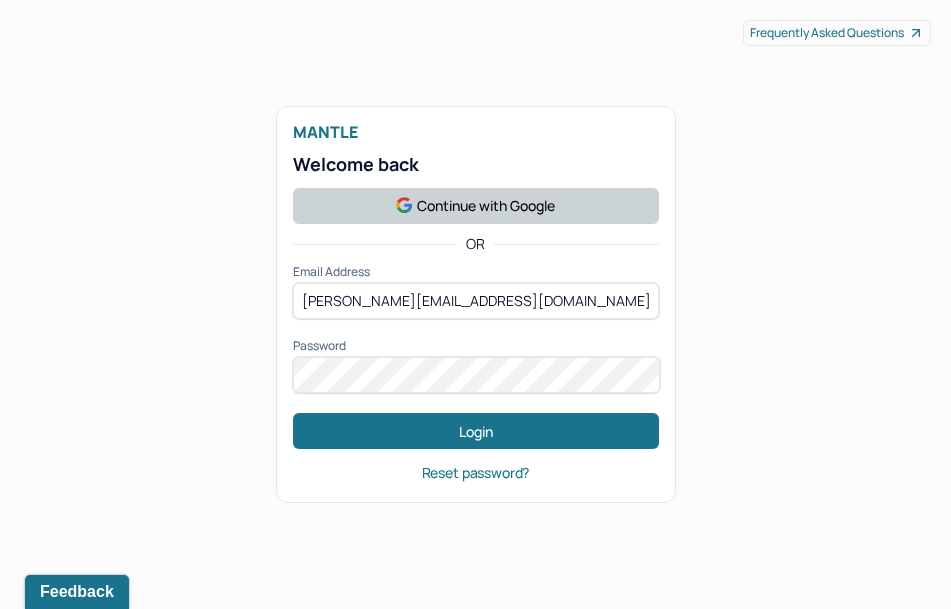 click 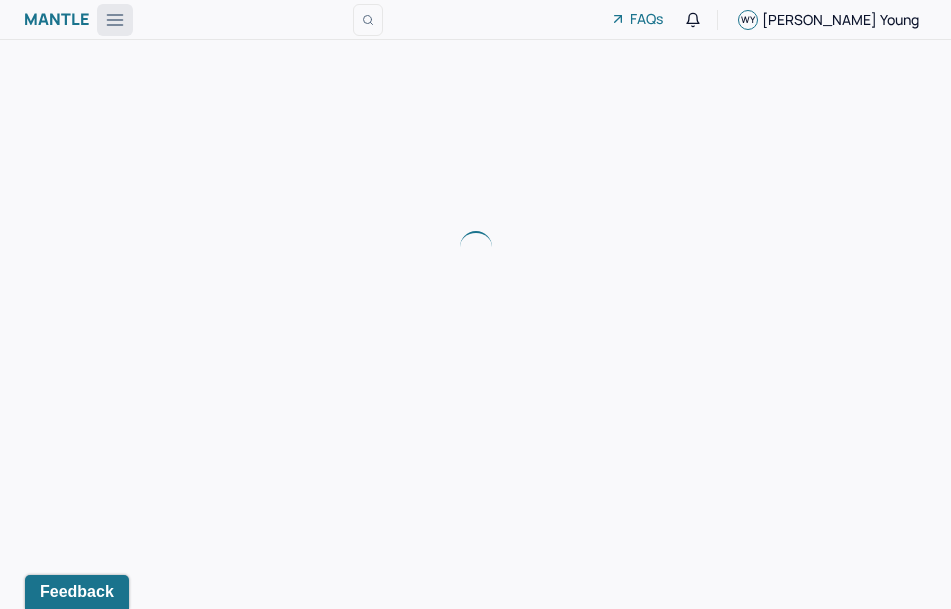 click 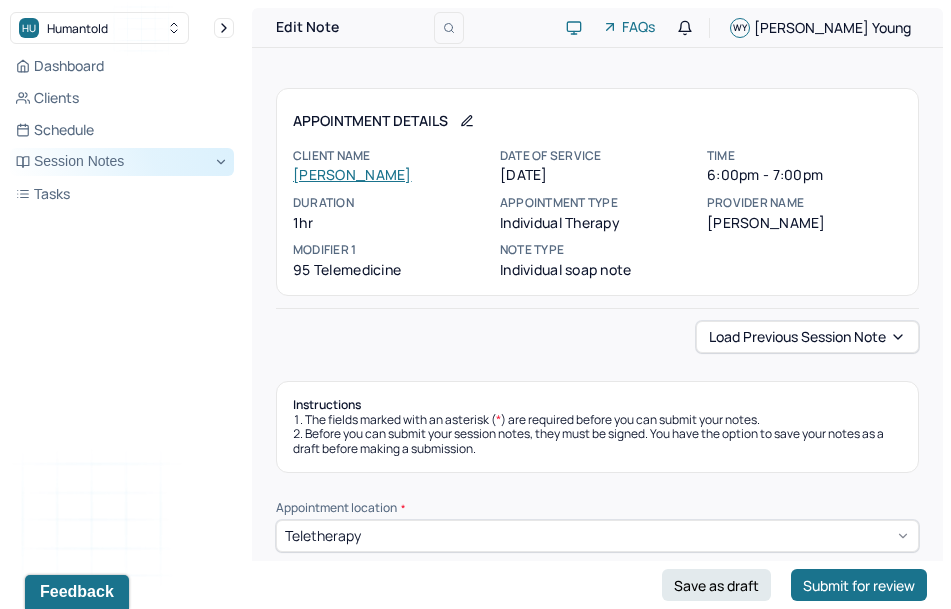 click on "Session Notes" at bounding box center [122, 162] 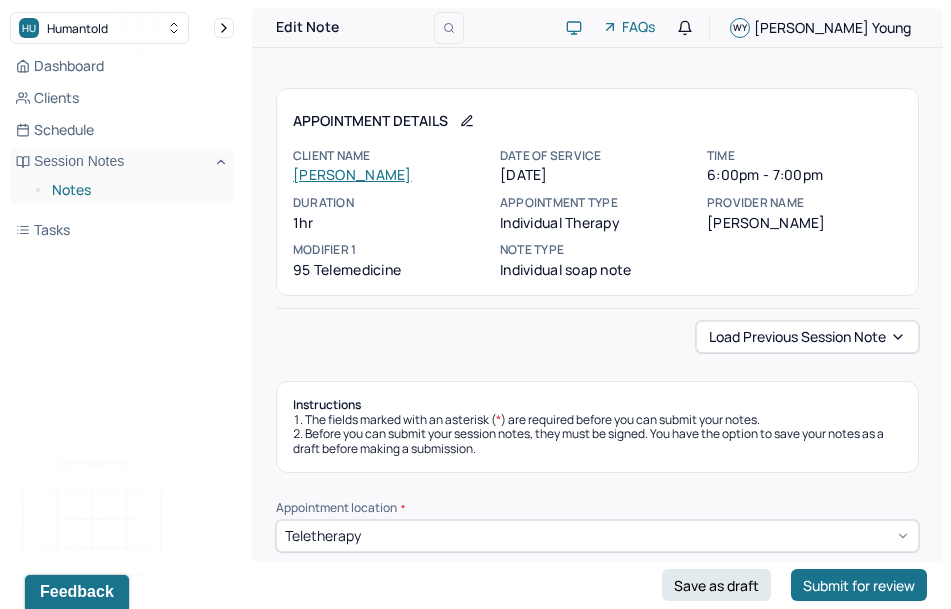 click on "Notes" at bounding box center [135, 190] 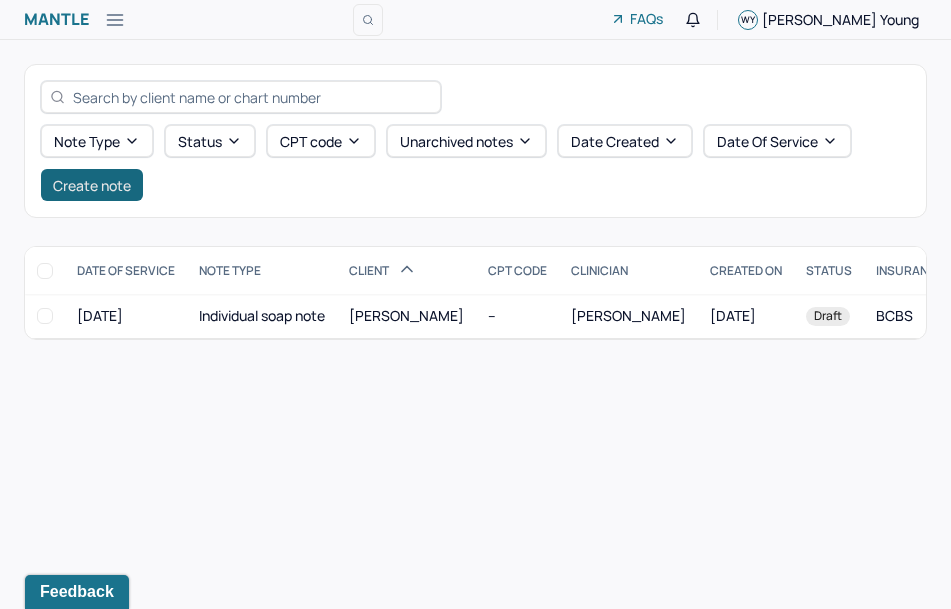 click on "Create note" at bounding box center [92, 185] 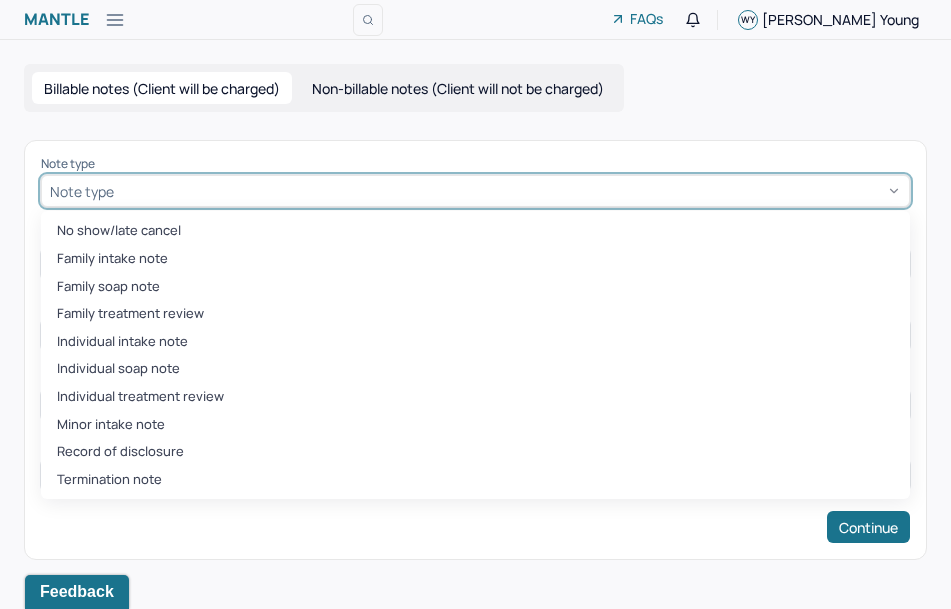 click at bounding box center [509, 191] 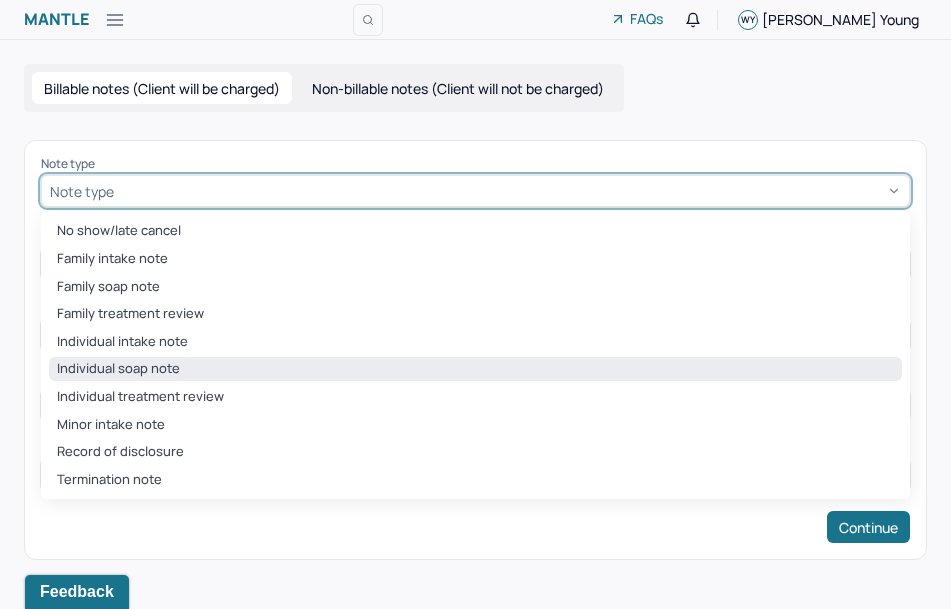 click on "Individual soap note" at bounding box center [475, 369] 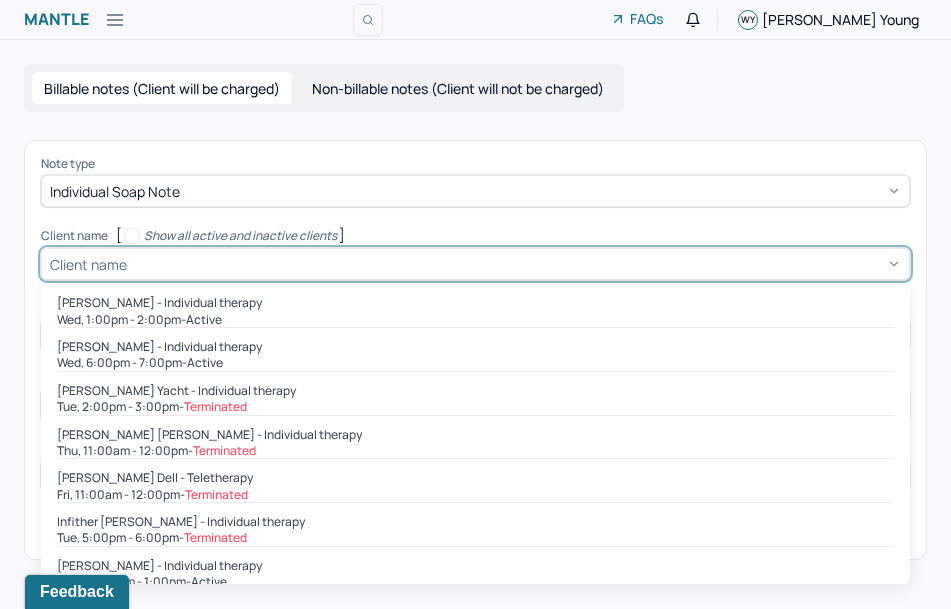 click at bounding box center (516, 264) 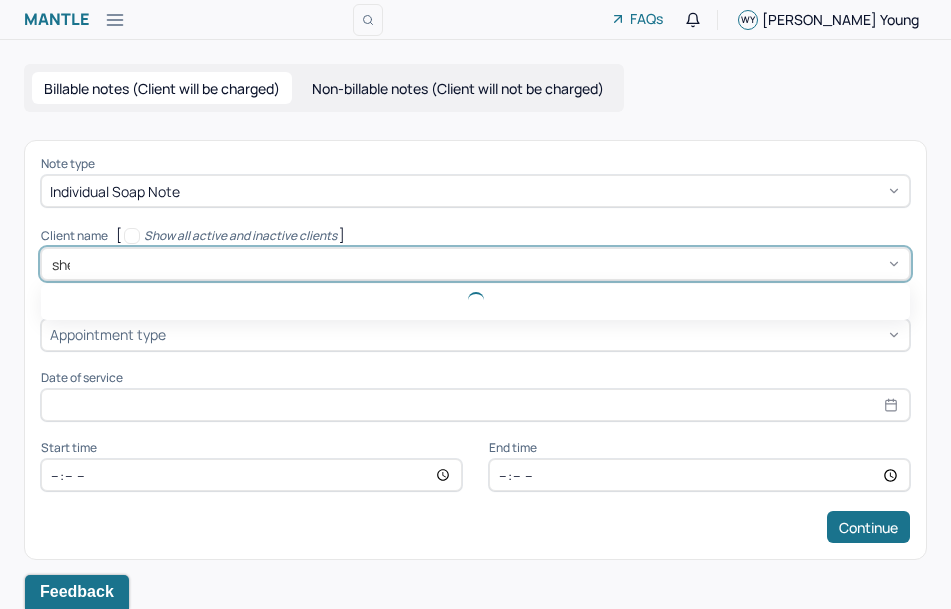type on "shel" 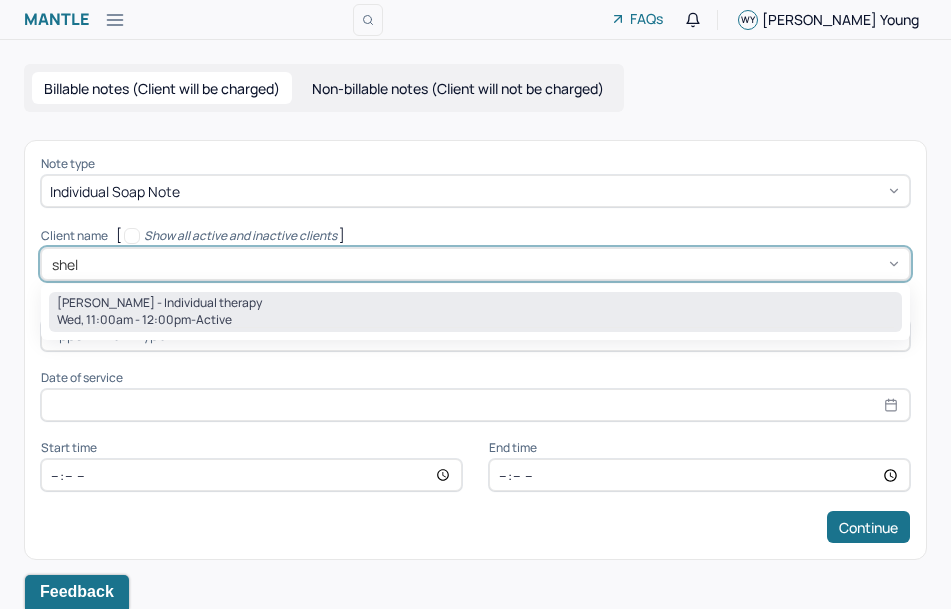 click on "Wed, 11:00am - 12:00pm  -  active" at bounding box center (475, 320) 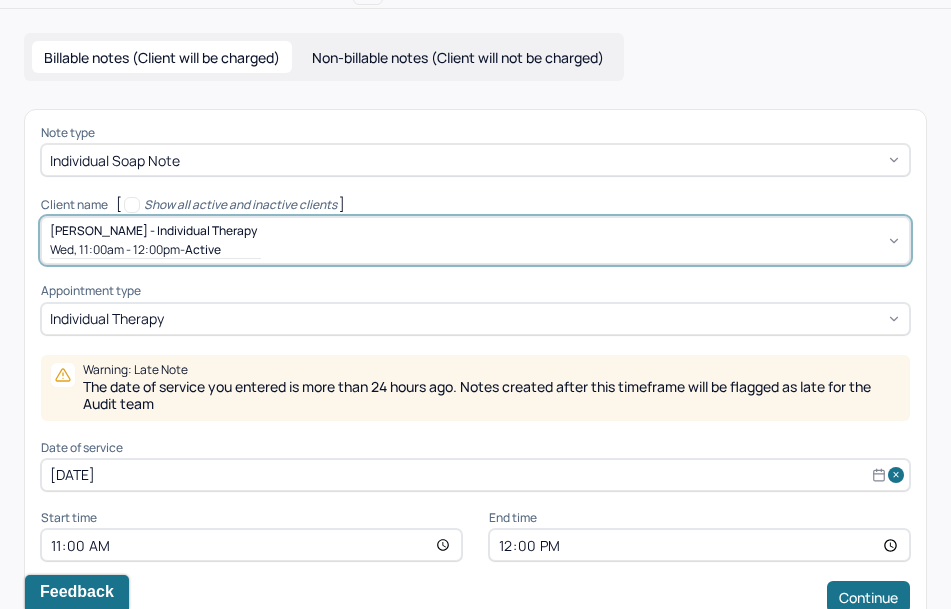 scroll, scrollTop: 40, scrollLeft: 0, axis: vertical 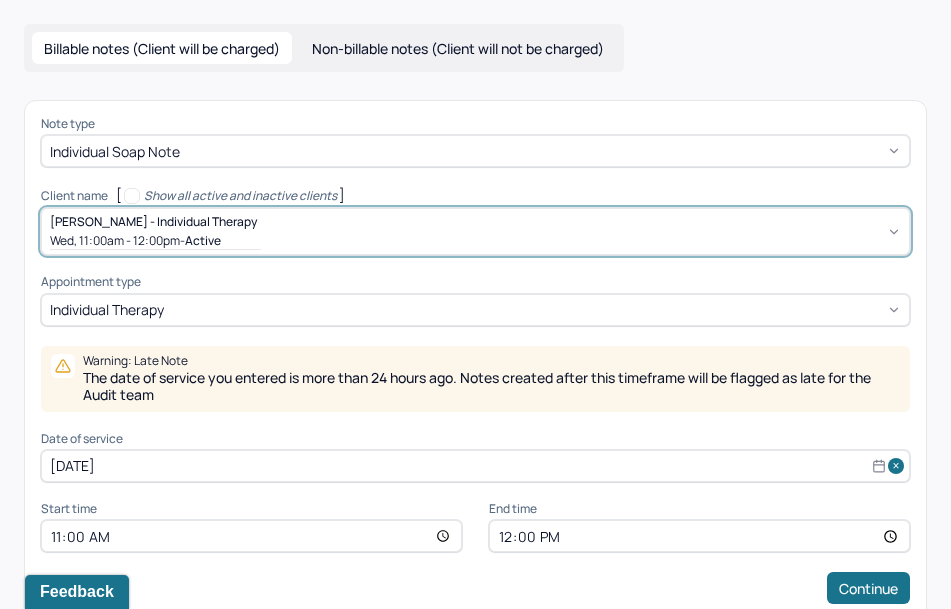 click on "[DATE]" at bounding box center (475, 466) 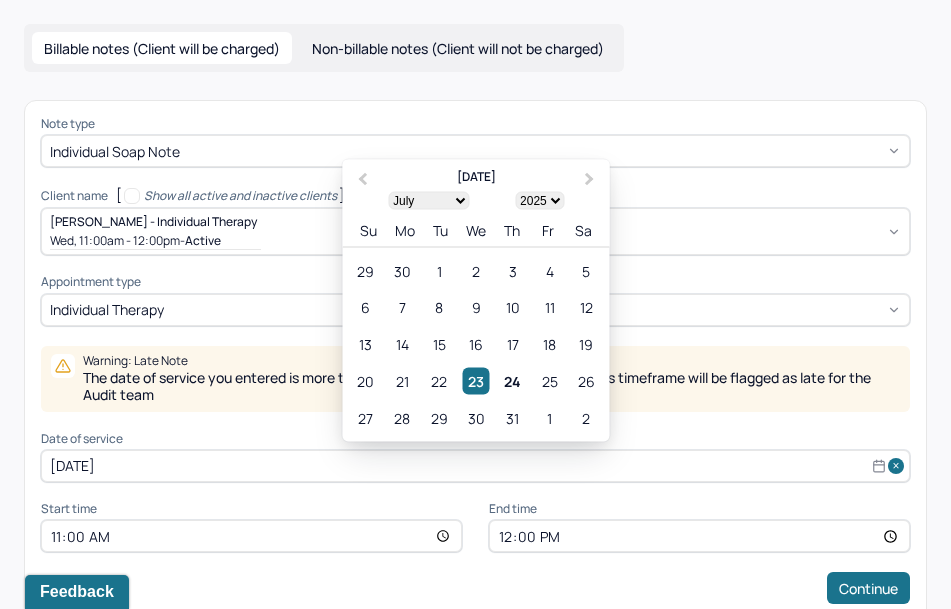 click on "Note type Individual soap note Client name [ Show all active and inactive clients ] [PERSON_NAME] - Individual therapy Wed, 11:00am - 12:00pm  -  active Supervisee name [PERSON_NAME] Appointment type individual therapy Warning: Late Note The date of service you entered is more than 24 hours ago. Notes created after this timeframe will be flagged as late for the Audit team Date of service [DATE] Previous Month Next Month July [DATE] February March April May June July August September October November [DATE] 1901 1902 1903 1904 1905 1906 1907 1908 1909 1910 1911 1912 1913 1914 1915 1916 1917 1918 1919 1920 1921 1922 1923 1924 1925 1926 1927 1928 1929 1930 1931 1932 1933 1934 1935 1936 1937 1938 1939 1940 1941 1942 1943 1944 1945 1946 1947 1948 1949 1950 1951 1952 1953 1954 1955 1956 1957 1958 1959 1960 1961 1962 1963 1964 1965 1966 1967 1968 1969 1970 1971 1972 1973 1974 1975 1976 1977 1978 1979 1980 1981 1982 1983 1984 1985 1986 1987 1988 1989 1990 1991 1992 1993 1994 1995 1996 1997 1998 Su" at bounding box center [475, 360] 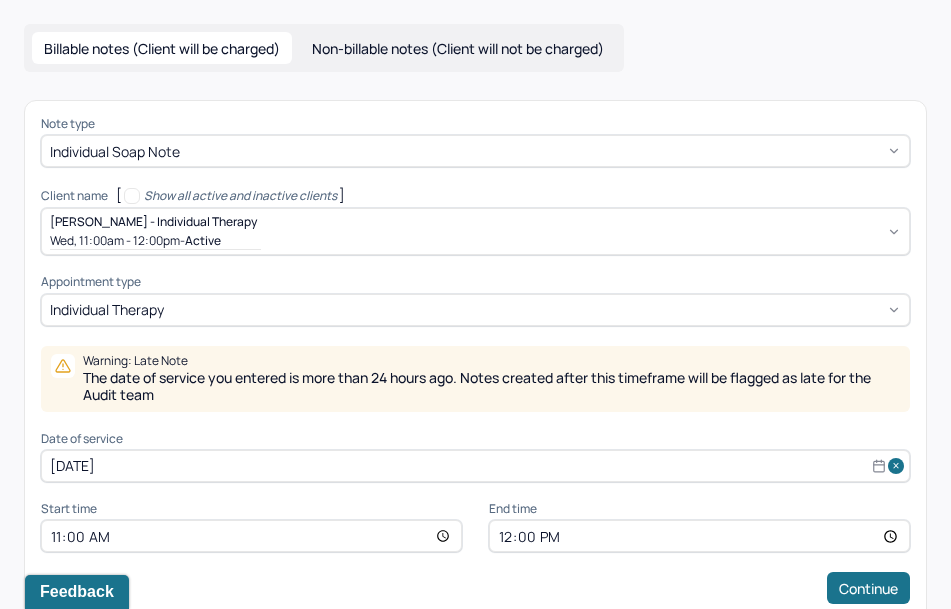 click on "individual therapy" at bounding box center (107, 309) 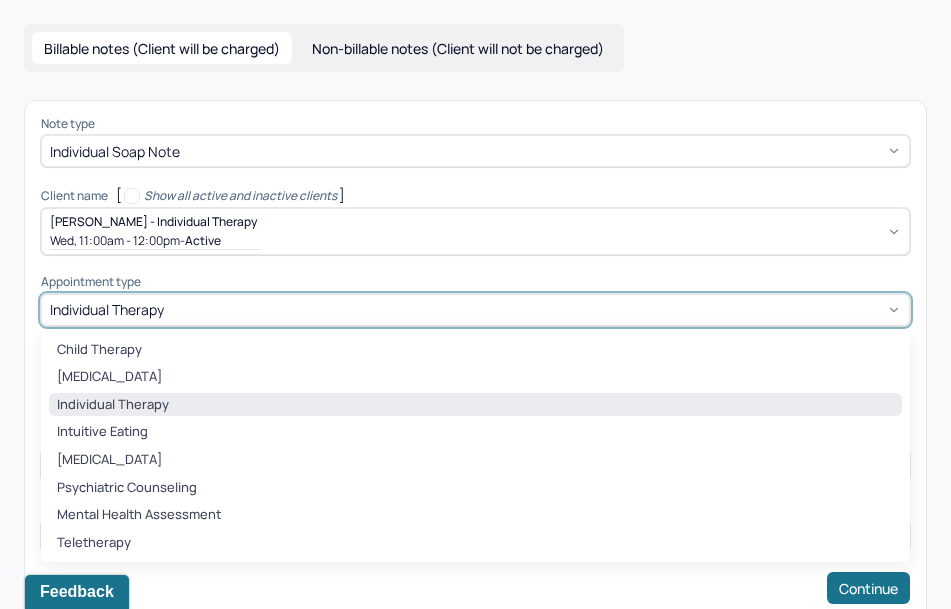click on "[PERSON_NAME] - Individual therapy Wed, 11:00am - 12:00pm  -  active" at bounding box center (155, 231) 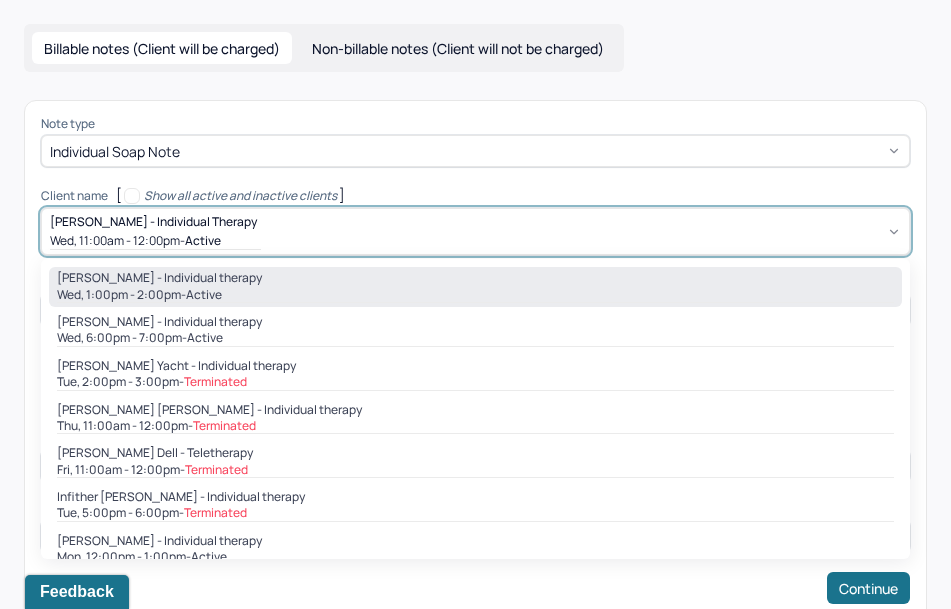 click on "Wed, 1:00pm - 2:00pm  -  active" at bounding box center (475, 295) 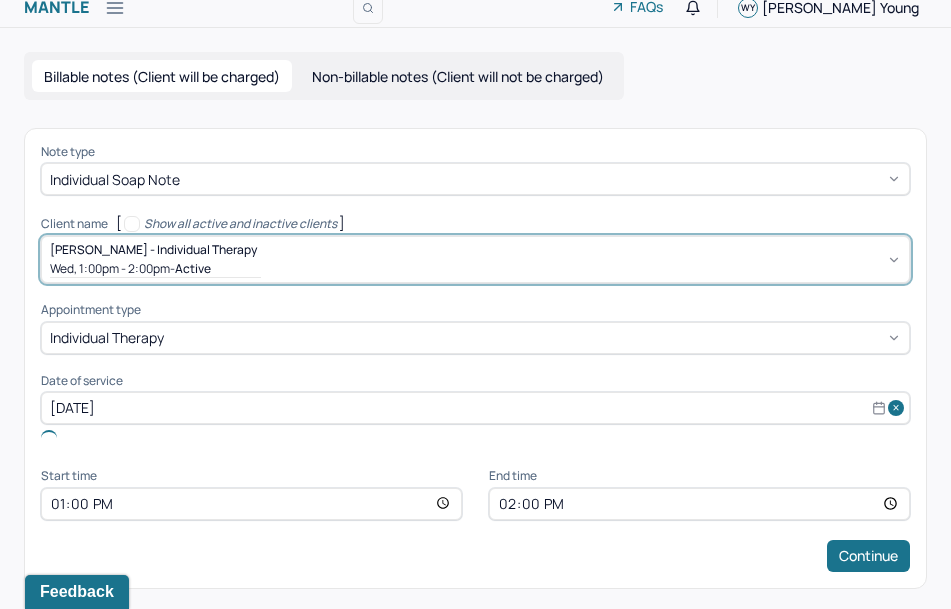 scroll, scrollTop: 0, scrollLeft: 0, axis: both 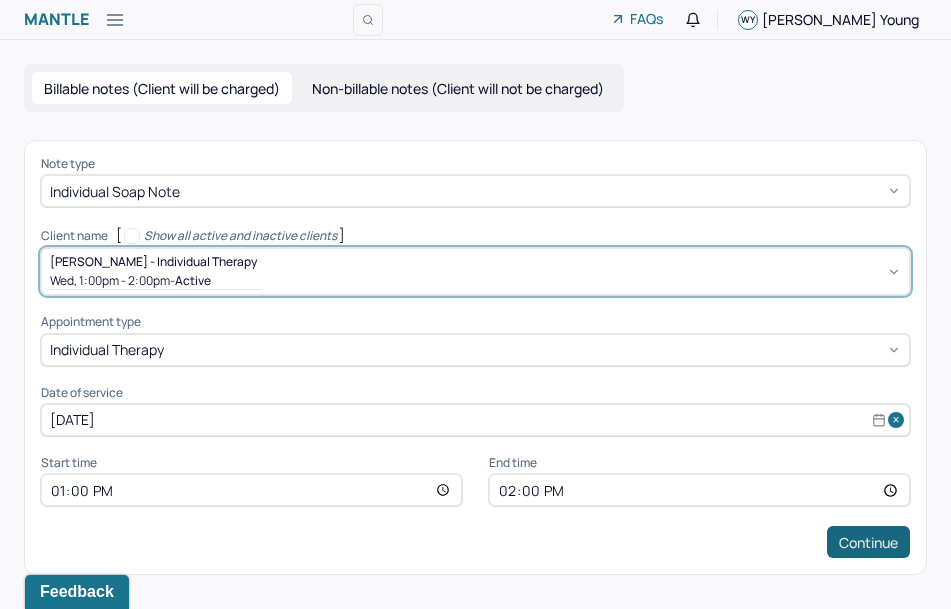 click on "Continue" at bounding box center (868, 542) 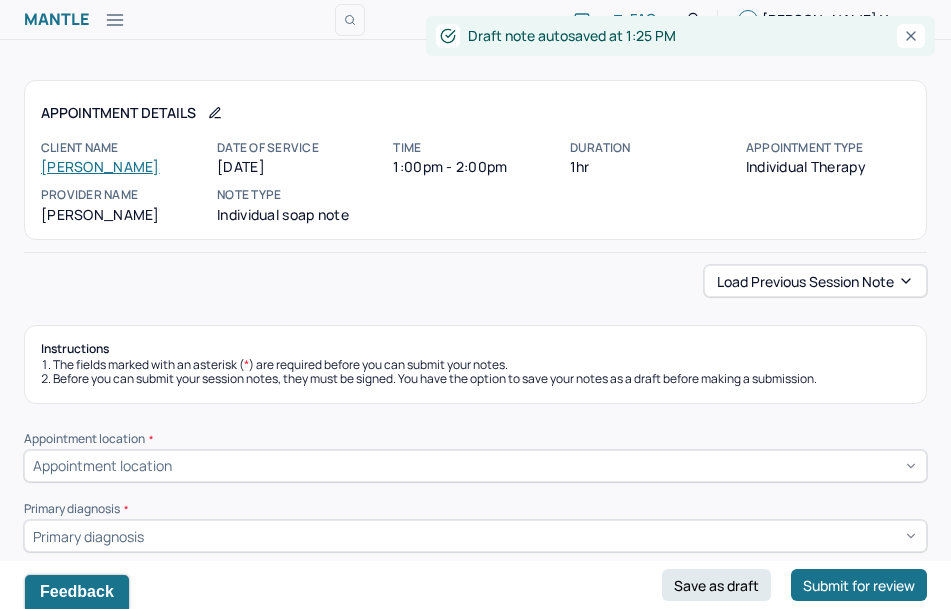 click on "Appointment Details Client name [PERSON_NAME] Date of service [DATE] Time 1:00pm - 2:00pm Duration 1hr Appointment type individual therapy Provider name [PERSON_NAME] Note type Individual soap note Load previous session note Instructions The fields marked with an asterisk ( * ) are required before you can submit your notes. Before you can submit your session notes, they must be signed. You have the option to save your notes as a draft before making a submission. Appointment location * Appointment location Primary diagnosis * Primary diagnosis Secondary diagnosis (optional) Secondary diagnosis Tertiary diagnosis (optional) Tertiary diagnosis Emotional / Behavioural symptoms demonstrated * Causing * Causing Intention for Session * Intention for Session Session Note Subjective This section is for Subjective reporting of your clients, it can include their mood, their reported symptoms, their efforts since your last meeting to implement your homework or recommendations or any questions they have Objective *" at bounding box center [475, 1806] 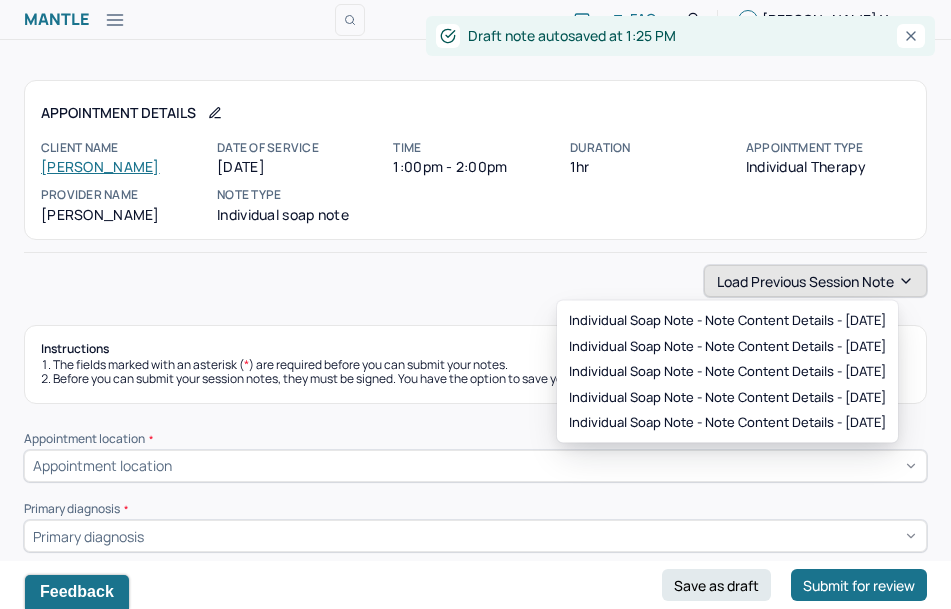 click on "Load previous session note" at bounding box center (815, 281) 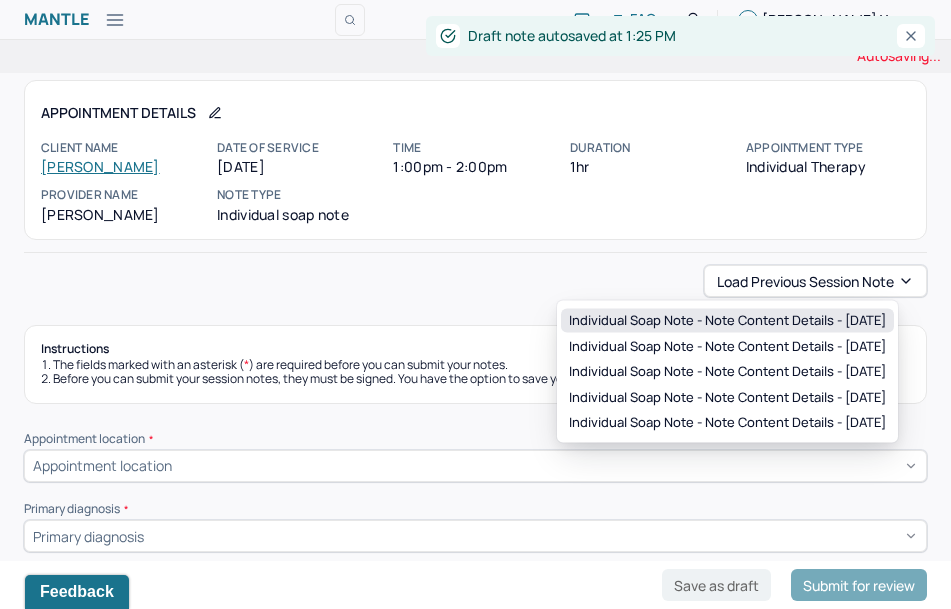 click on "Individual soap note   - Note content Details -   [DATE]" at bounding box center [727, 321] 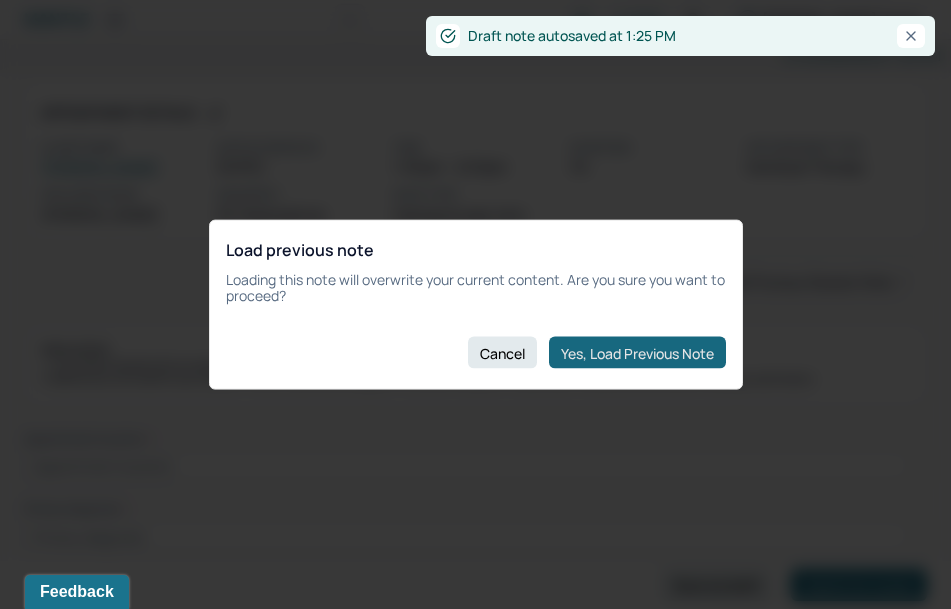 click on "Yes, Load Previous Note" at bounding box center (637, 353) 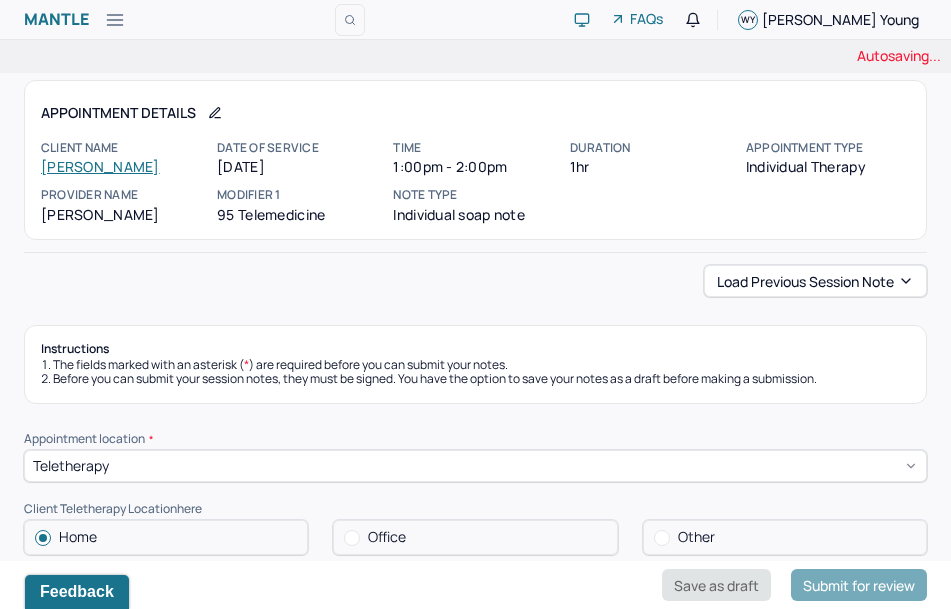 click on "Save as draft" at bounding box center [716, 585] 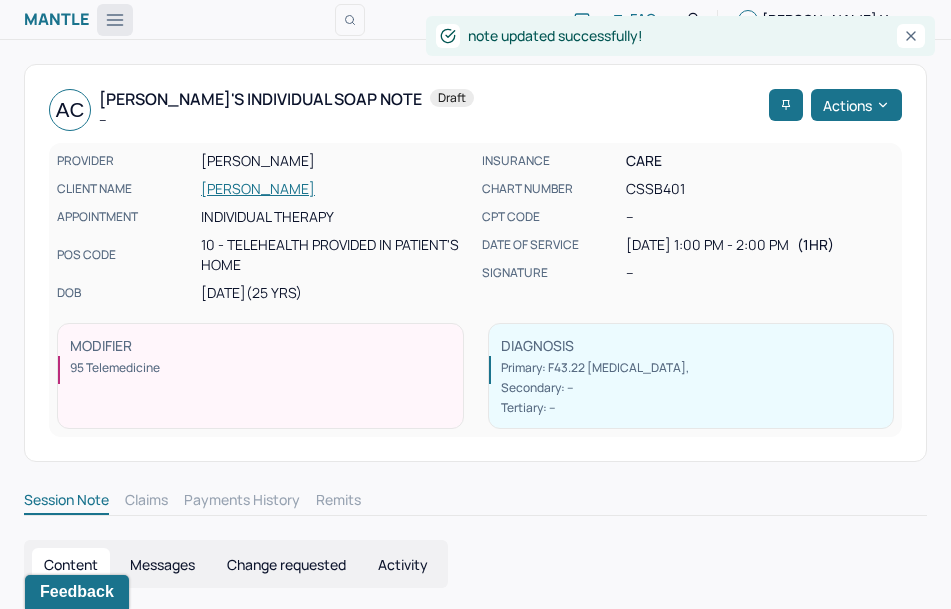 click 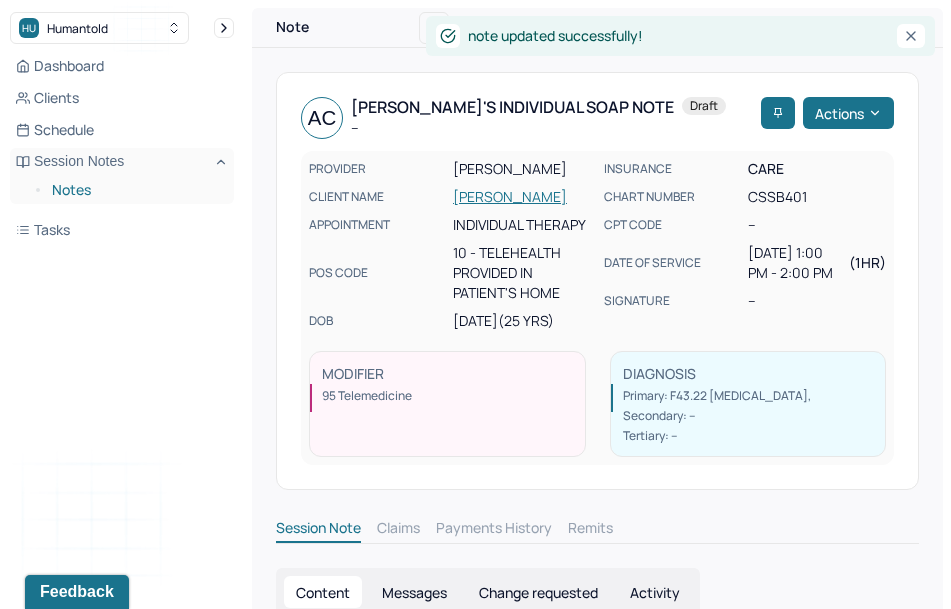 click on "Notes" at bounding box center [135, 190] 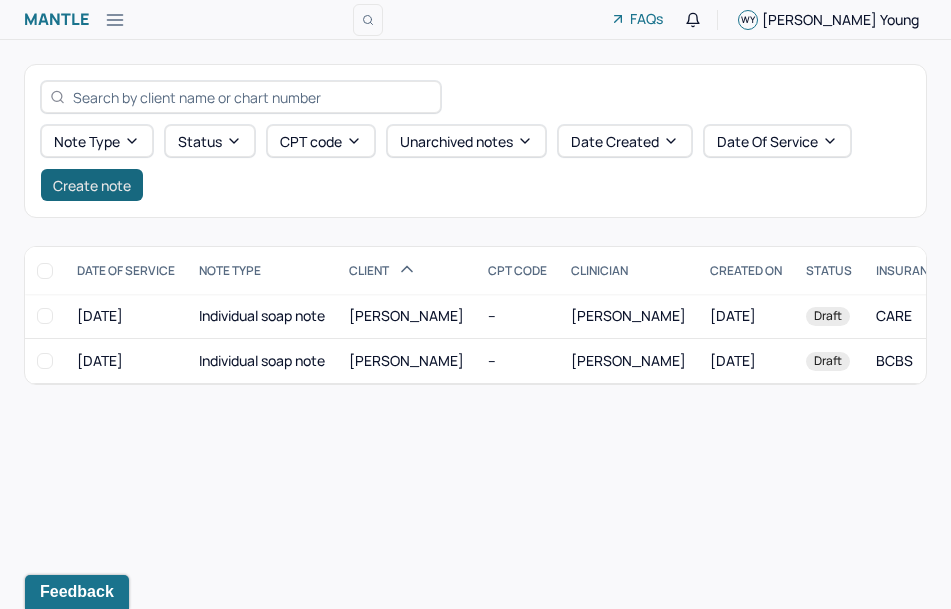 click on "Create note" at bounding box center (92, 185) 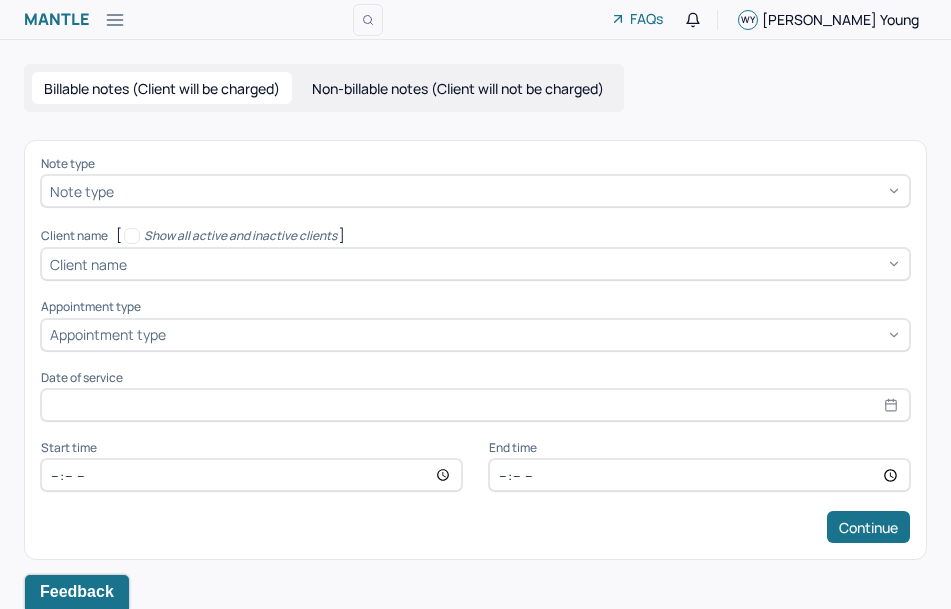 click at bounding box center [516, 264] 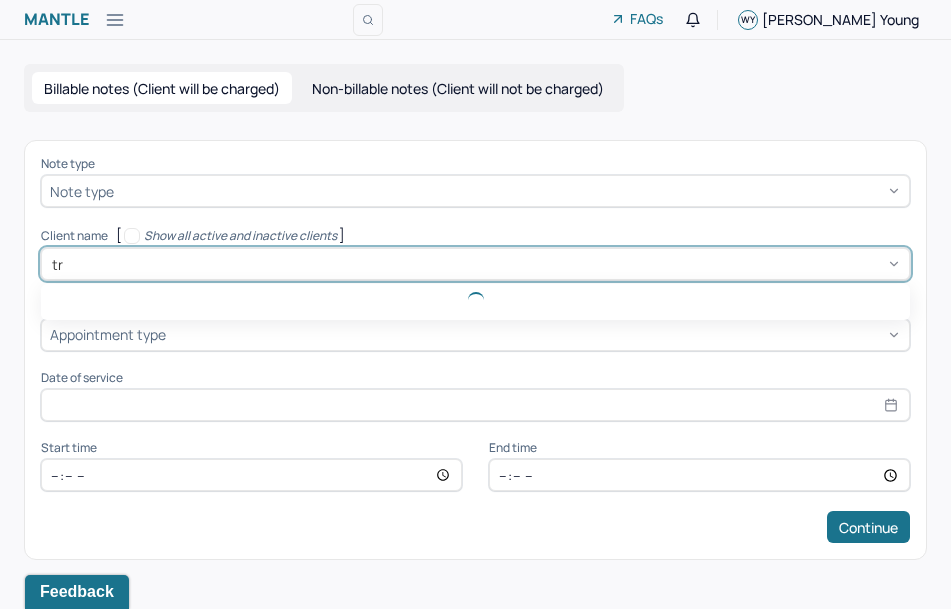 type on "tre" 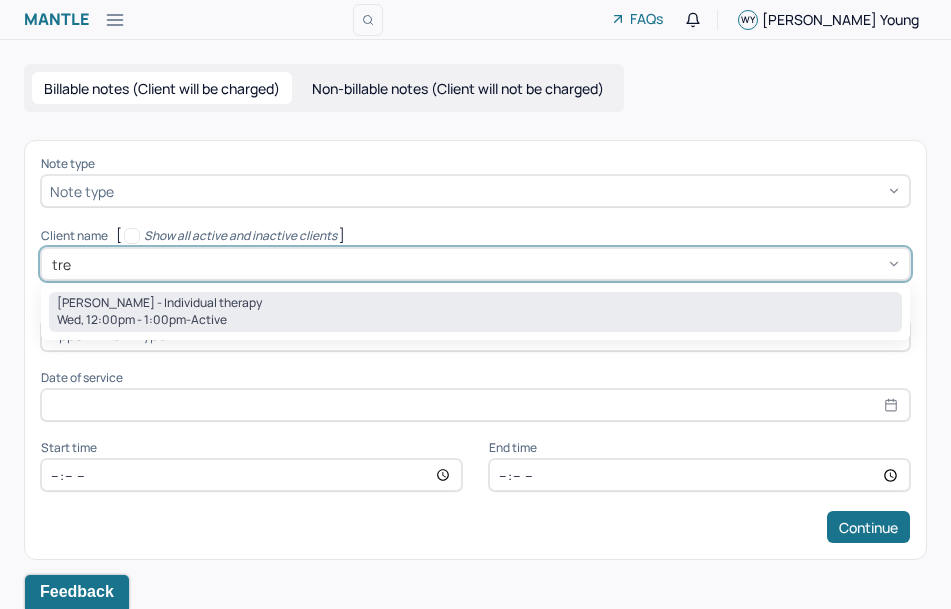 click on "Wed, 12:00pm - 1:00pm  -  active" at bounding box center (475, 320) 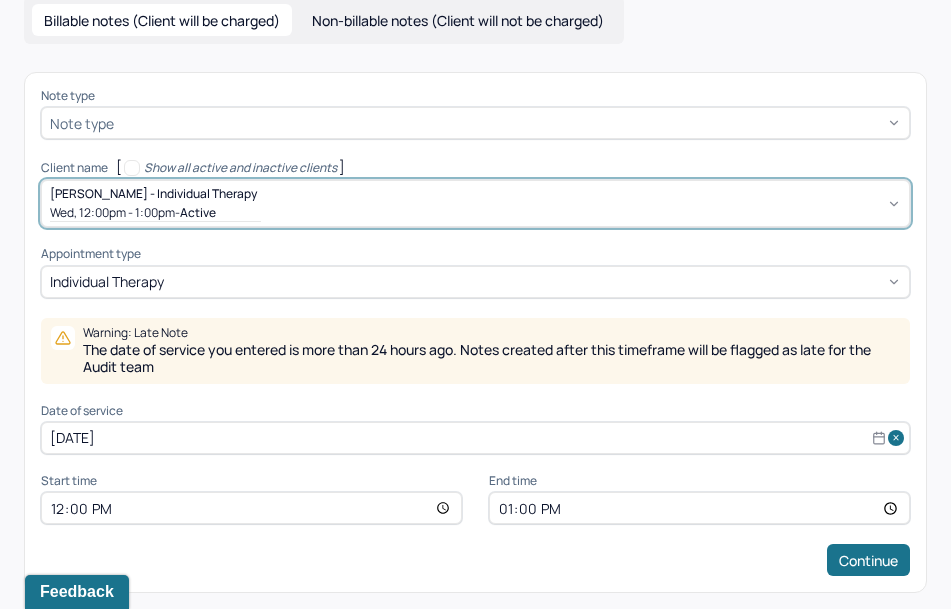 scroll, scrollTop: 73, scrollLeft: 0, axis: vertical 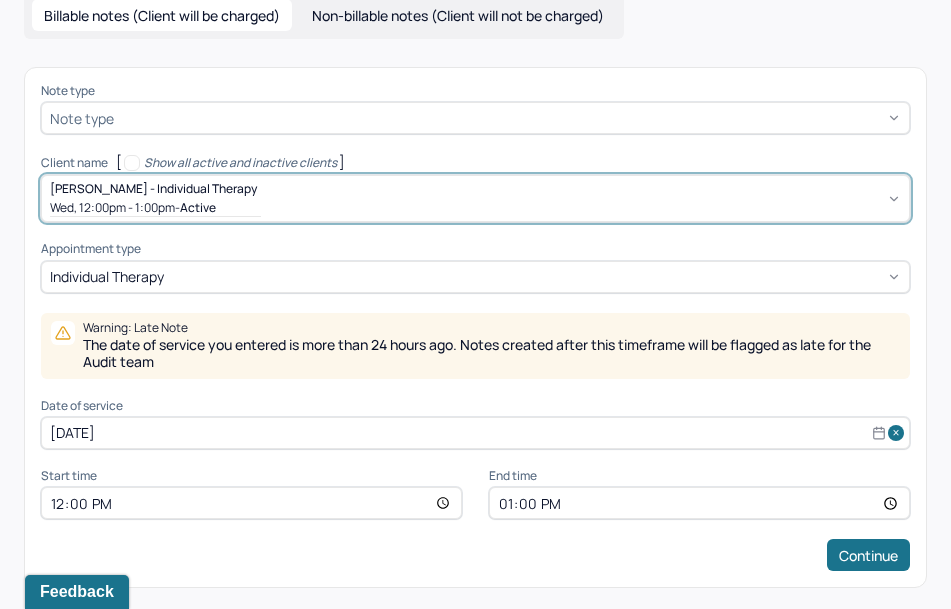 click on "12:00" at bounding box center [251, 503] 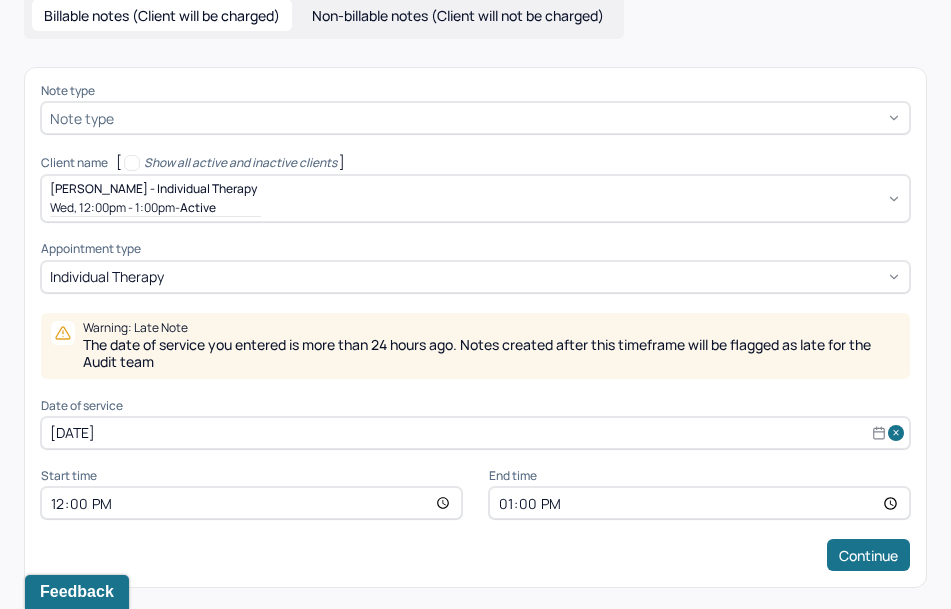 type on "13:00" 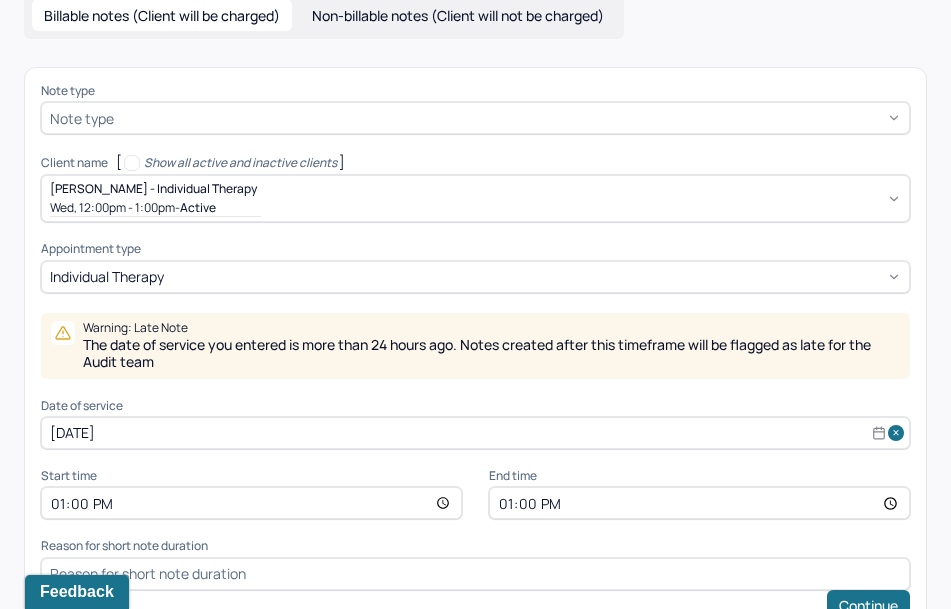 click on "13:00" at bounding box center [699, 503] 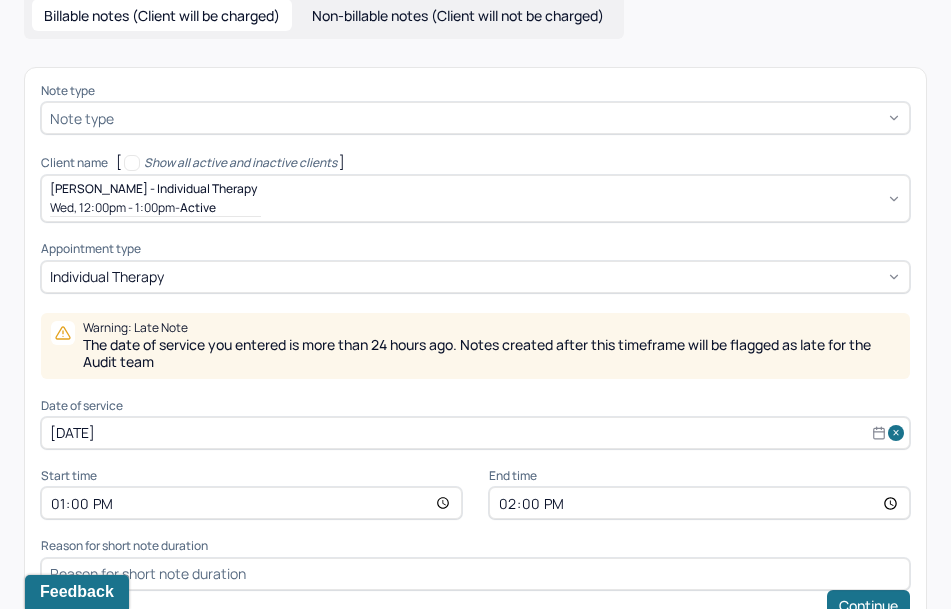 scroll, scrollTop: 0, scrollLeft: 0, axis: both 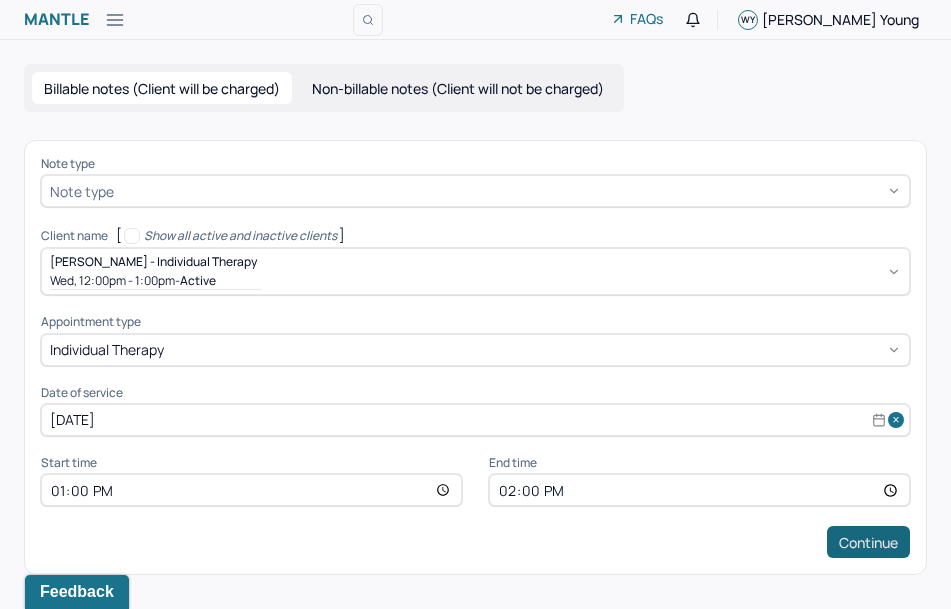 click on "Continue" at bounding box center (868, 542) 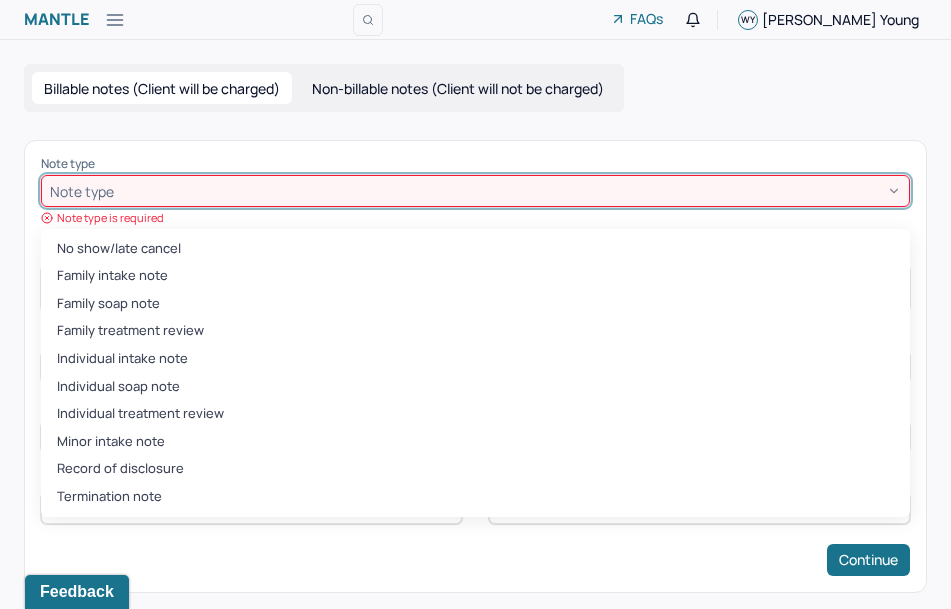 click at bounding box center (509, 191) 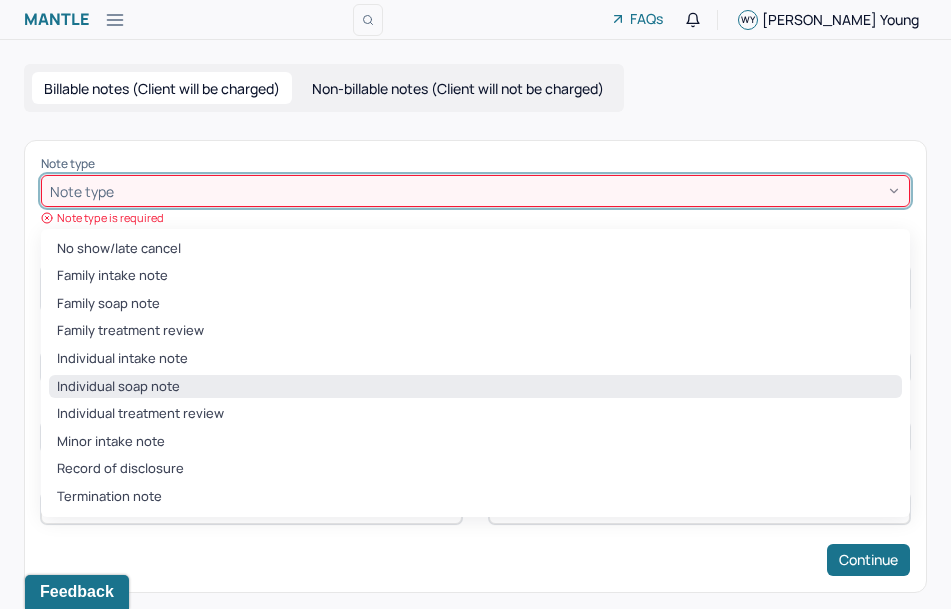 click on "Individual soap note" at bounding box center [475, 387] 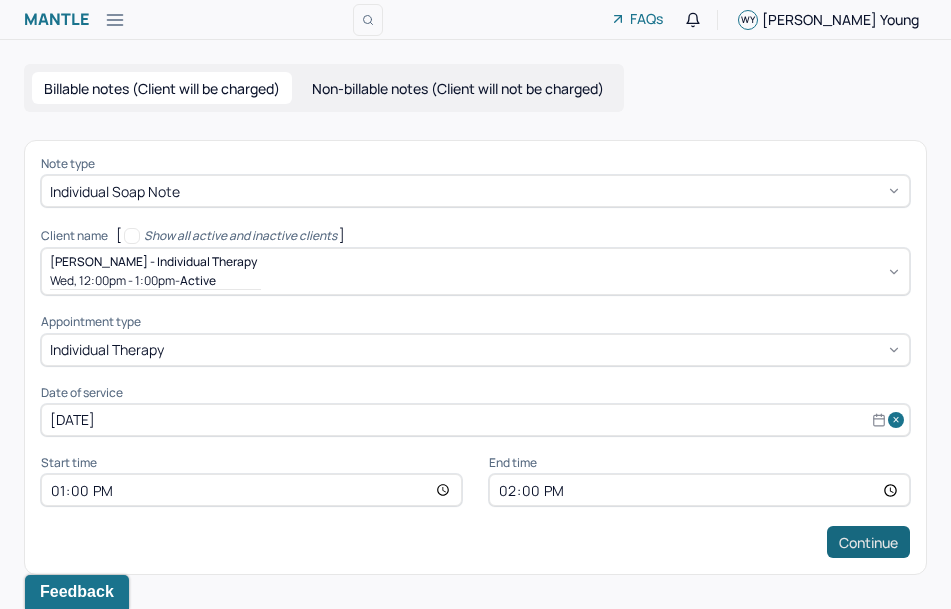 click on "Continue" at bounding box center [868, 542] 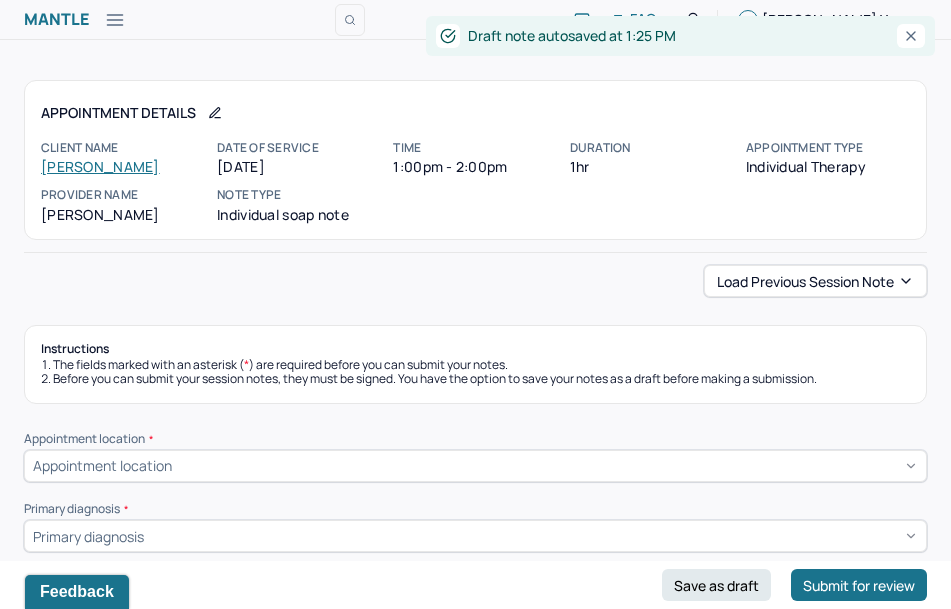 click on "Appointment type" at bounding box center [828, 148] 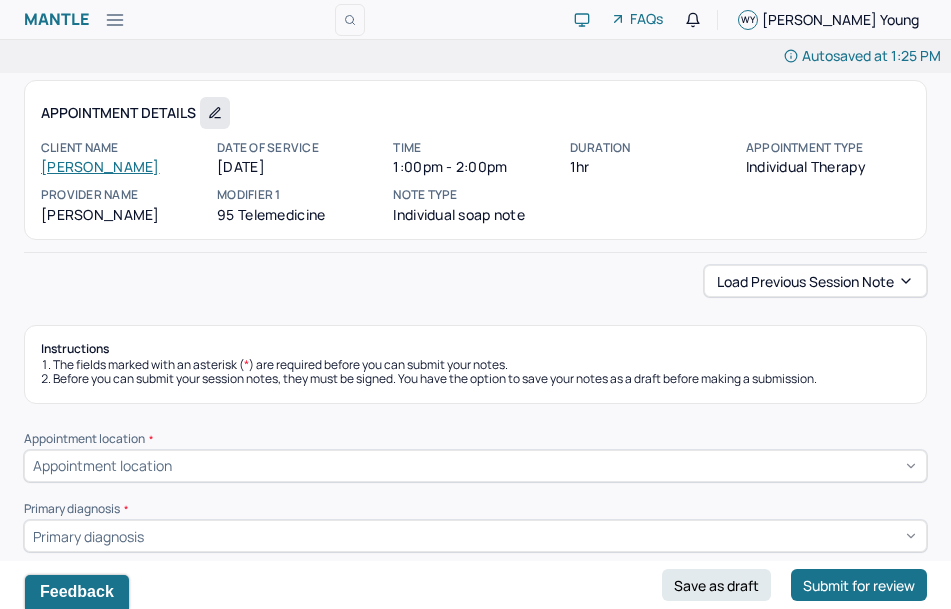 click 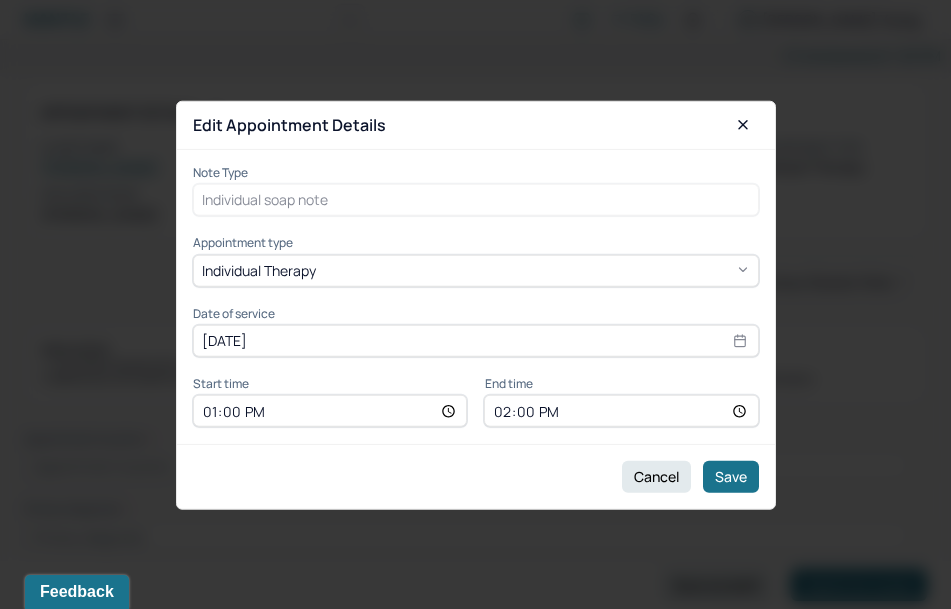click on "13:00" at bounding box center (330, 411) 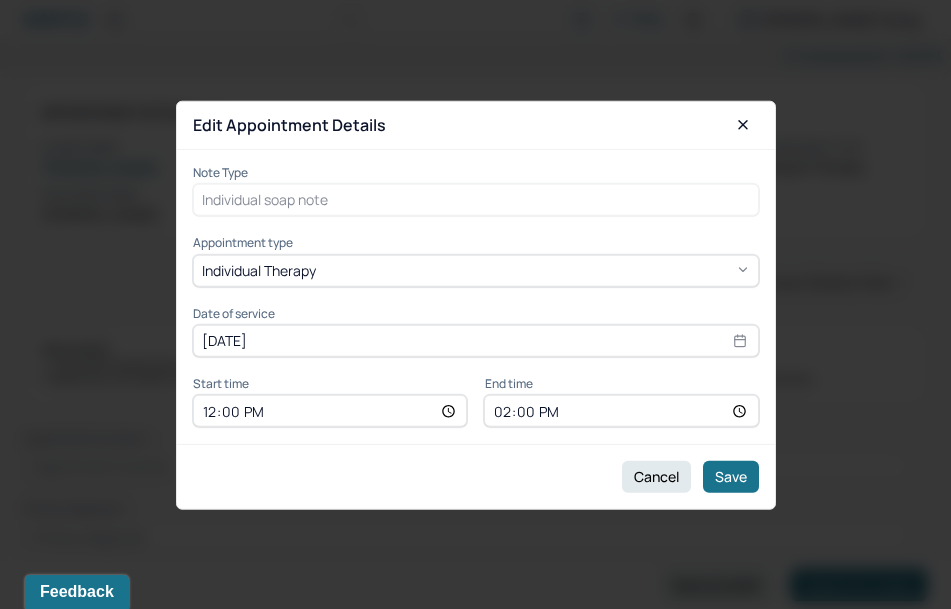click on "Note Type Individual soap note Appointment type individual therapy Date of service [DATE] Start time 12:00 End time 14:00" at bounding box center (476, 296) 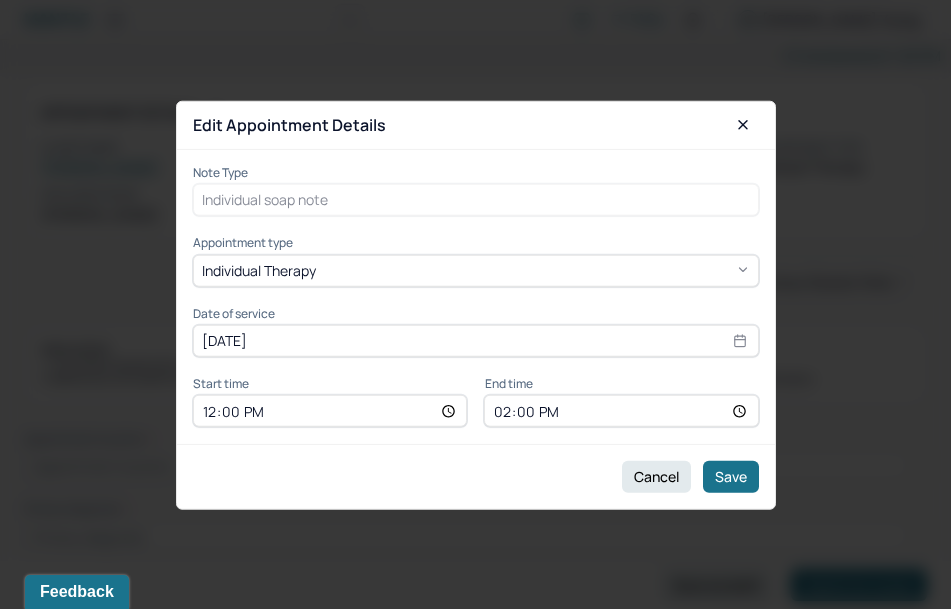 click on "14:00" at bounding box center (621, 411) 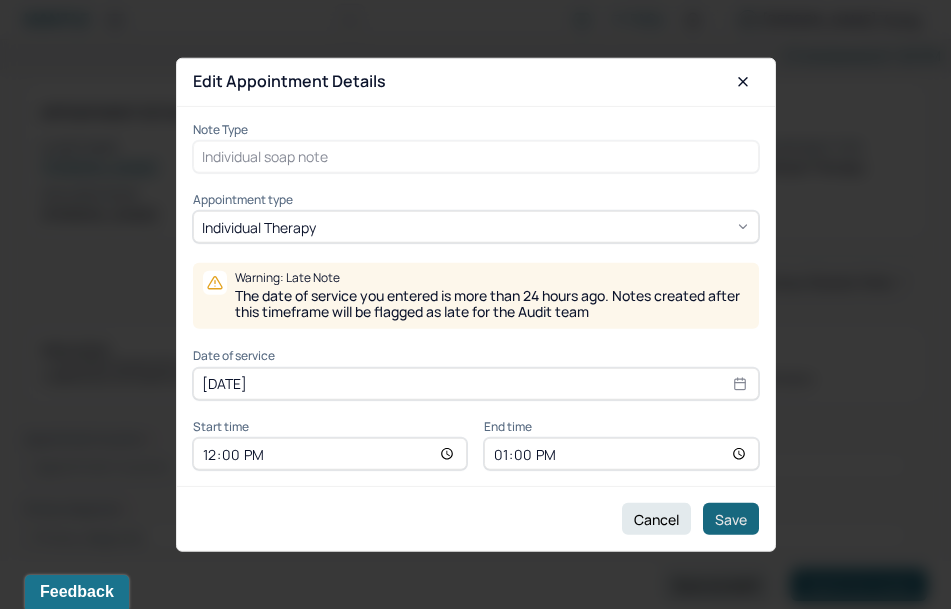 click on "Save" at bounding box center [731, 519] 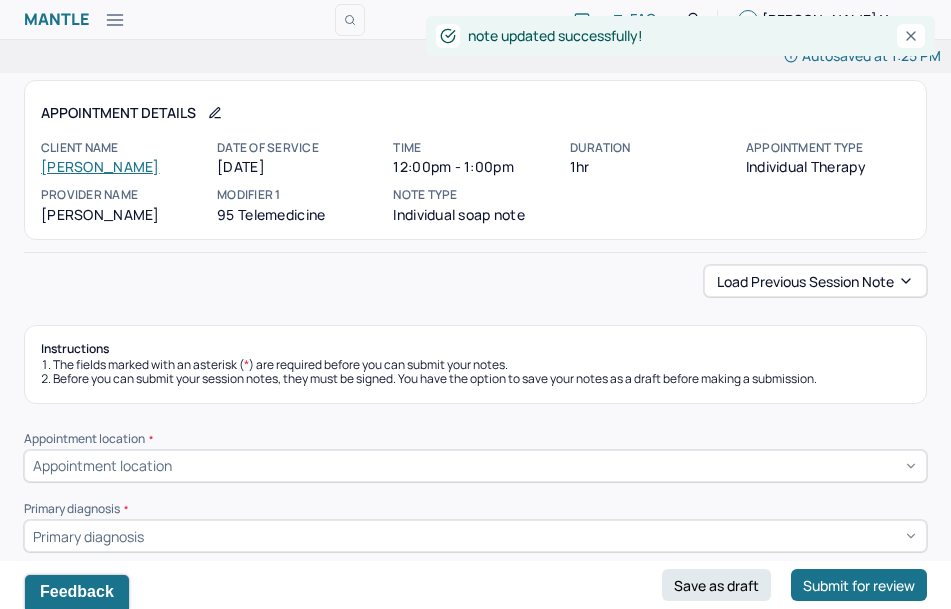 click on "Primary diagnosis *" at bounding box center (475, 509) 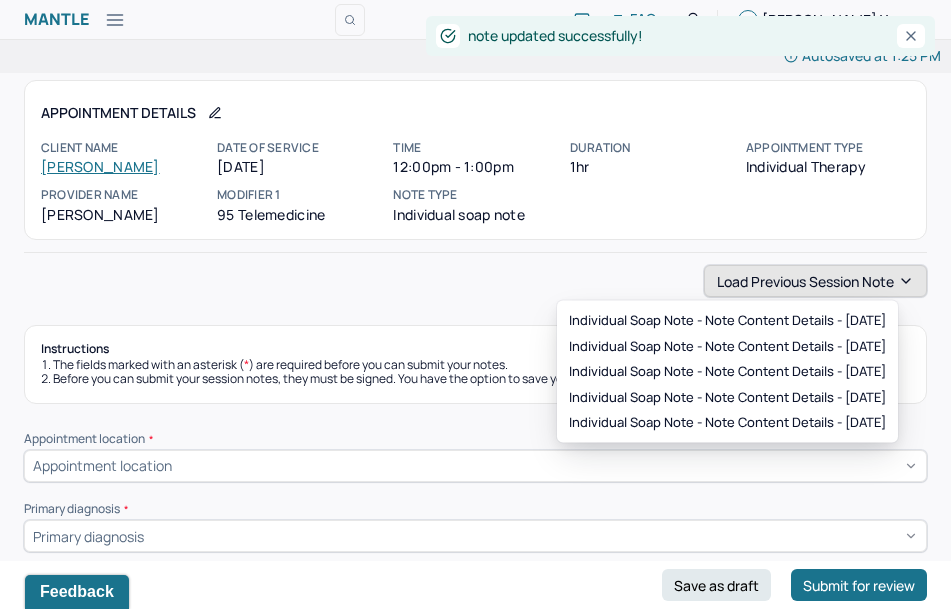 click on "Load previous session note" at bounding box center (815, 281) 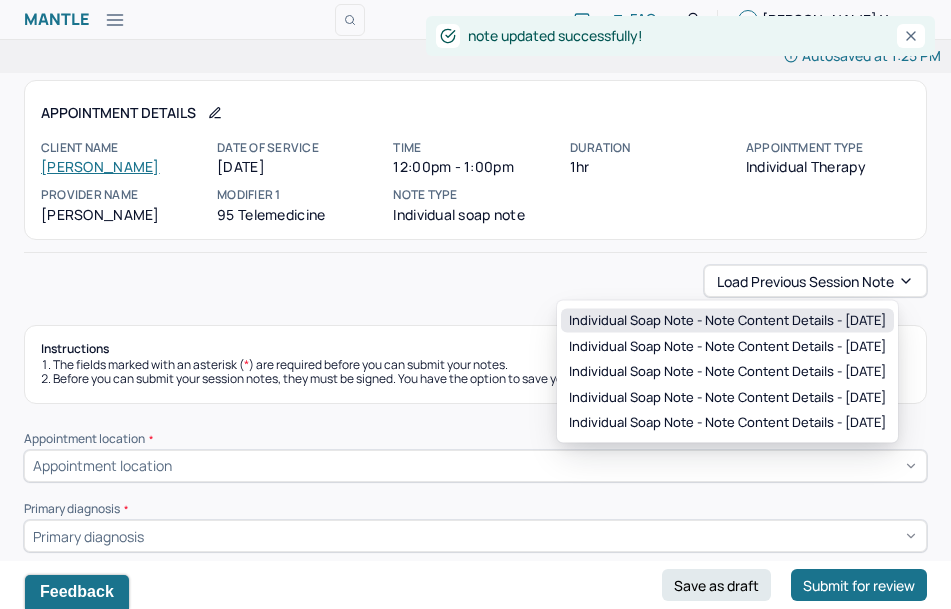 click on "Individual soap note   - Note content Details -   [DATE]" at bounding box center [727, 321] 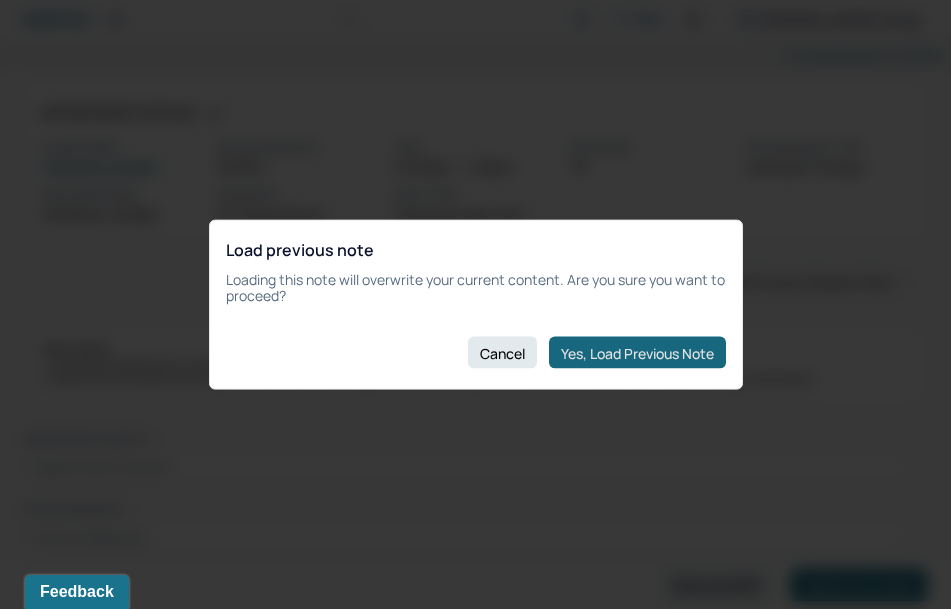 click on "Yes, Load Previous Note" at bounding box center [637, 353] 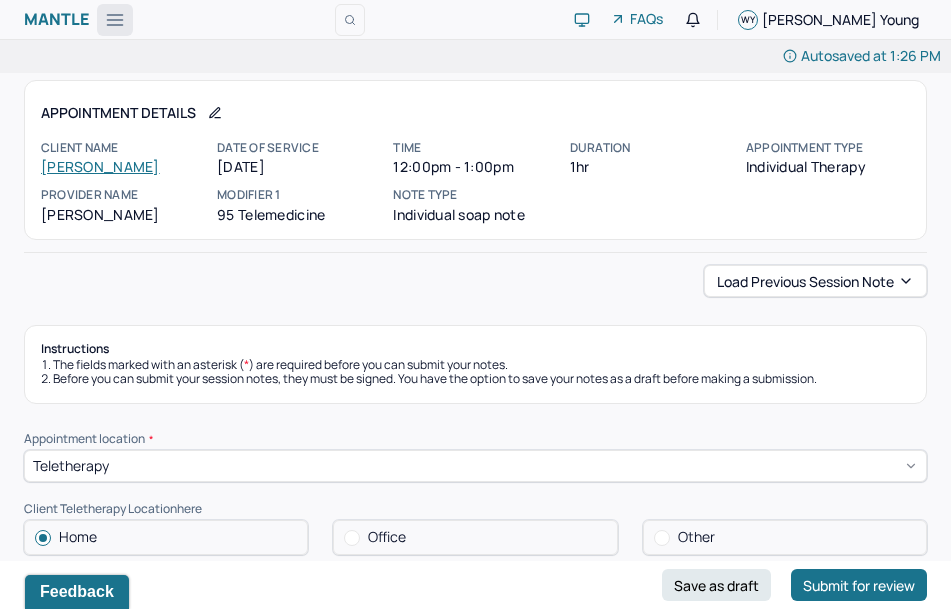 click 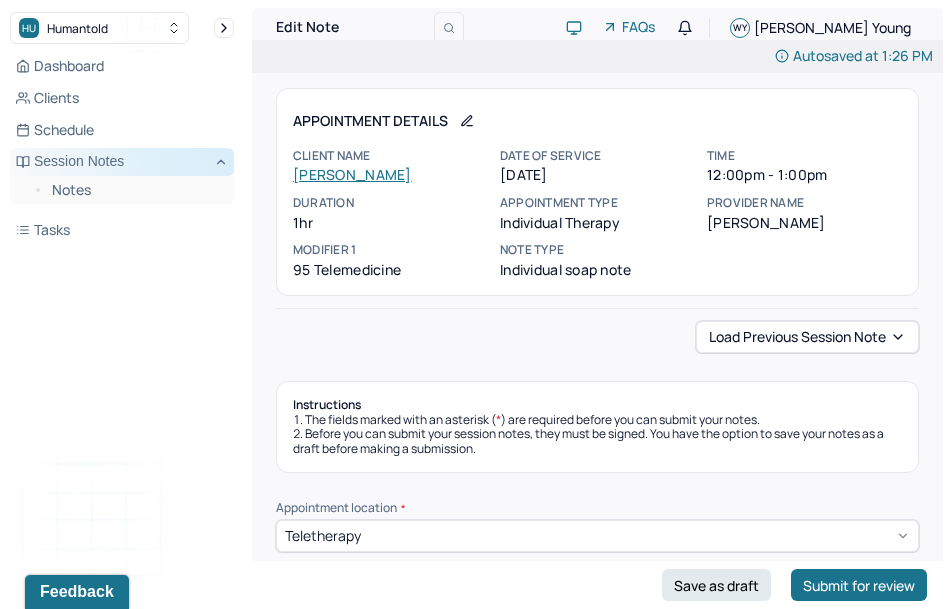 click on "Session Notes" at bounding box center (122, 162) 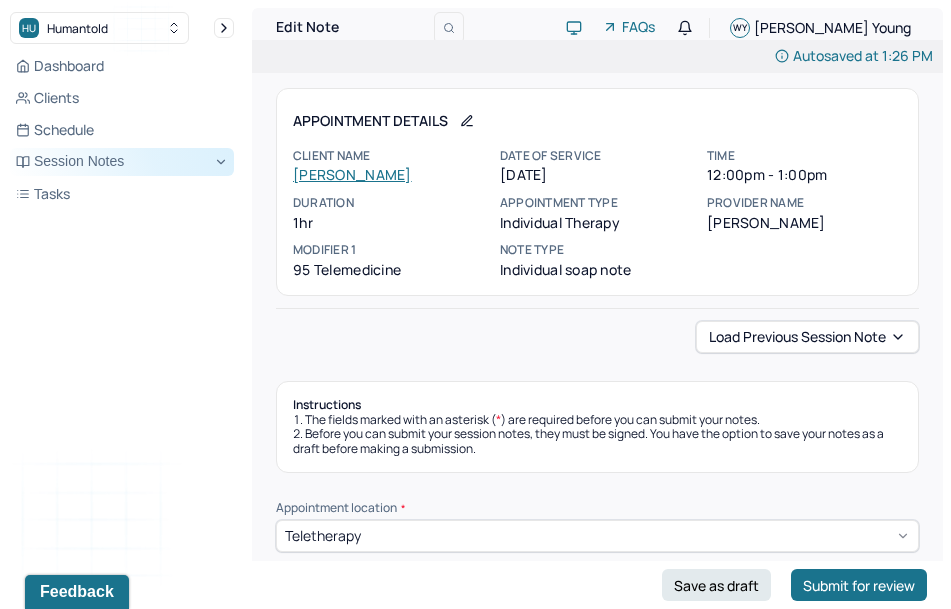 click on "Session Notes" at bounding box center (122, 162) 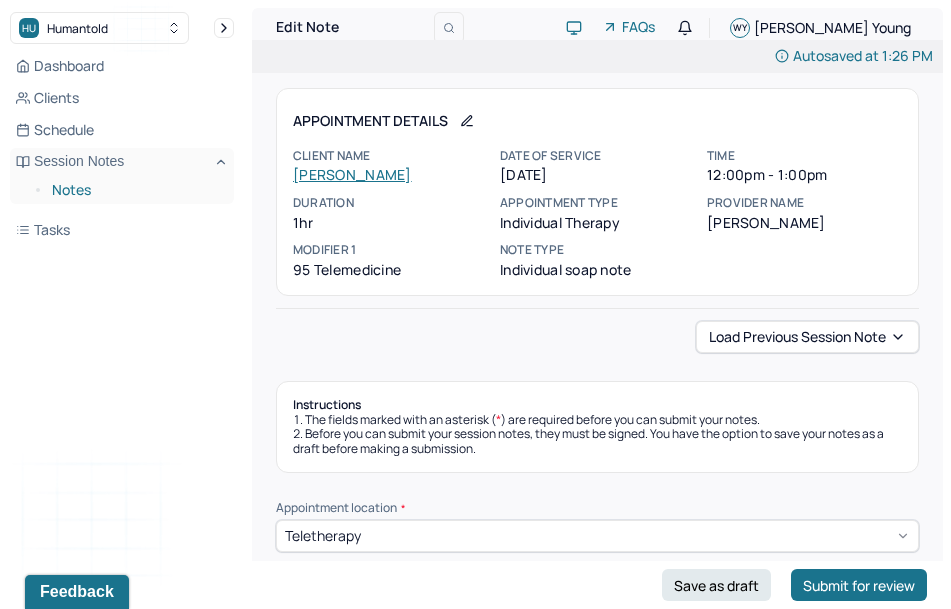 click on "Notes" at bounding box center [135, 190] 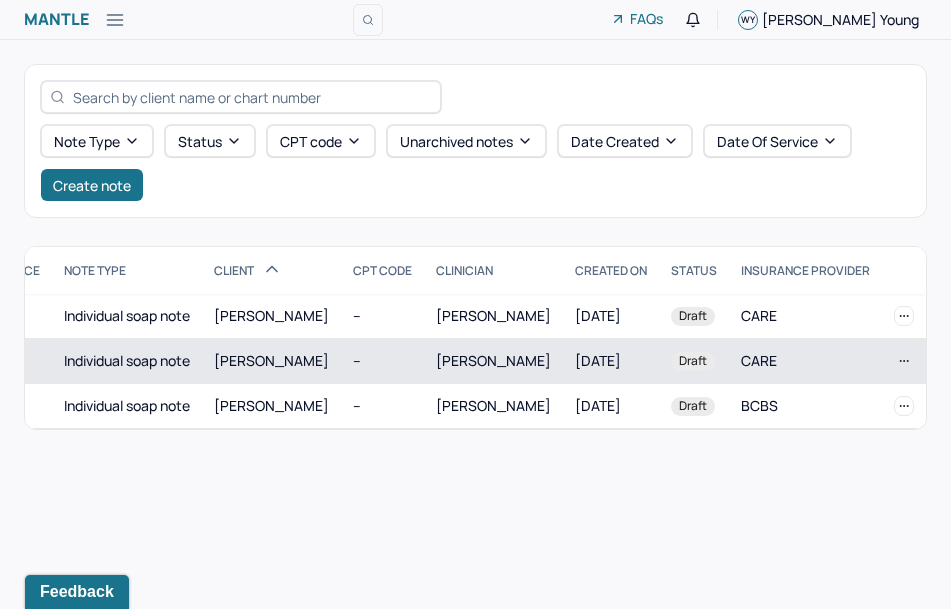 scroll, scrollTop: 0, scrollLeft: 0, axis: both 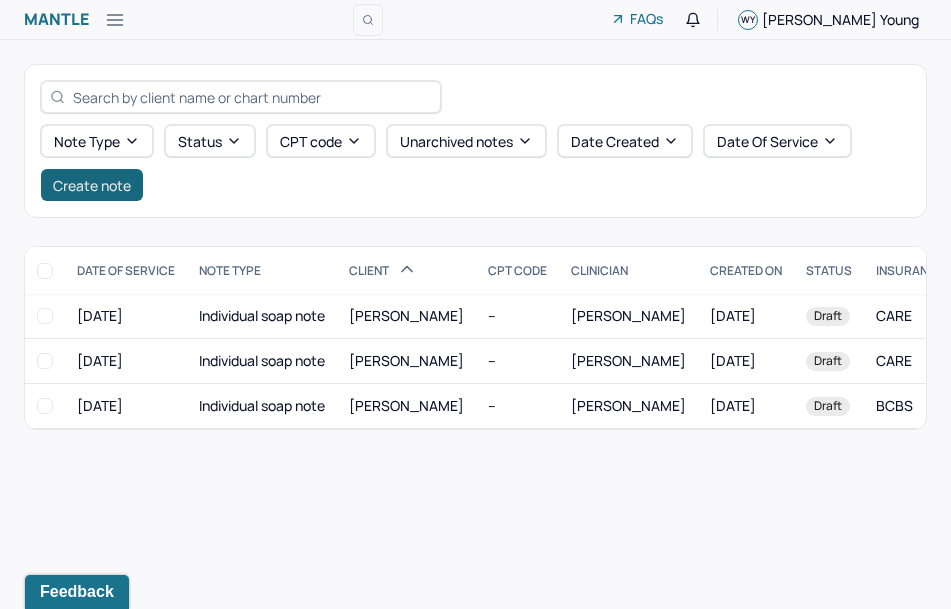 click on "Create note" at bounding box center (92, 185) 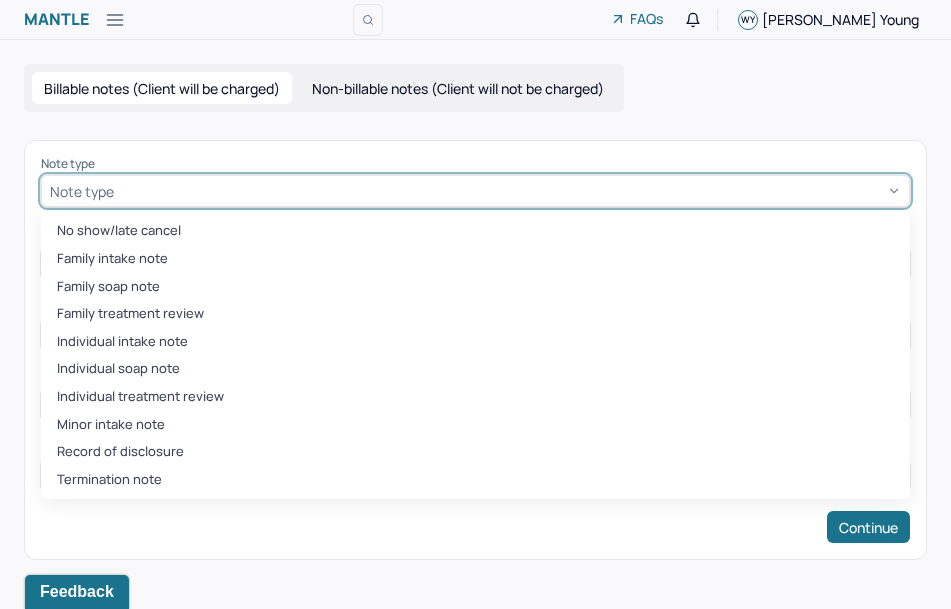 click at bounding box center (509, 191) 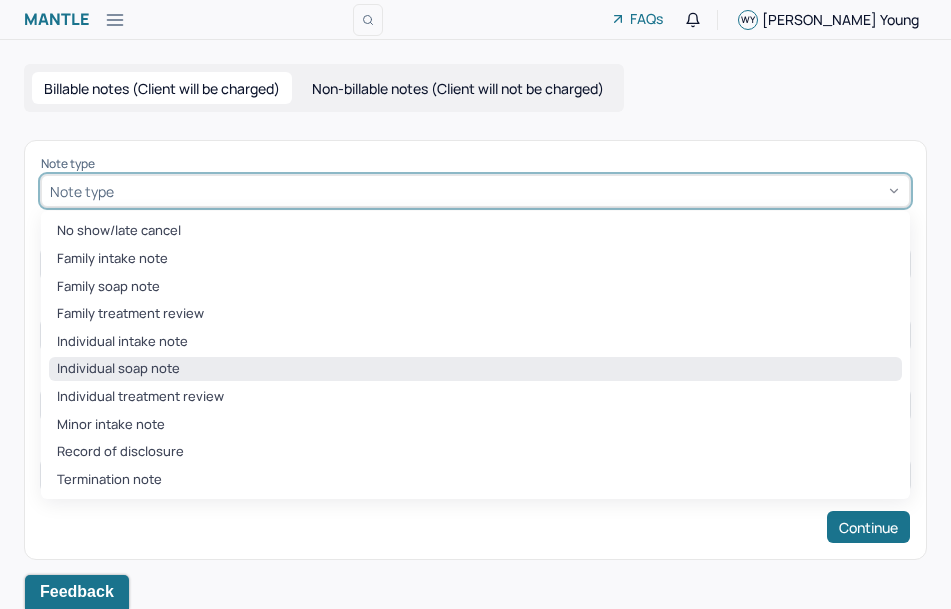 click on "Individual soap note" at bounding box center [475, 369] 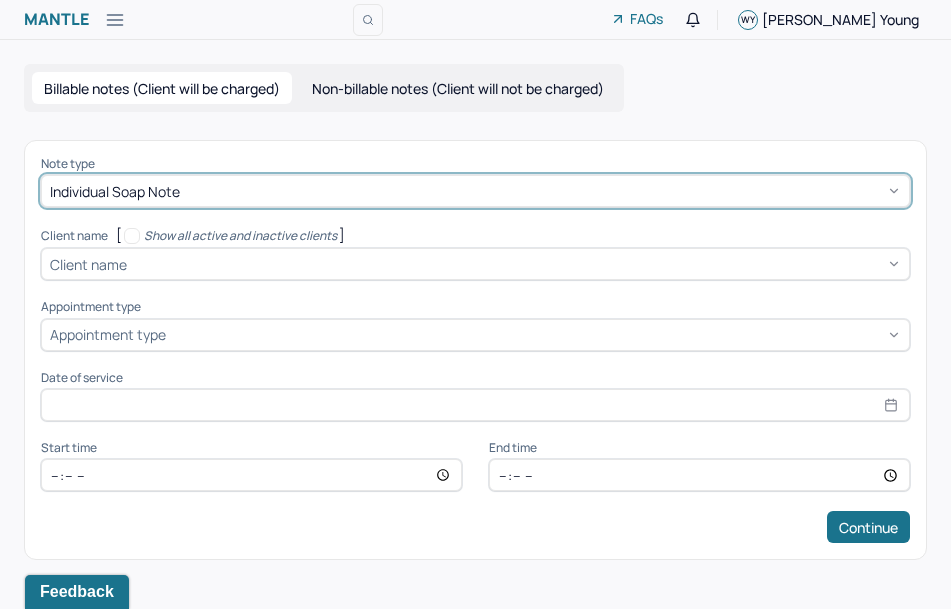 click at bounding box center (516, 264) 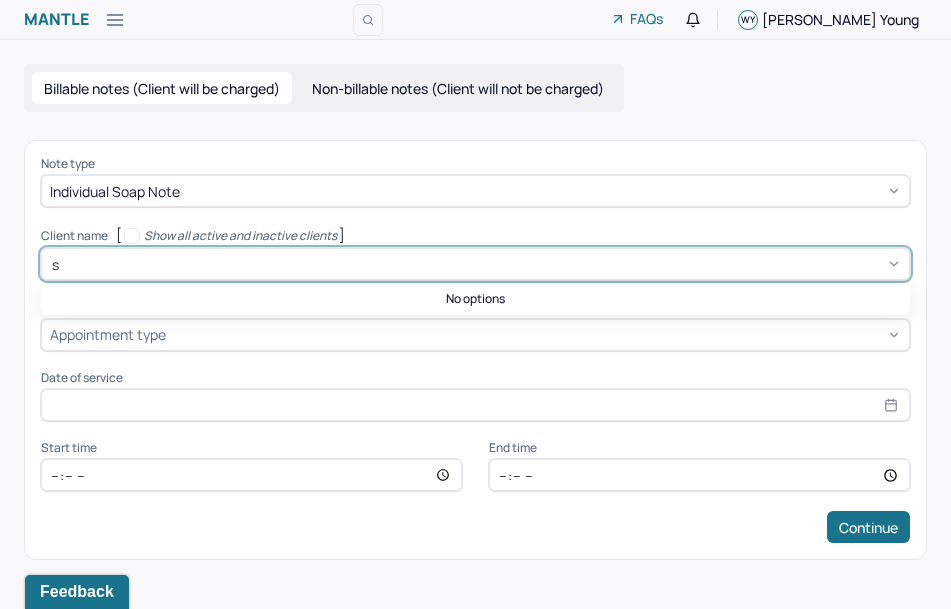 type on "sh" 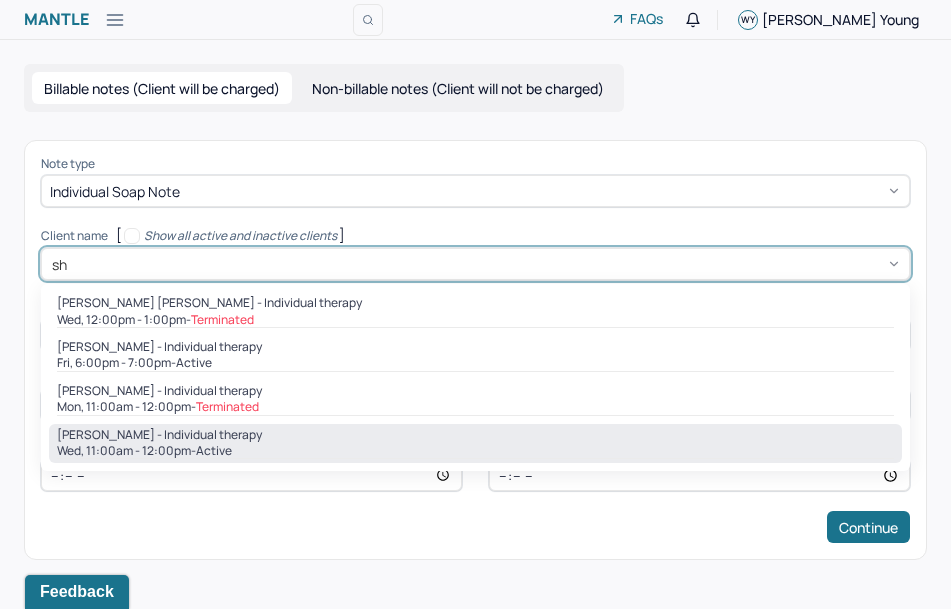 click on "[PERSON_NAME] - Individual therapy" at bounding box center (159, 435) 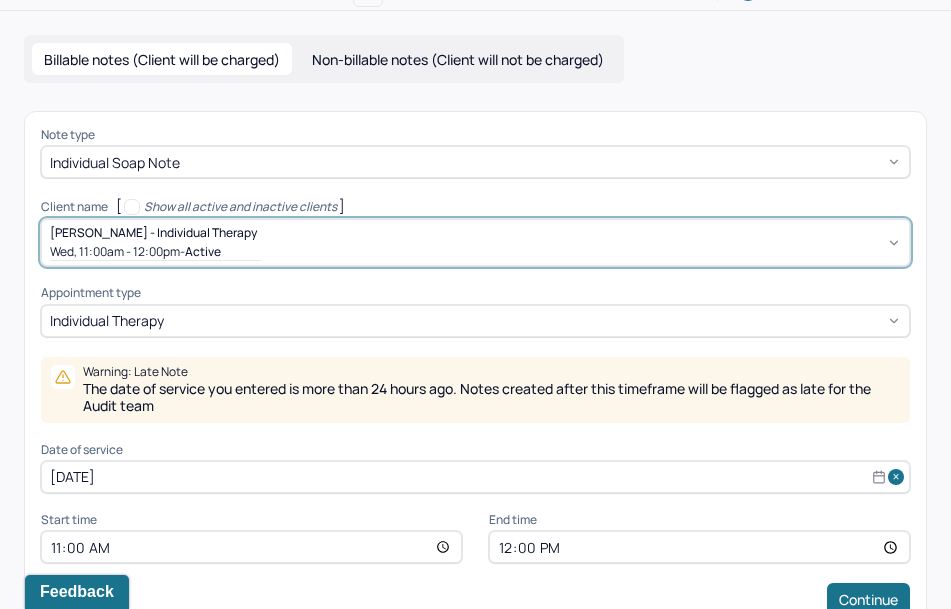 scroll, scrollTop: 30, scrollLeft: 0, axis: vertical 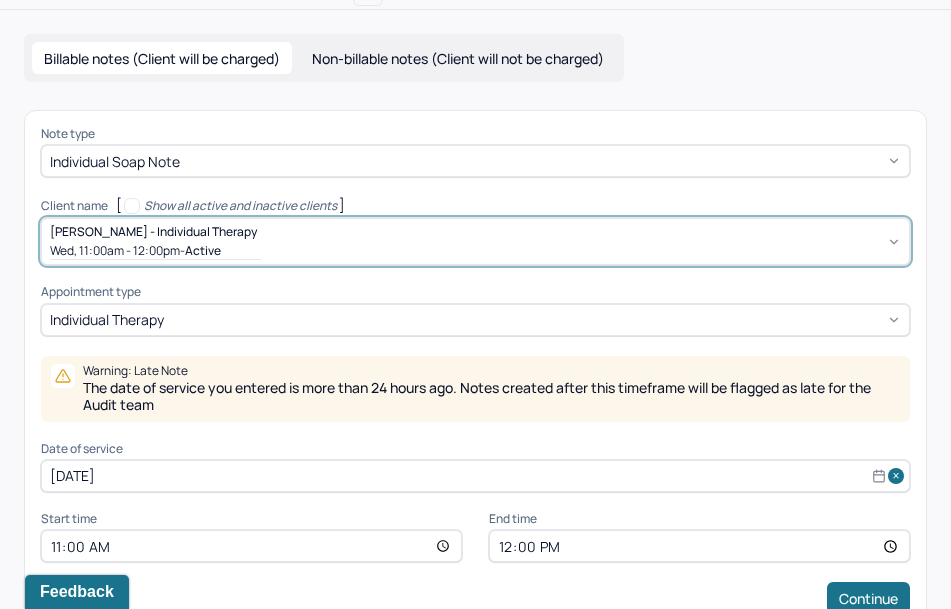 click on "11:00" at bounding box center [251, 546] 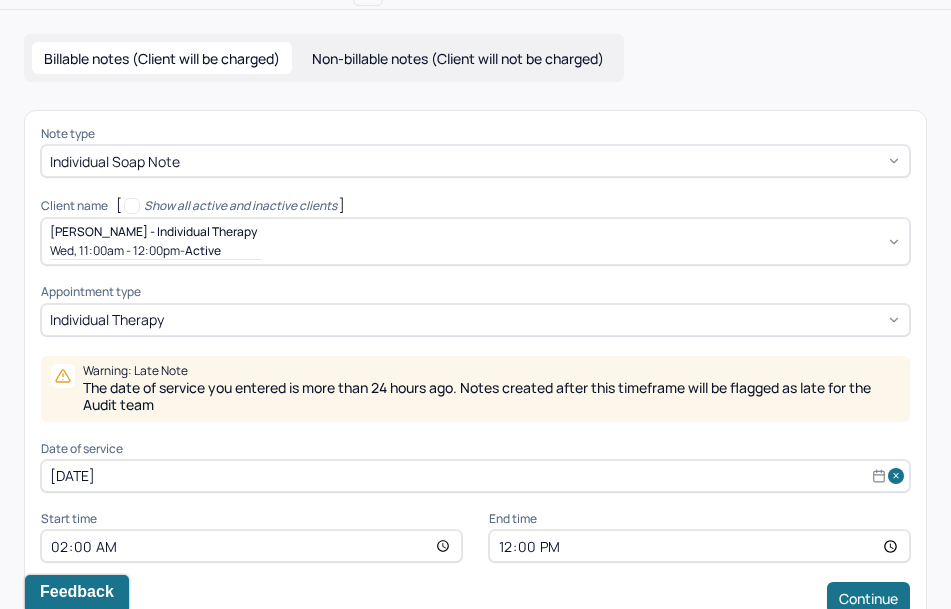 click on "02:00" at bounding box center [251, 546] 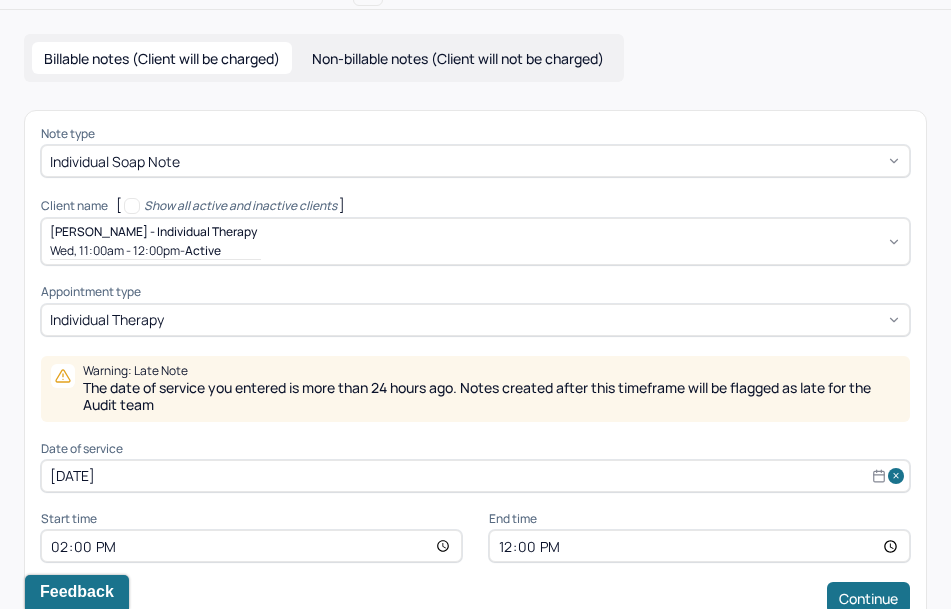 click on "12:00" at bounding box center [699, 546] 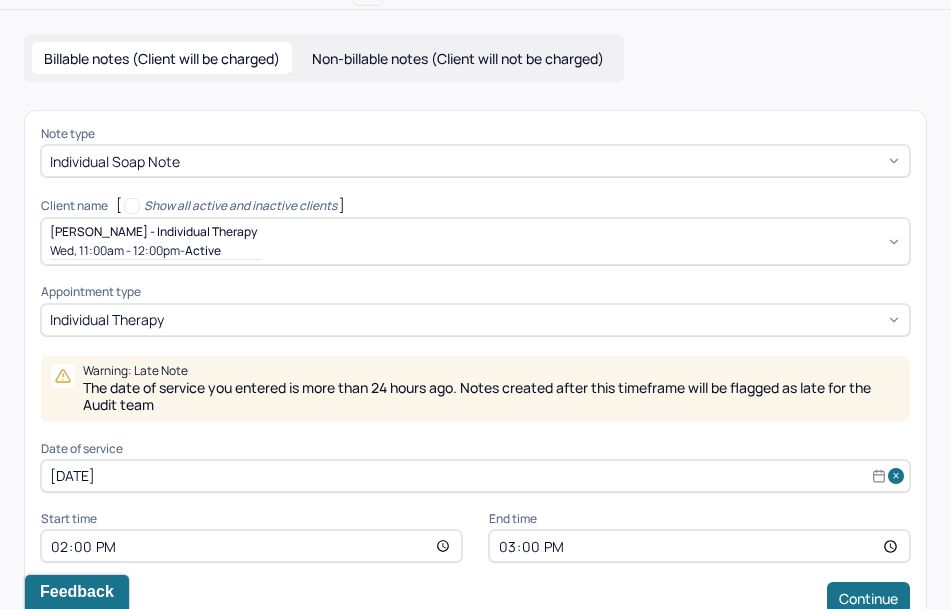 scroll, scrollTop: 0, scrollLeft: 0, axis: both 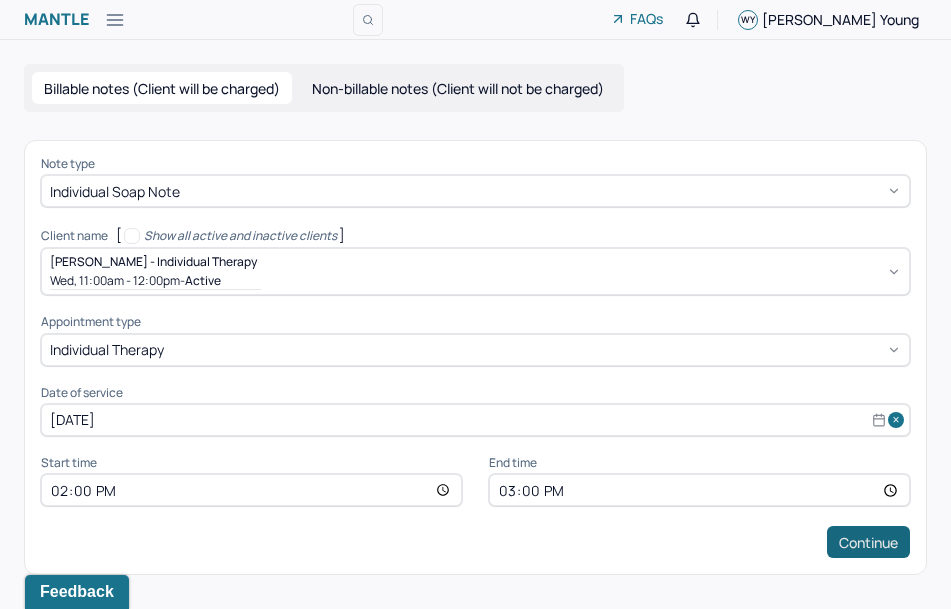 click on "Continue" at bounding box center (868, 542) 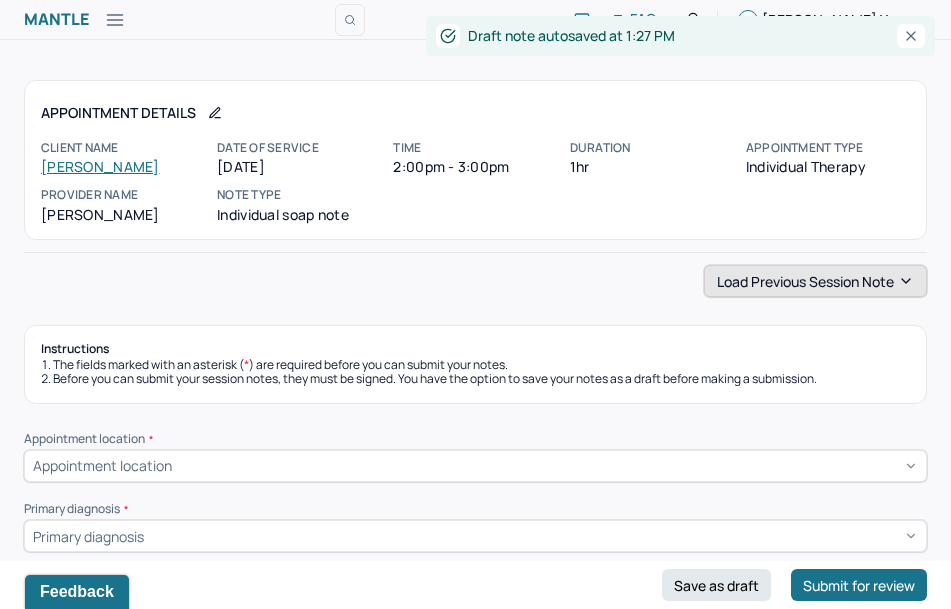 click on "Load previous session note" at bounding box center [815, 281] 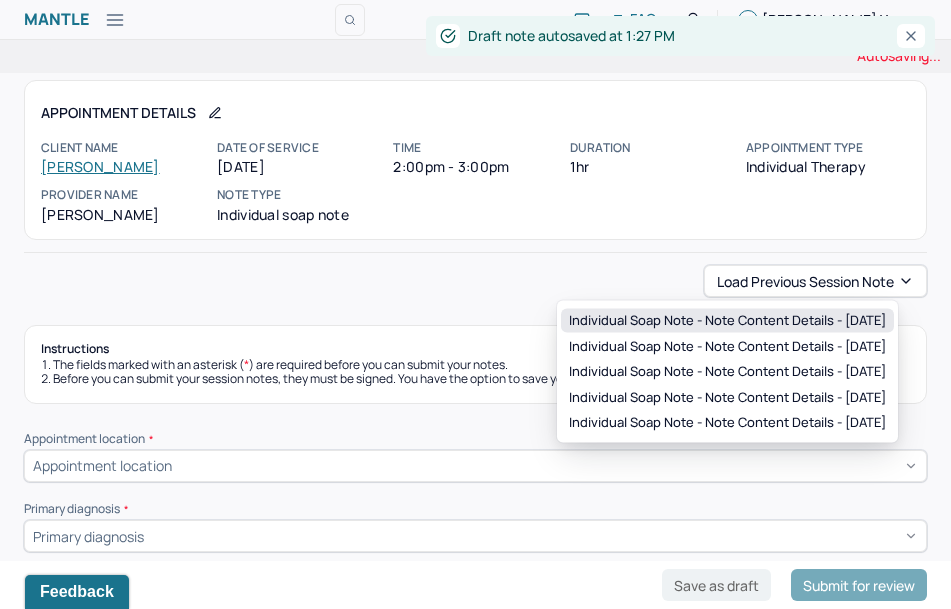 click on "Individual soap note   - Note content Details -   [DATE]" at bounding box center [727, 321] 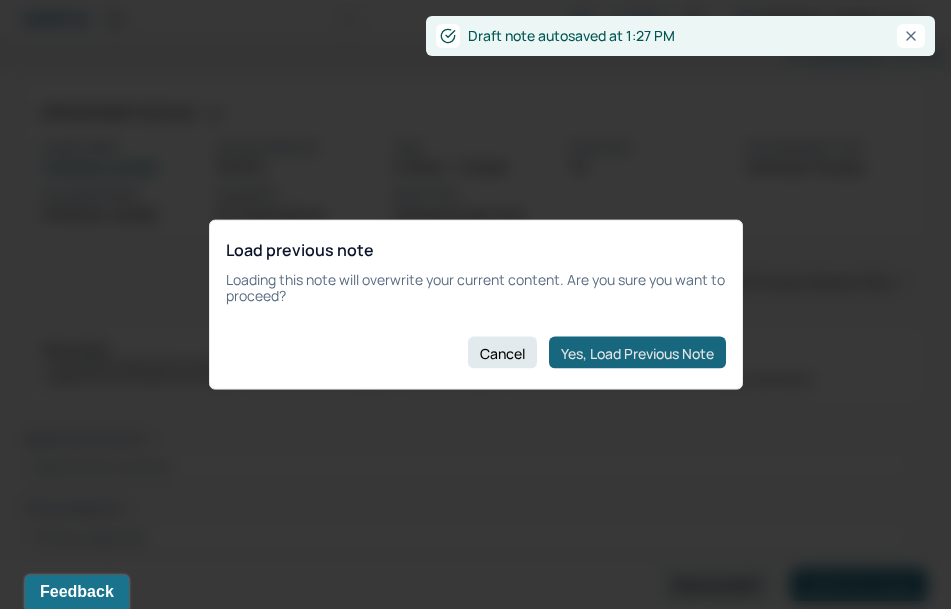 click on "Yes, Load Previous Note" at bounding box center (637, 353) 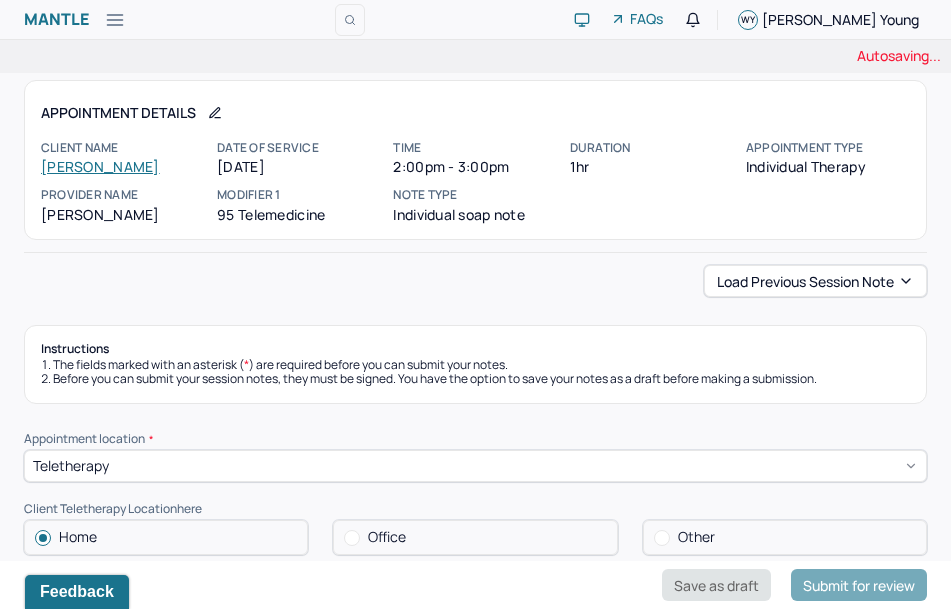 click on "Save as draft" at bounding box center [716, 585] 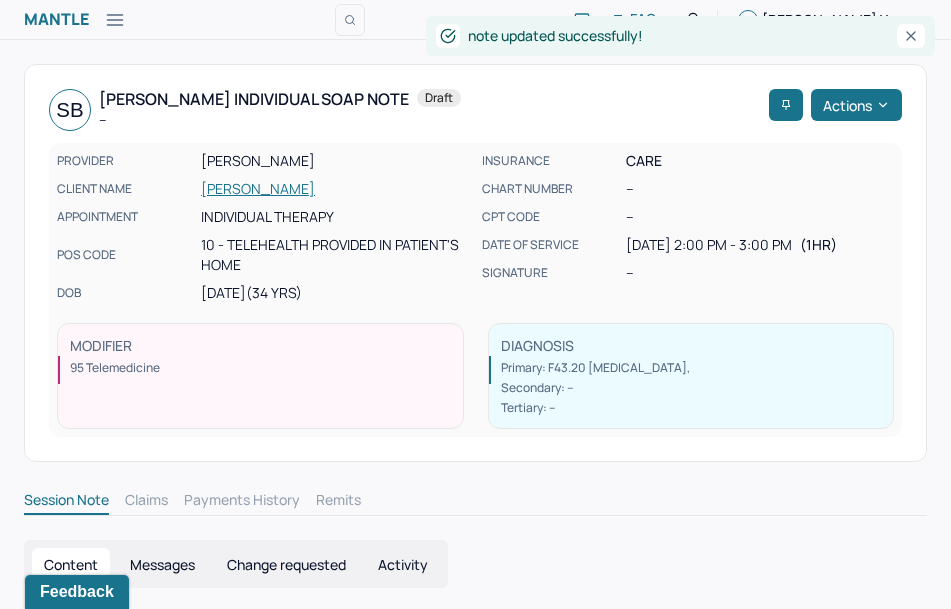 click on "Content Messages Change requested Activity Sections Session note Therapy intervention techniques Treatment plan/ progress Sections NOTE CONTENT Appointment location teletherapy Client Teletherapy Location Home Provider Teletherapy Location Home Consent was received for the teletherapy session Consent was received for the teletherapy session The teletherapy session was conducted via video The teletherapy session was conducted via video Primary diagnosis F43.20 [MEDICAL_DATA] Secondary diagnosis -- Tertiary diagnosis -- Emotional / Behavioural symptoms demonstrated Increased rumination and difficulty disengaging from intrusive thoughts. Insecurity and self-doubt related to the co-parenting relationship. Episodes of low mood and emotional heaviness. Expressed uncertainty when faced with conflict or unclear communication. Mild [MEDICAL_DATA], including trouble identifying or articulating feelings.  Causing Maladaptive Functioning Intention for Session Session Note Subjective Objective --" at bounding box center [475, 2187] 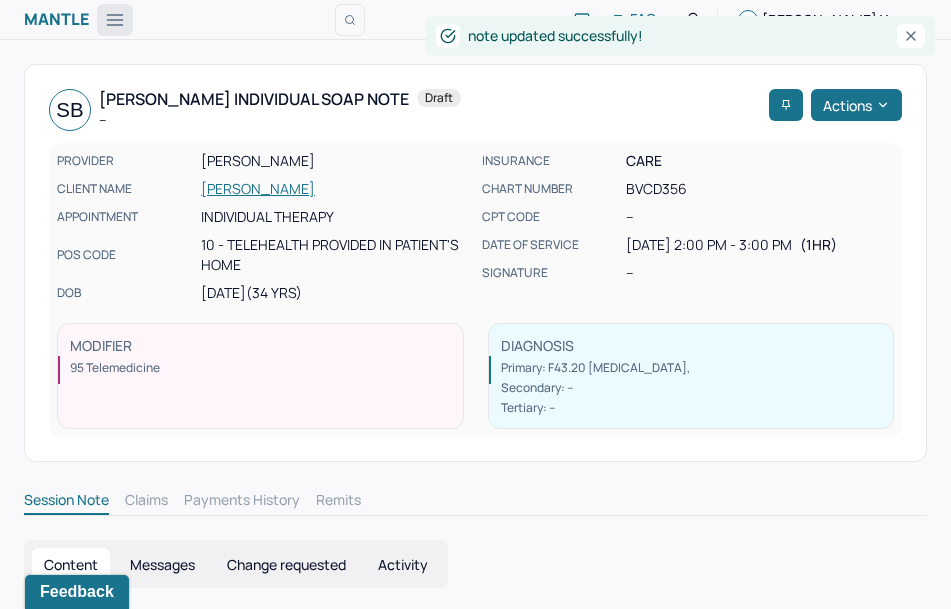 click at bounding box center [115, 20] 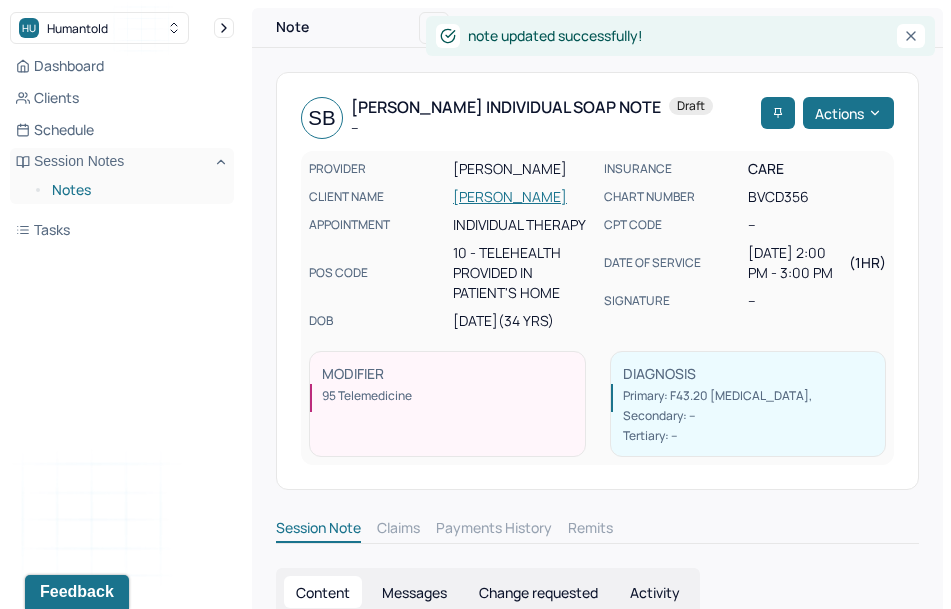 click on "Notes" at bounding box center (135, 190) 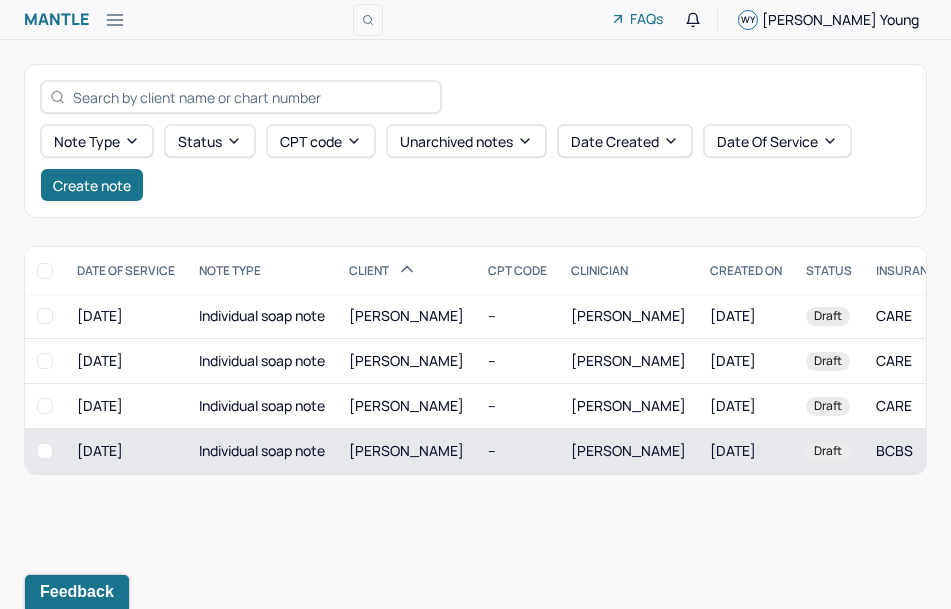 click on "[PERSON_NAME]" at bounding box center [406, 450] 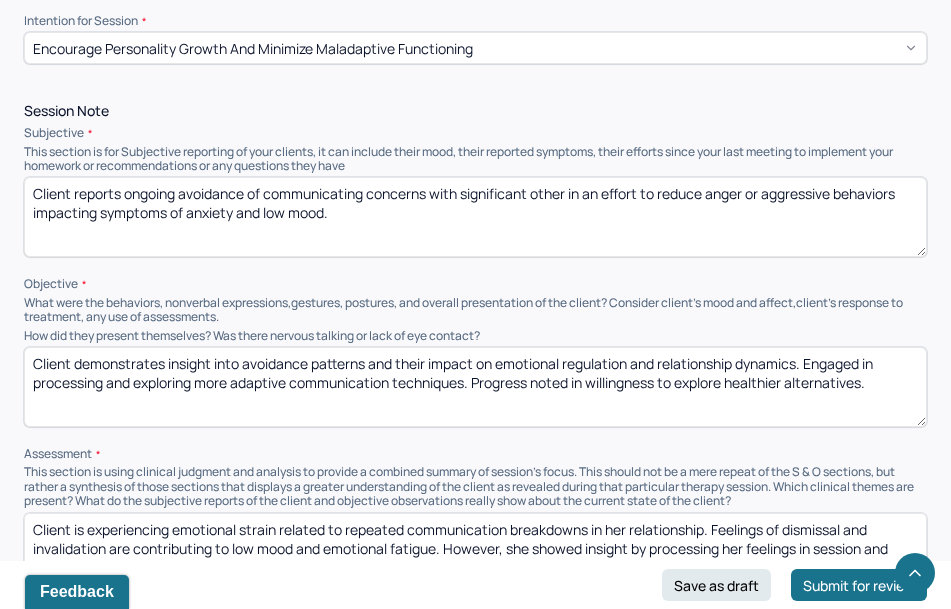 scroll, scrollTop: 1108, scrollLeft: 0, axis: vertical 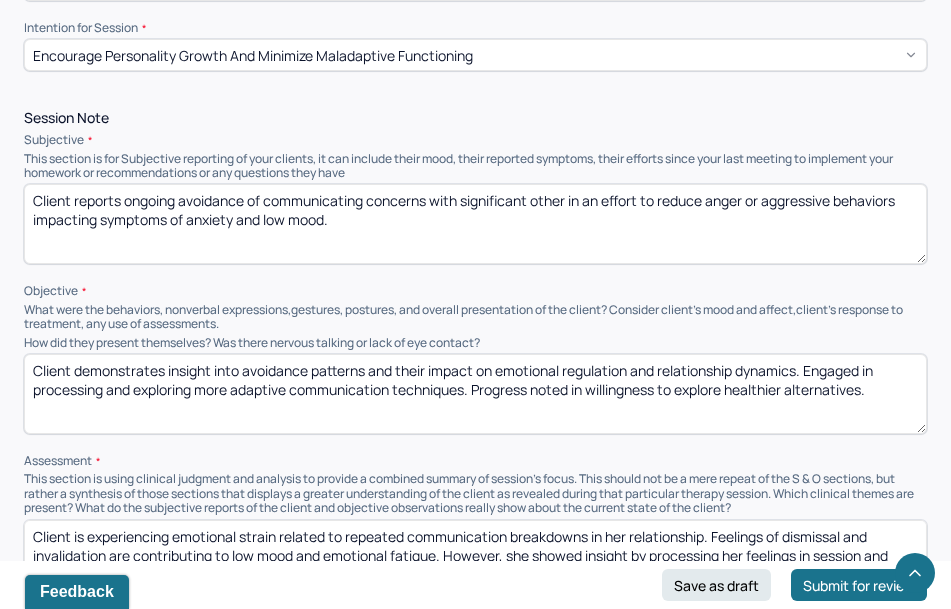 drag, startPoint x: 351, startPoint y: 219, endPoint x: 33, endPoint y: 150, distance: 325.39975 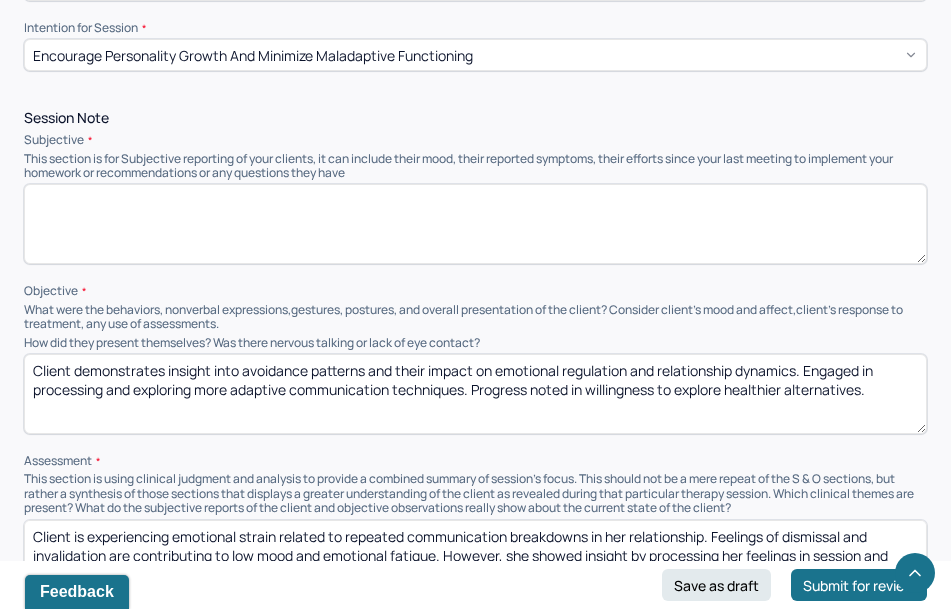 paste on "Client reports ongoing challenges with communication in her relationship with her significant other, which is causing daily tension in the home. She describes patterns of avoidance, silent treatment, and unresolved conflict leading to frustration, anger, and persistent low mood. Client expressed awareness that a conversation needs to be initiated but reports feeling either shut down or too angry to communicate effectively." 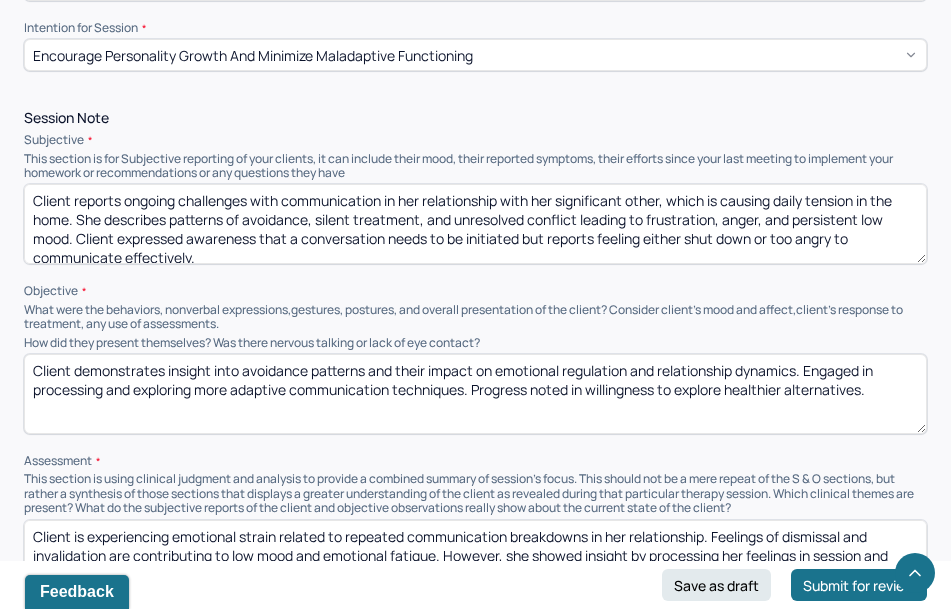 scroll, scrollTop: 3, scrollLeft: 0, axis: vertical 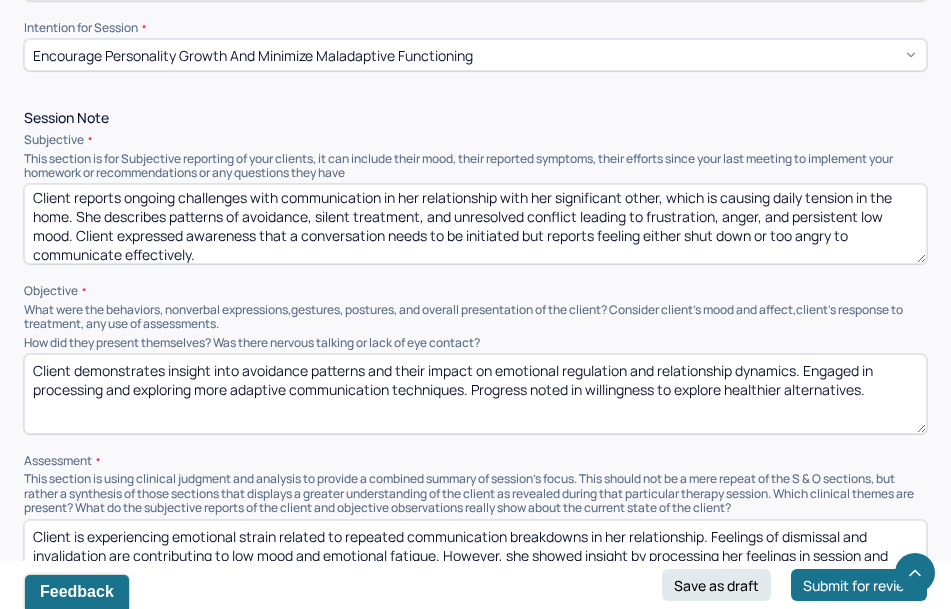 click on "Client reports ongoing avoidance of communicating concerns with significant other in an effort to reduce anger or aggressive behaviors impacting symptoms of anxiety and low mood." at bounding box center (475, 224) 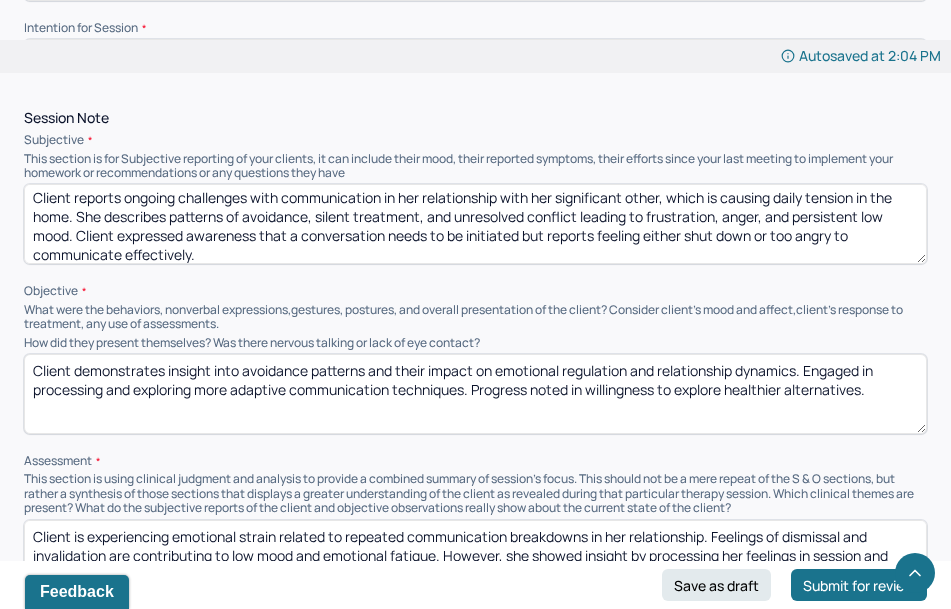 type on "Client reports ongoing challenges with communication in her relationship with her significant other, which is causing daily tension in the home. She describes patterns of avoidance, silent treatment, and unresolved conflict leading to frustration, anger, and persistent low mood. Client expressed awareness that a conversation needs to be initiated but reports feeling either shut down or too angry to communicate effectively." 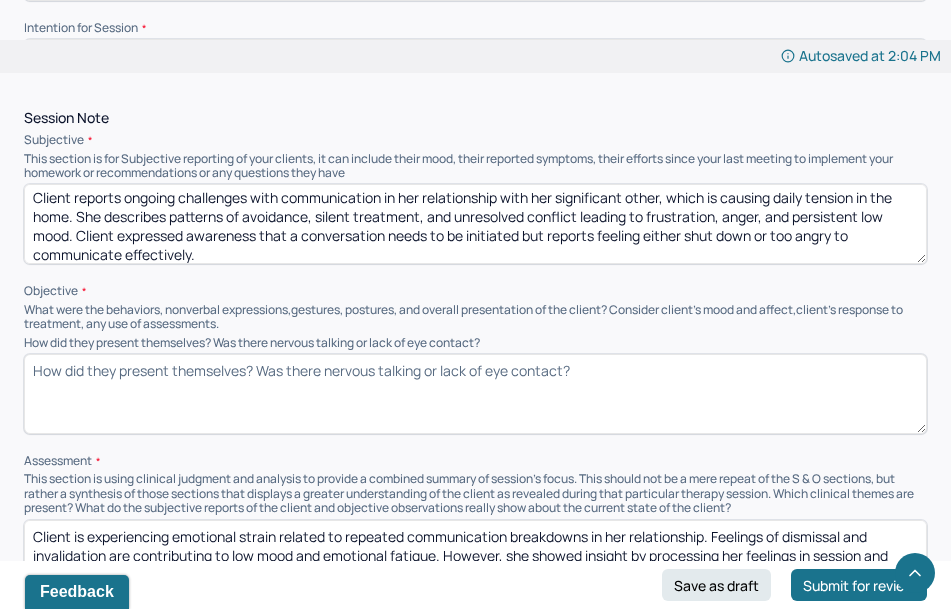 paste on "Client presented with a flat affect and appeared emotionally fatigued. She engaged openly in the session and demonstrated insight into her emotional responses and communication patterns. Notable difficulties in emotion regulation and assertive expression were discussed and explored." 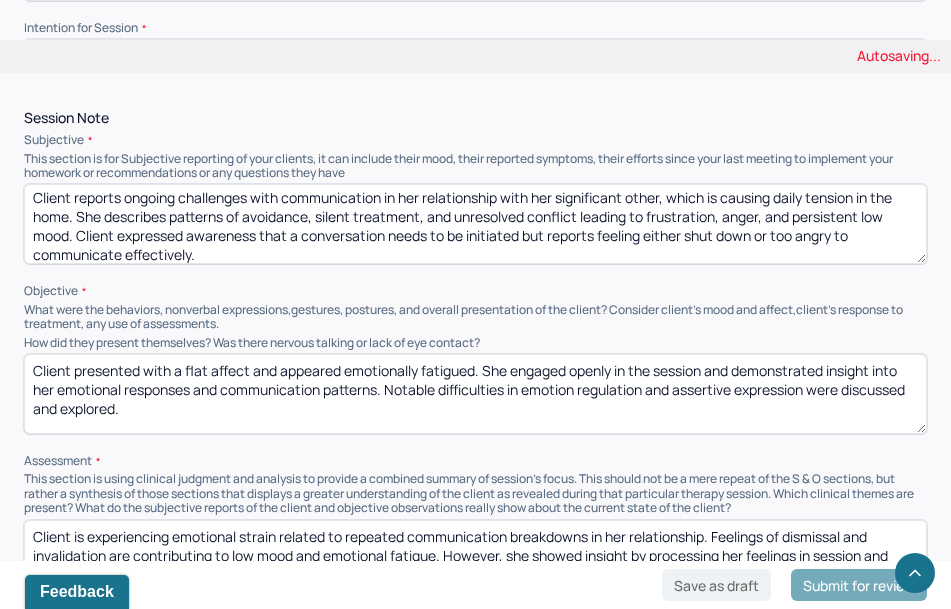 type on "Client presented with a flat affect and appeared emotionally fatigued. She engaged openly in the session and demonstrated insight into her emotional responses and communication patterns. Notable difficulties in emotion regulation and assertive expression were discussed and explored." 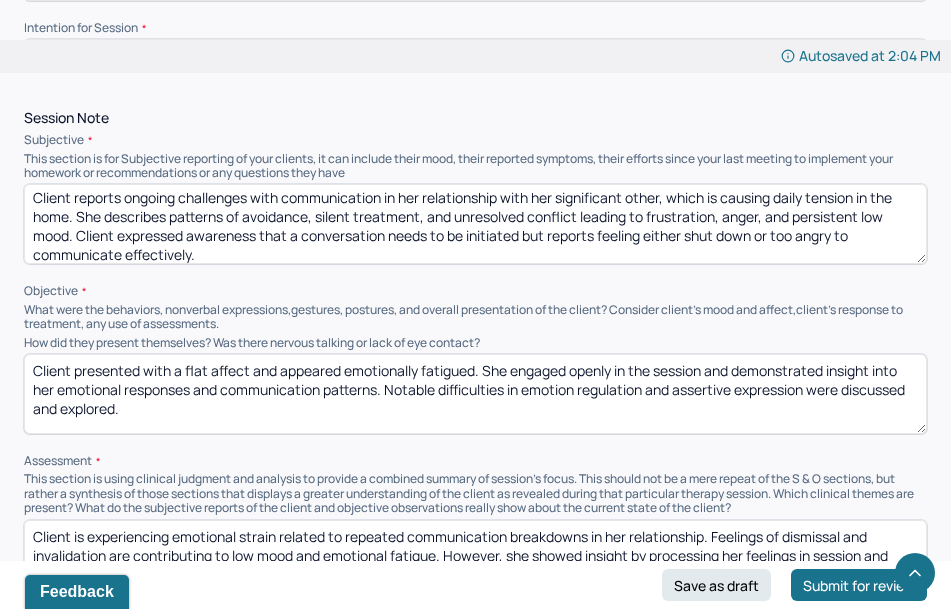 click on "Client presented with a flat affect and appeared emotionally fatigued. She engaged openly in the session and demonstrated insight into her emotional responses and communication patterns. Notable difficulties in emotion regulation and assertive expression were discussed and explored." at bounding box center [475, 394] 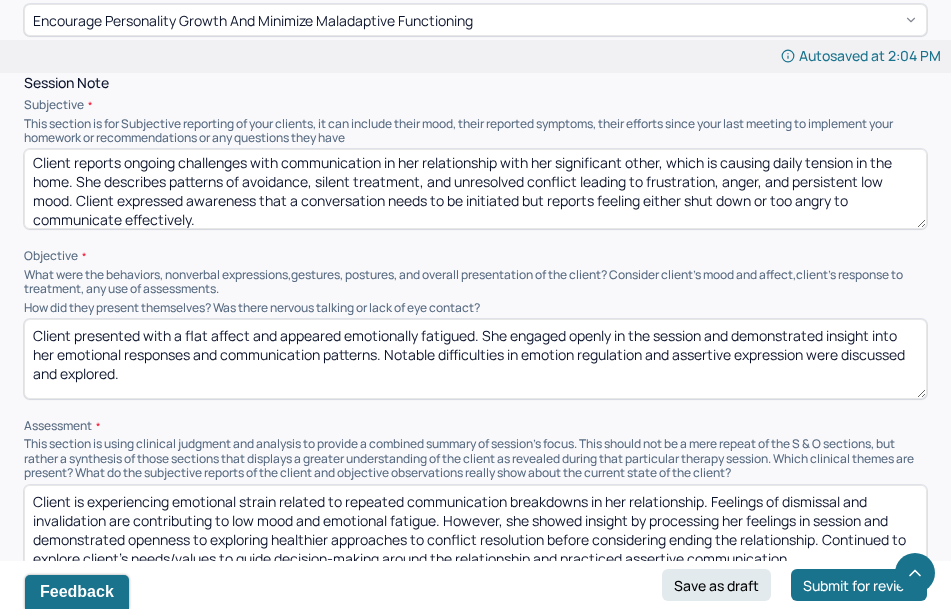 scroll, scrollTop: 9, scrollLeft: 0, axis: vertical 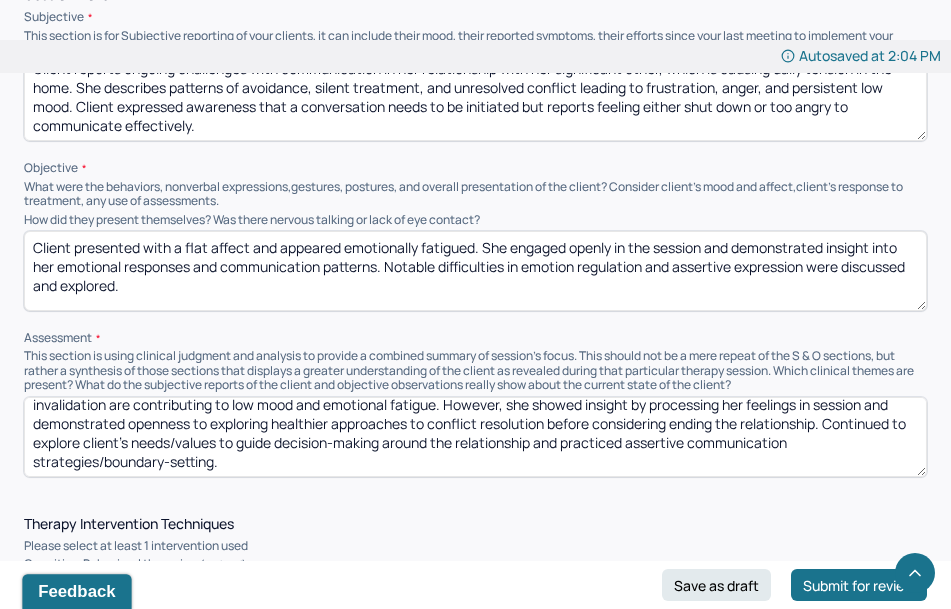 drag, startPoint x: 45, startPoint y: 972, endPoint x: 82, endPoint y: 583, distance: 390.75568 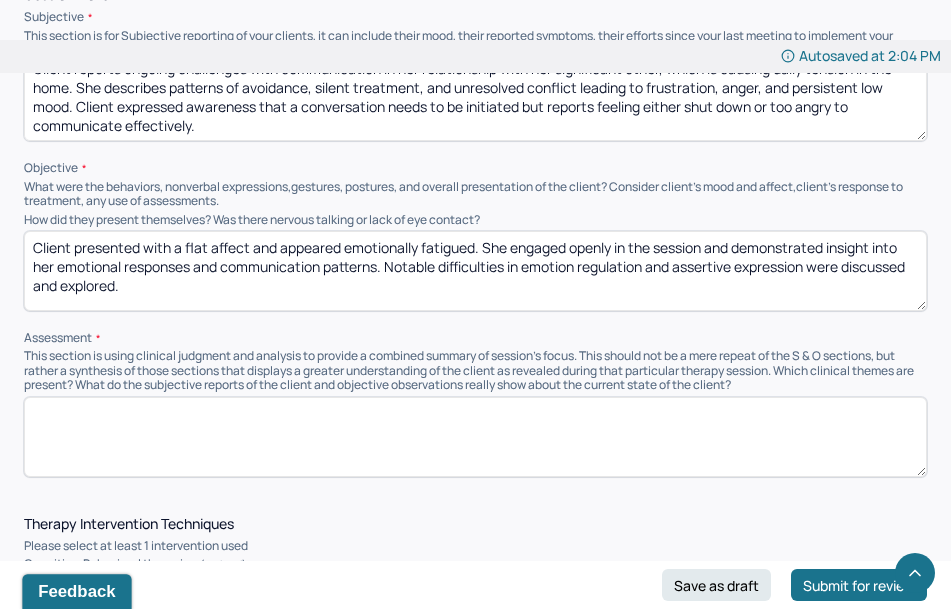 scroll, scrollTop: 0, scrollLeft: 0, axis: both 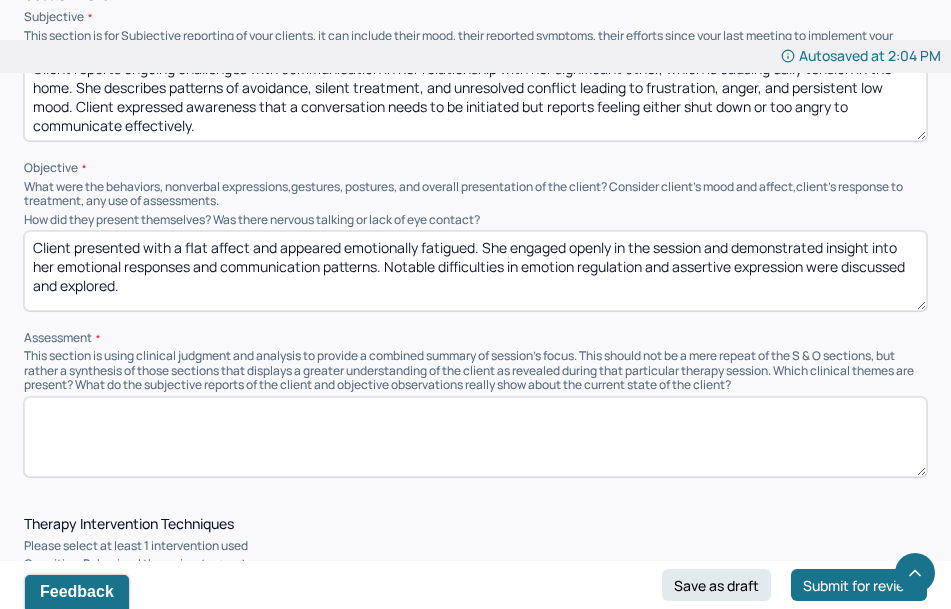 paste on "Client is experiencing interpersonal stress related to communication breakdowns, contributing to [MEDICAL_DATA] and low mood. Current symptoms are consistent with relational distress and mild depressive features. Client appears motivated to improve communication but struggles with emotional overwhelm and unhelpful communication patterns (e.g., silence, avoidance, reactivity)." 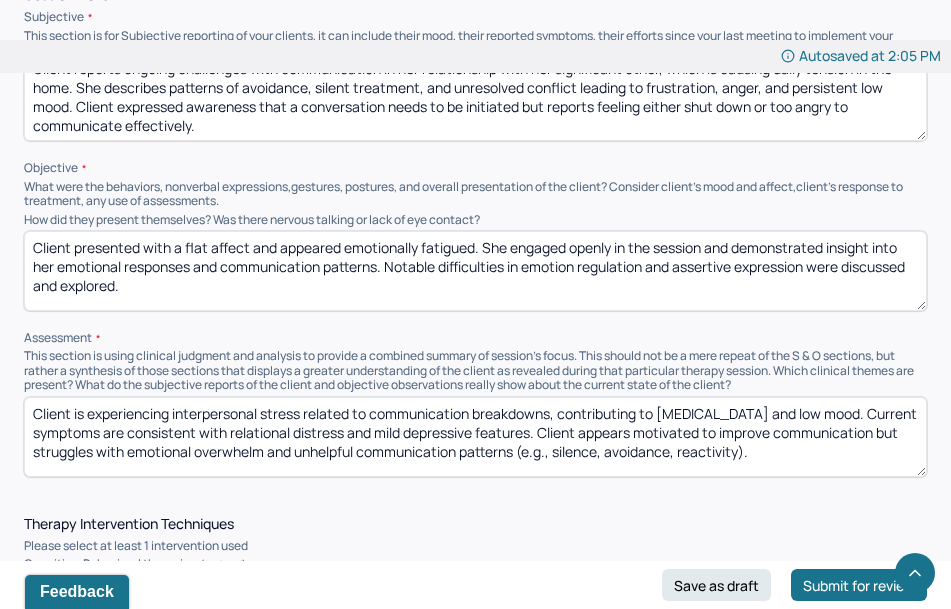 click on "Client is experiencing interpersonal stress related to communication breakdowns, contributing to [MEDICAL_DATA] and low mood. Current symptoms are consistent with relational distress and mild depressive features. Client appears motivated to improve communication but struggles with emotional overwhelm and unhelpful communication patterns (e.g., silence, avoidance, reactivity)." at bounding box center (475, 437) 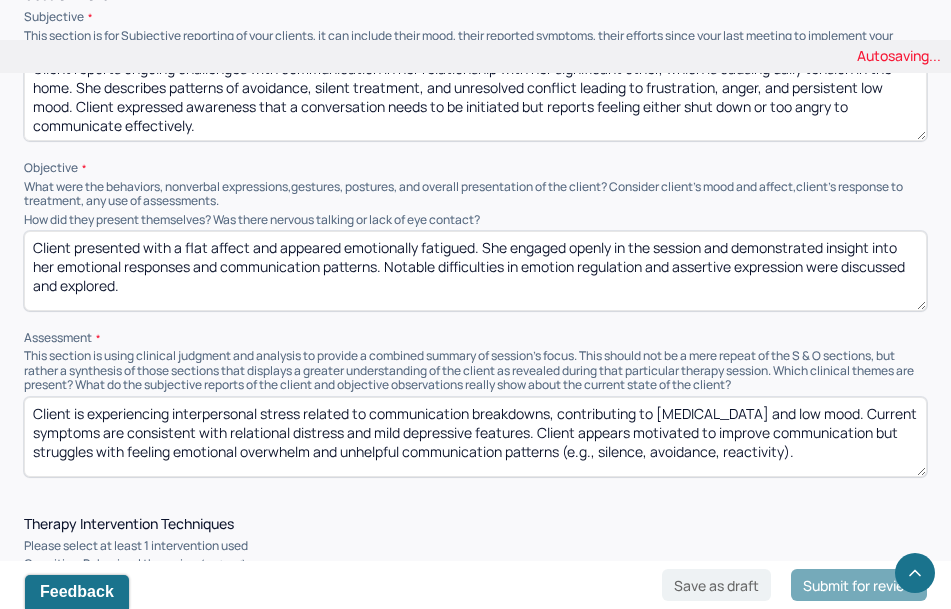 click on "Client is experiencing interpersonal stress related to communication breakdowns, contributing to [MEDICAL_DATA] and low mood. Current symptoms are consistent with relational distress and mild depressive features. Client appears motivated to improve communication but struggles with emotional overwhelm and unhelpful communication patterns (e.g., silence, avoidance, reactivity)." at bounding box center [475, 437] 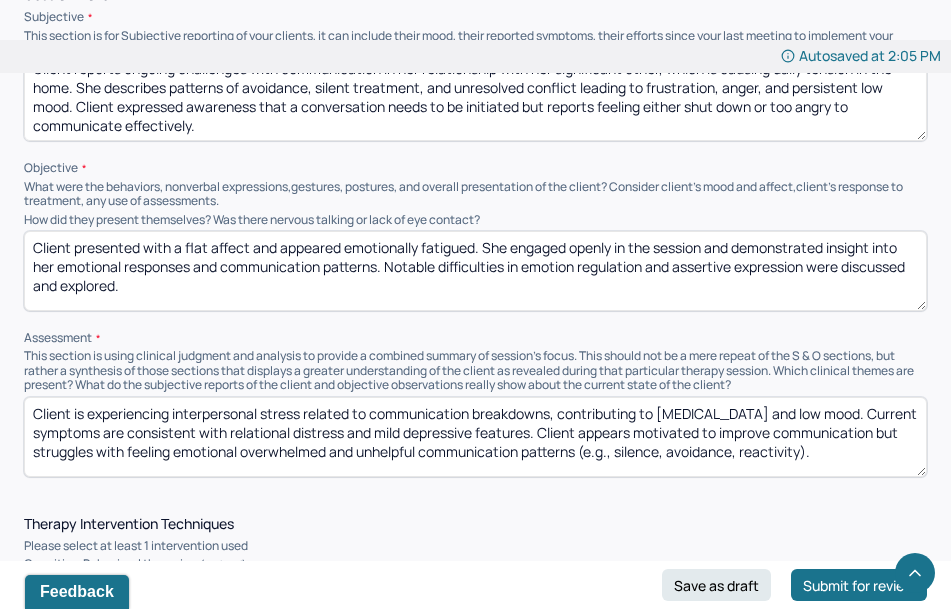click on "Client is experiencing interpersonal stress related to communication breakdowns, contributing to [MEDICAL_DATA] and low mood. Current symptoms are consistent with relational distress and mild depressive features. Client appears motivated to improve communication but struggles with feeling emotional overwhelmed and unhelpful communication patterns (e.g., silence, avoidance, reactivity)." at bounding box center [475, 437] 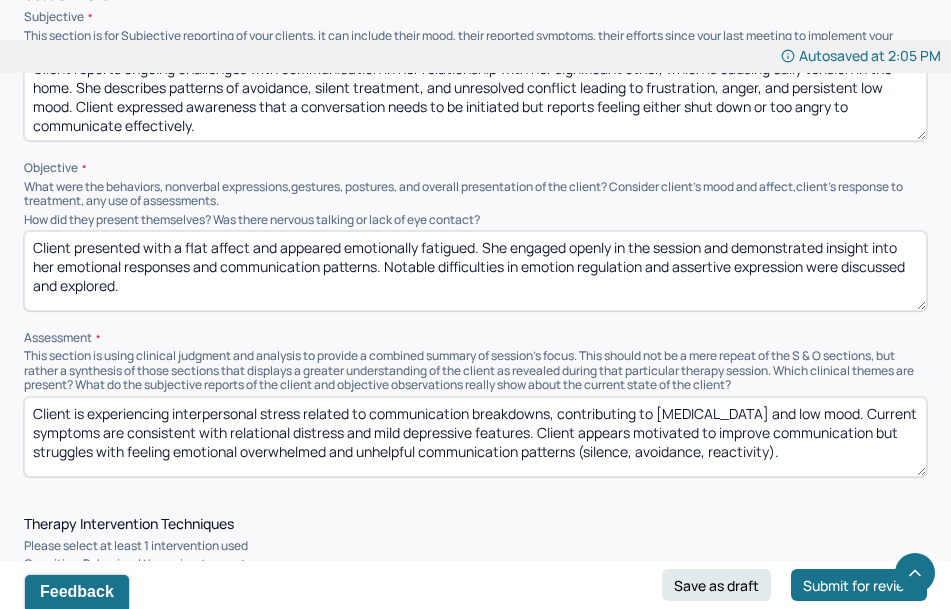 click on "Autosaved at 2:05 PM Appointment Details Client name [PERSON_NAME] Date of service [DATE] Time 6:00pm - 7:00pm Duration 1hr Appointment type individual therapy Provider name [PERSON_NAME] Modifier 1 95 Telemedicine Note type Individual soap note Load previous session note Instructions The fields marked with an asterisk ( * ) are required before you can submit your notes. Before you can submit your session notes, they must be signed. You have the option to save your notes as a draft before making a submission. Appointment location * Teletherapy Client Teletherapy Location here Home Office Other Provider Teletherapy Location Home Office Other Consent was received for the teletherapy session The teletherapy session was conducted via video Primary diagnosis * F43.23 ADJUST D/O MIXED ANX & DEPRESS MOOD Secondary diagnosis (optional) Secondary diagnosis Tertiary diagnosis (optional) Tertiary diagnosis Emotional / Behavioural symptoms demonstrated * Causing * Maladaptive Functioning Intention for Session * * *" at bounding box center (475, 676) 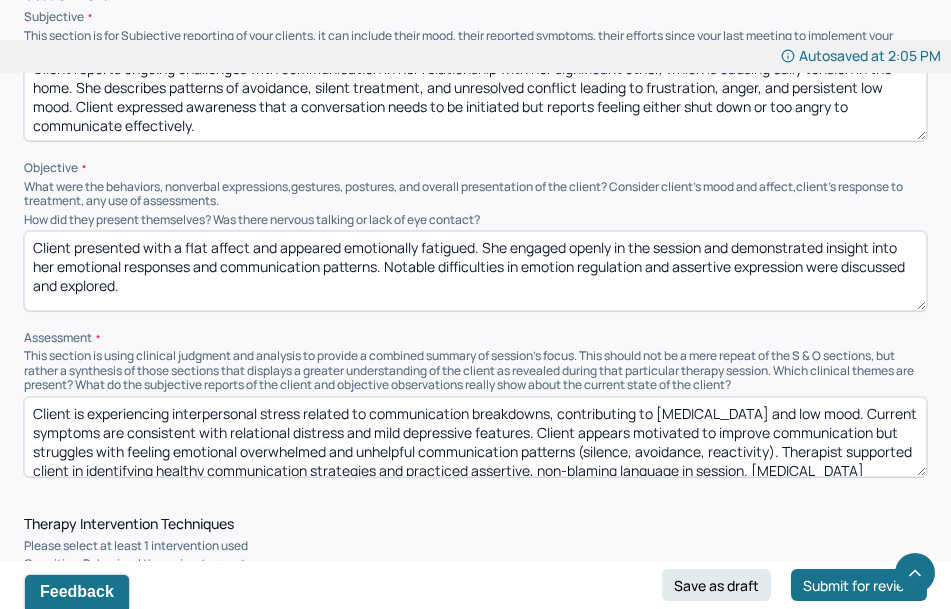 scroll, scrollTop: 22, scrollLeft: 0, axis: vertical 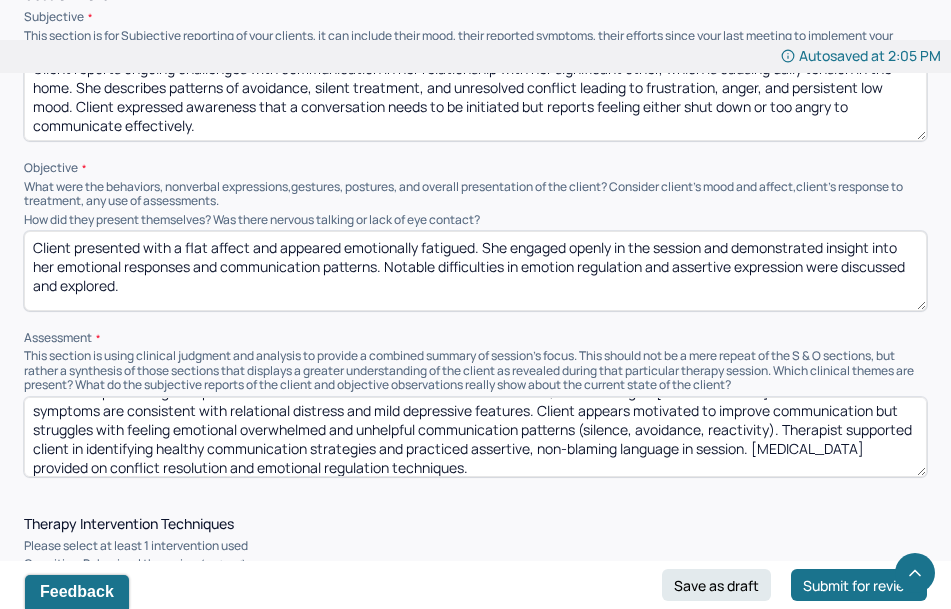 click on "Client is experiencing interpersonal stress related to communication breakdowns, contributing to [MEDICAL_DATA] and low mood. Current symptoms are consistent with relational distress and mild depressive features. Client appears motivated to improve communication but struggles with feeling emotional overwhelmed and unhelpful communication patterns (silence, avoidance, reactivity). Therapist supported client in identifying healthy communication strategies and practiced assertive, non-blaming language in session. [MEDICAL_DATA] provided on conflict resolution and emotional regulation techniques." at bounding box center (475, 437) 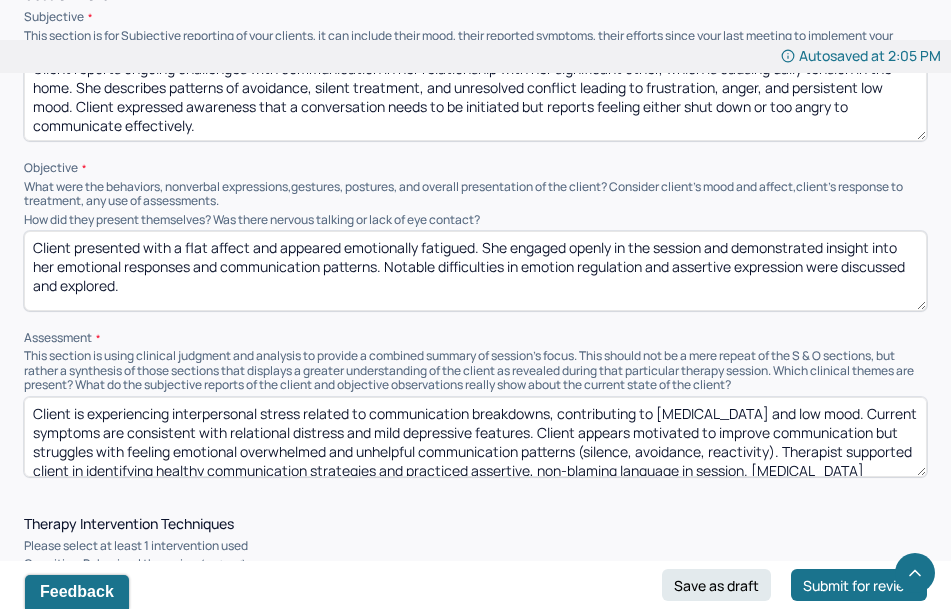 click on "Client is experiencing interpersonal stress related to communication breakdowns, contributing to [MEDICAL_DATA] and low mood. Current symptoms are consistent with relational distress and mild depressive features. Client appears motivated to improve communication but struggles with feeling emotional overwhelmed and unhelpful communication patterns (silence, avoidance, reactivity). Therapist supported client in identifying healthy communication strategies and practiced assertive, non-blaming language in session. [MEDICAL_DATA] provided on conflict resolution and emotional regulation techniques." at bounding box center [475, 437] 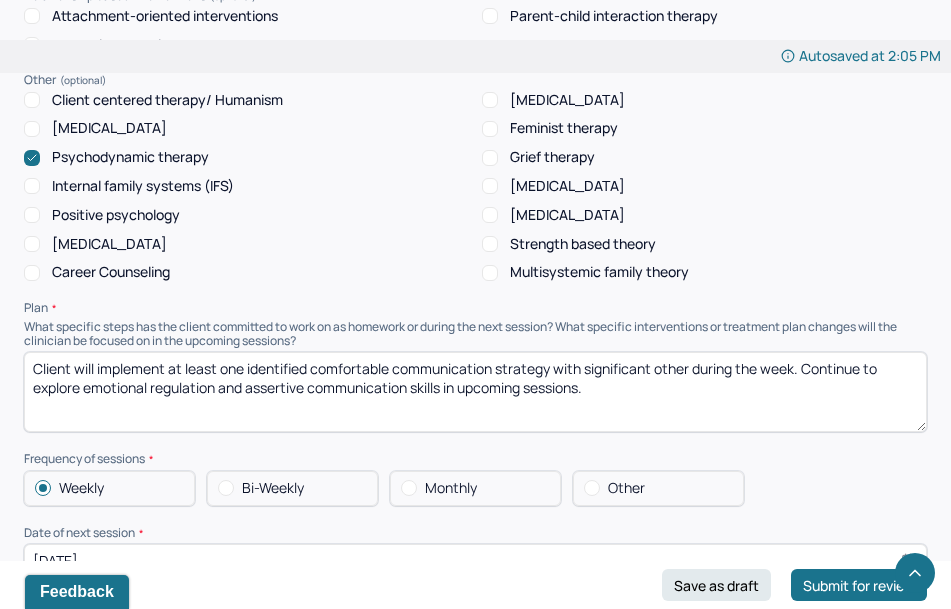 scroll, scrollTop: 2001, scrollLeft: 0, axis: vertical 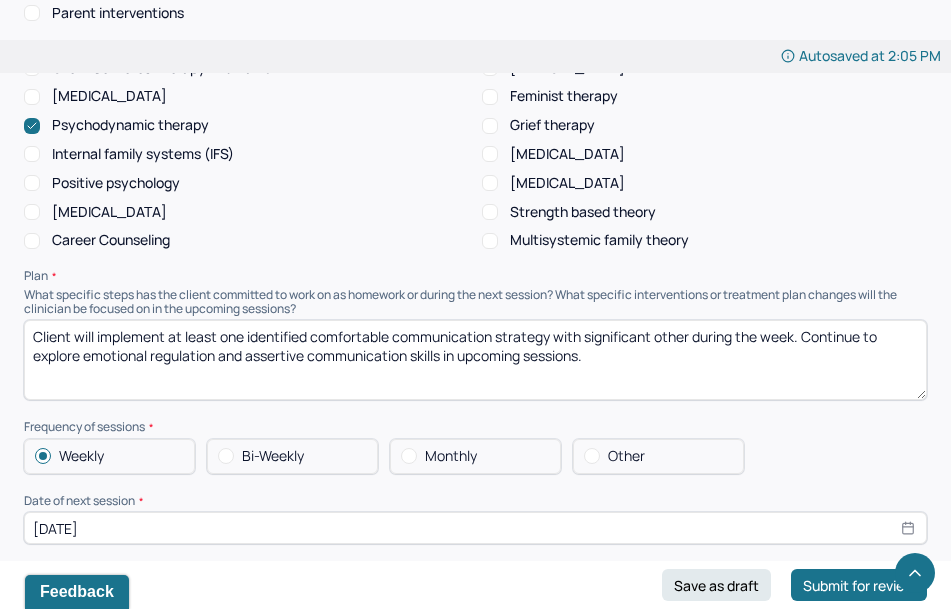 type on "Client is experiencing interpersonal stress related to communication breakdowns, contributing to [MEDICAL_DATA] and low mood. Current symptoms are consistent with relational distress and mild depressive features. Client appears motivated to improve communication but struggles with feeling emotional overwhelmed and unhelpful communication patterns (silence, avoidance, reactivity). Therapist supported client in identifying healthy communication strategies and practiced assertive, non-blaming language in session. [MEDICAL_DATA] provided on conflict resolution and emotional regulation techniques." 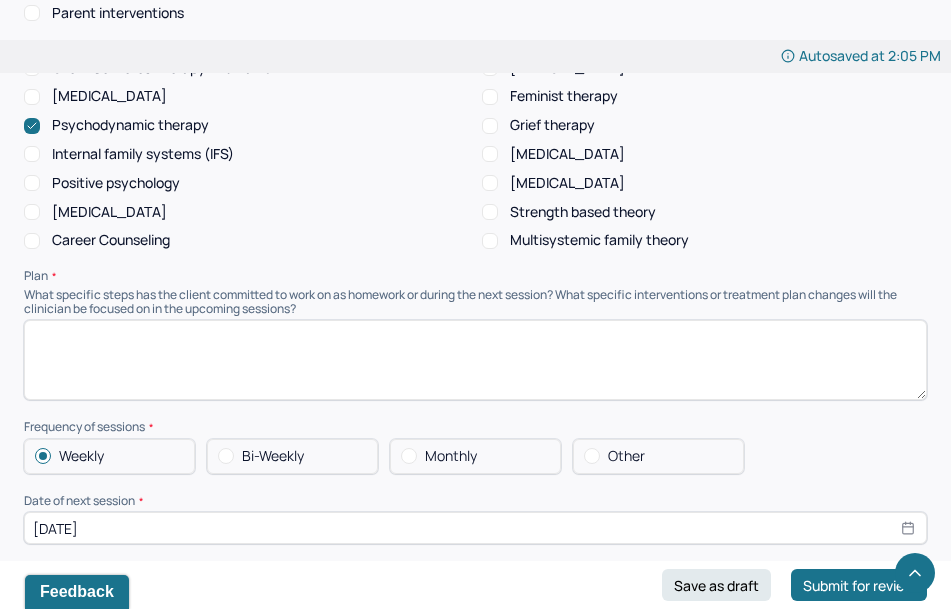 paste on "Continue to work on:
Increasing emotional regulation in relational conflict
Practicing assertive, clear, and respectful communication
Identifying and challenging internal barriers to engagement" 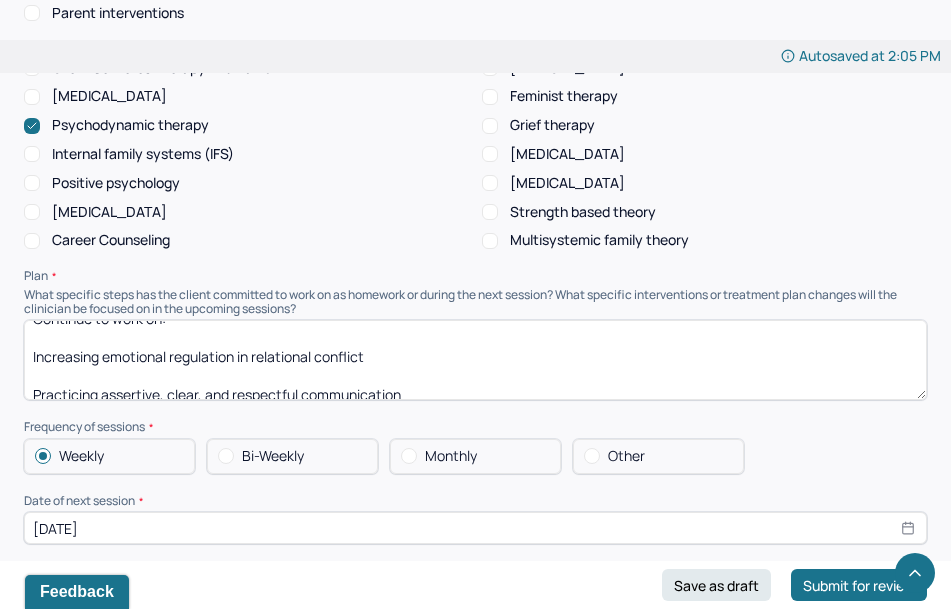 scroll, scrollTop: 13, scrollLeft: 0, axis: vertical 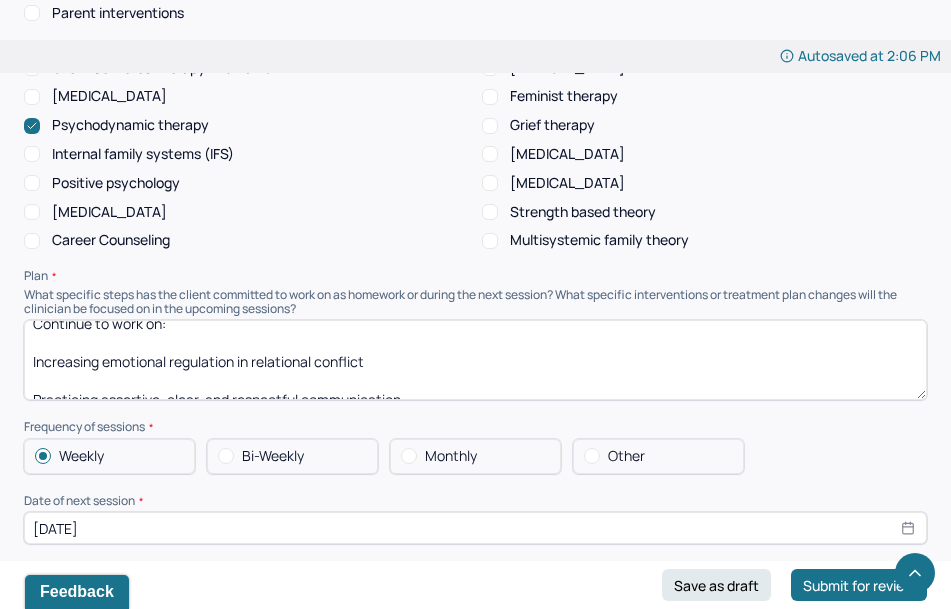 click on "Continue to work on:
Increasing emotional regulation in relational conflict
Practicing assertive, clear, and respectful communication
Identifying and challenging internal barriers to engagement" at bounding box center [475, 360] 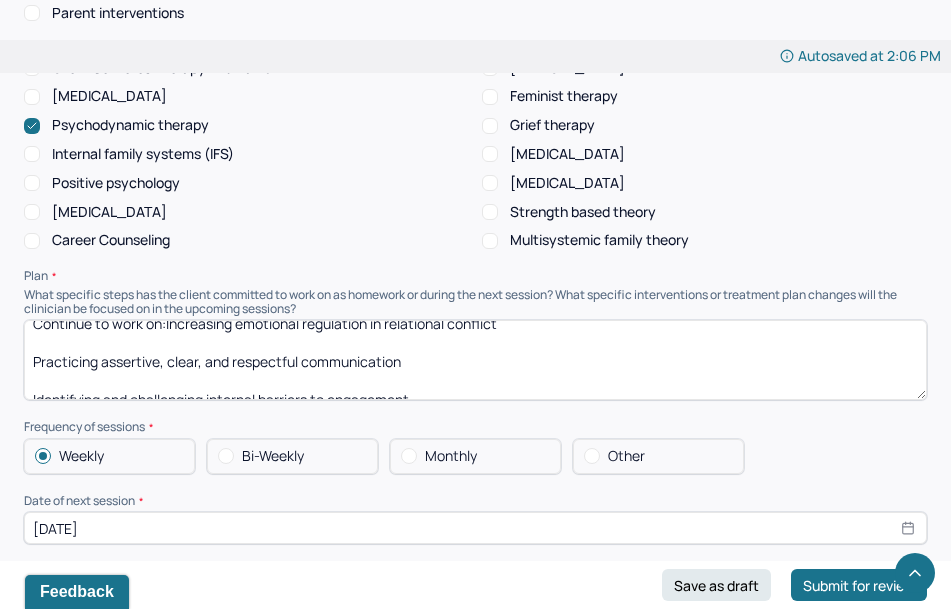 scroll, scrollTop: 0, scrollLeft: 0, axis: both 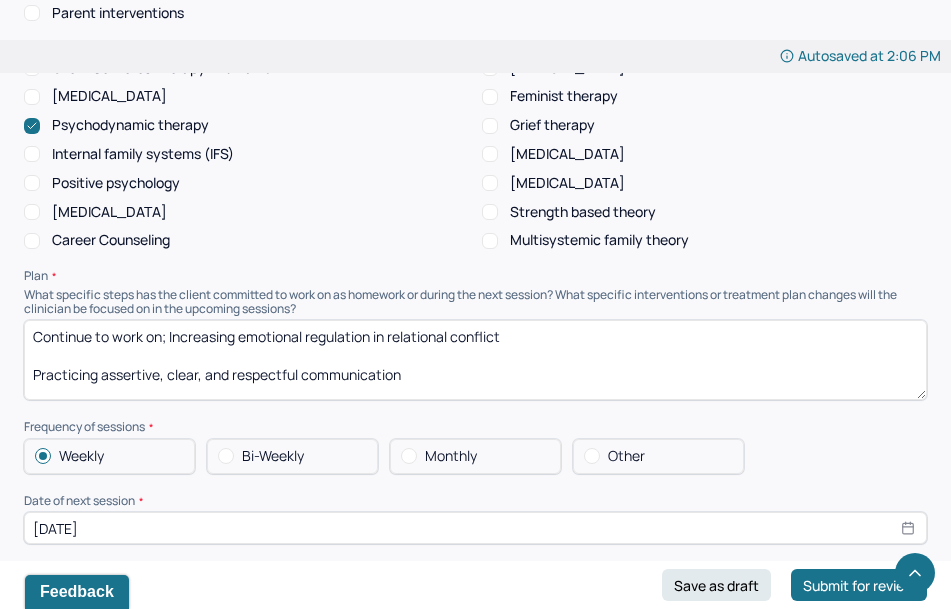 click on "Continue to work on:
Increasing emotional regulation in relational conflict
Practicing assertive, clear, and respectful communication
Identifying and challenging internal barriers to engagement" at bounding box center (475, 360) 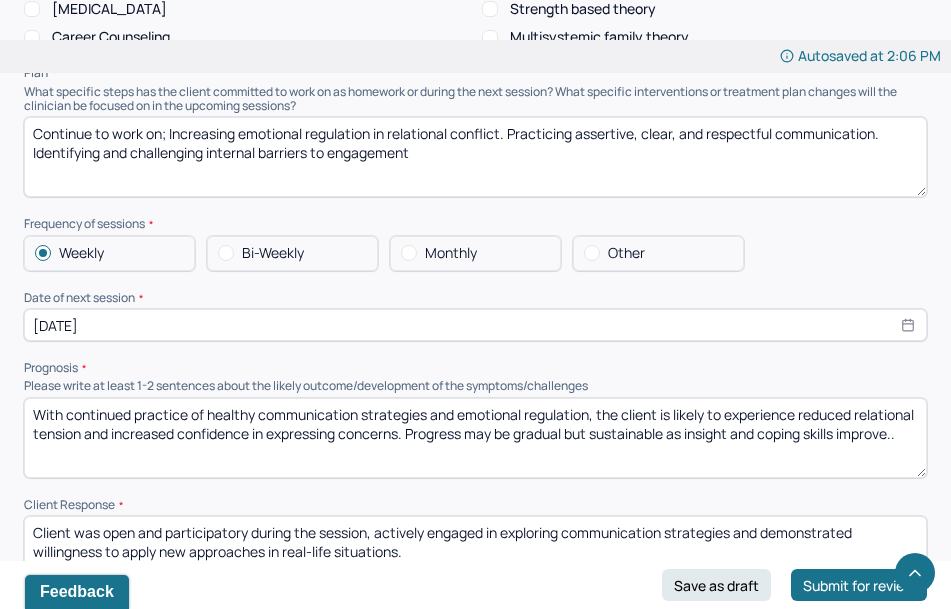 scroll, scrollTop: 2206, scrollLeft: 0, axis: vertical 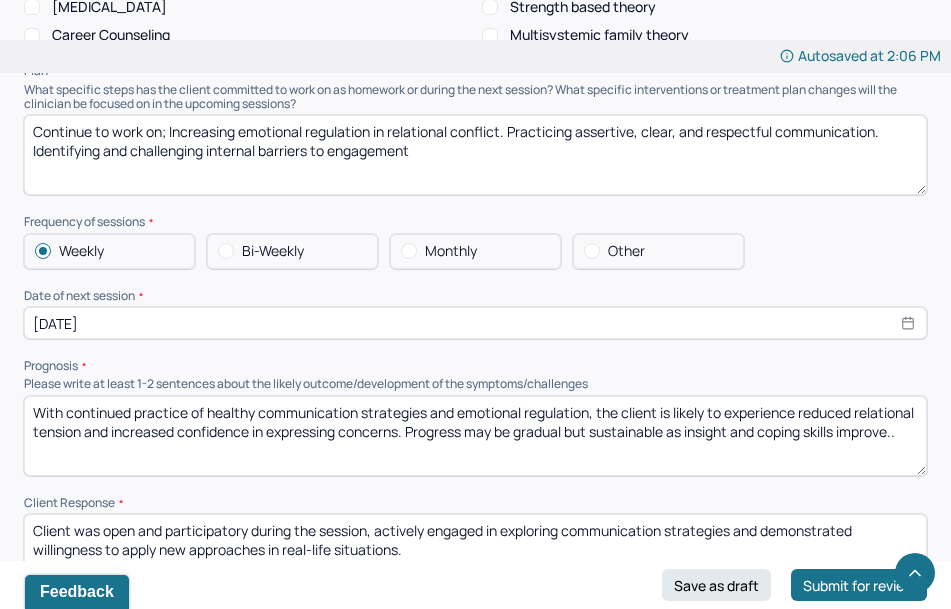 type on "Continue to work on; Increasing emotional regulation in relational conflict. Practicing assertive, clear, and respectful communication. Identifying and challenging internal barriers to engagement" 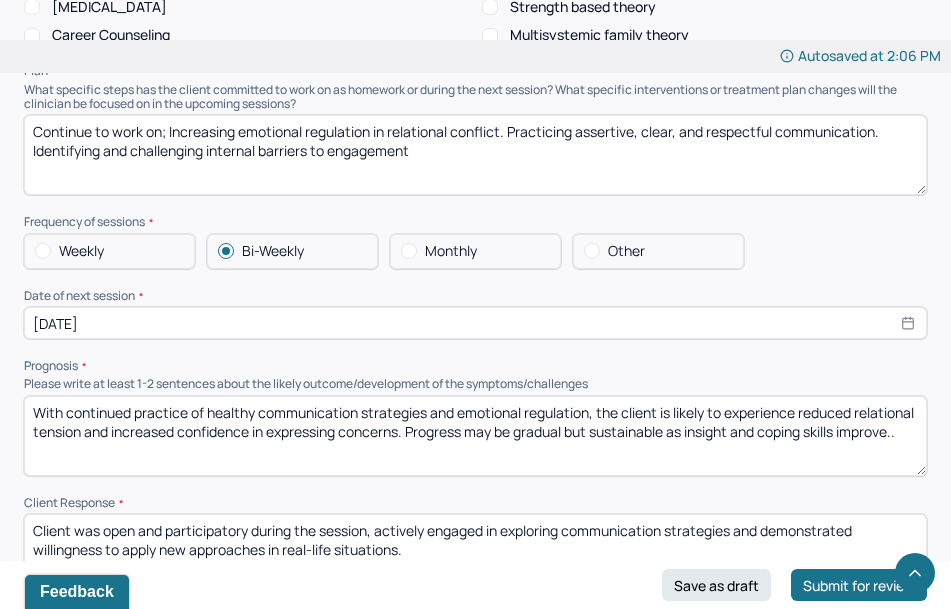 click on "[DATE]" at bounding box center [475, 323] 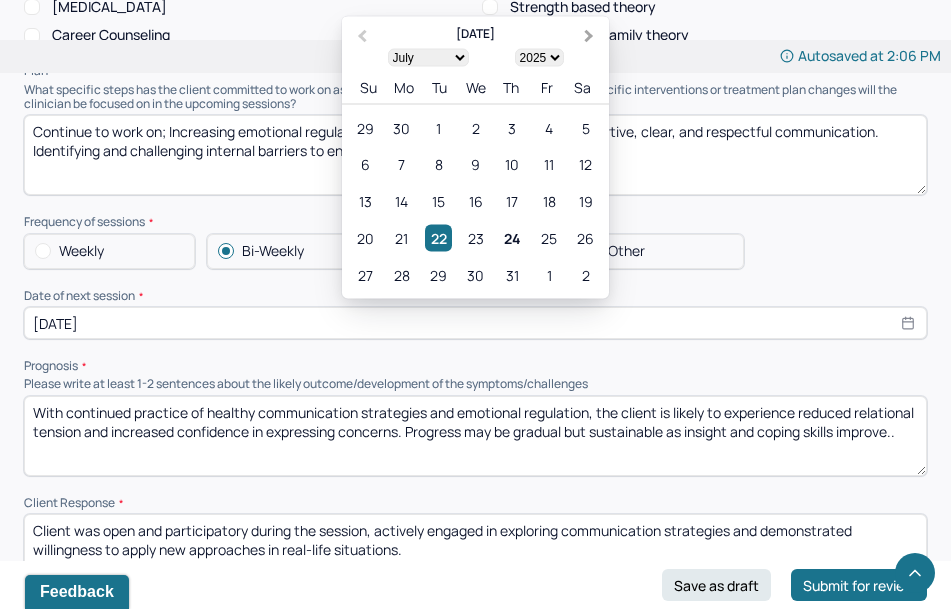 click on "Next Month" at bounding box center (591, 38) 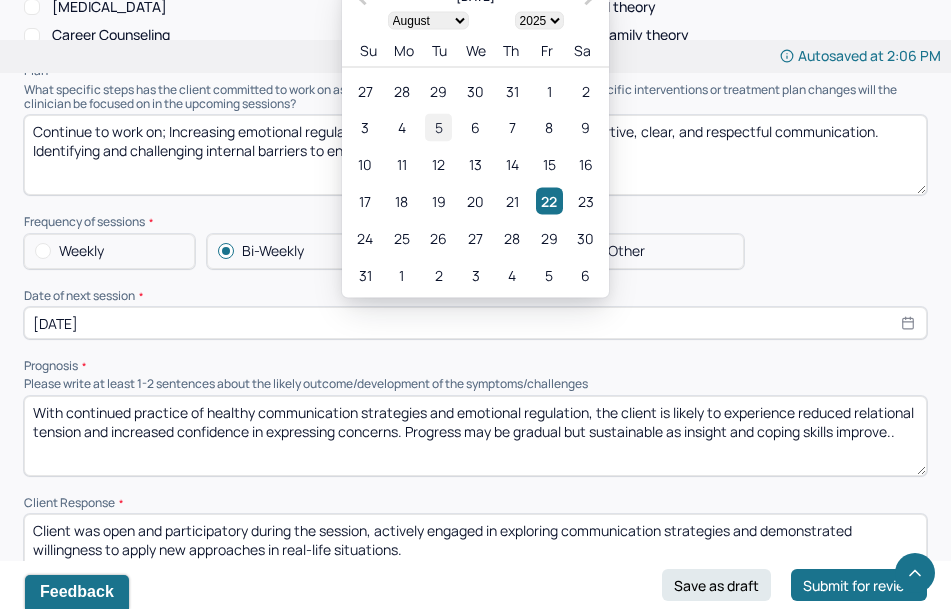 click on "5" at bounding box center [438, 127] 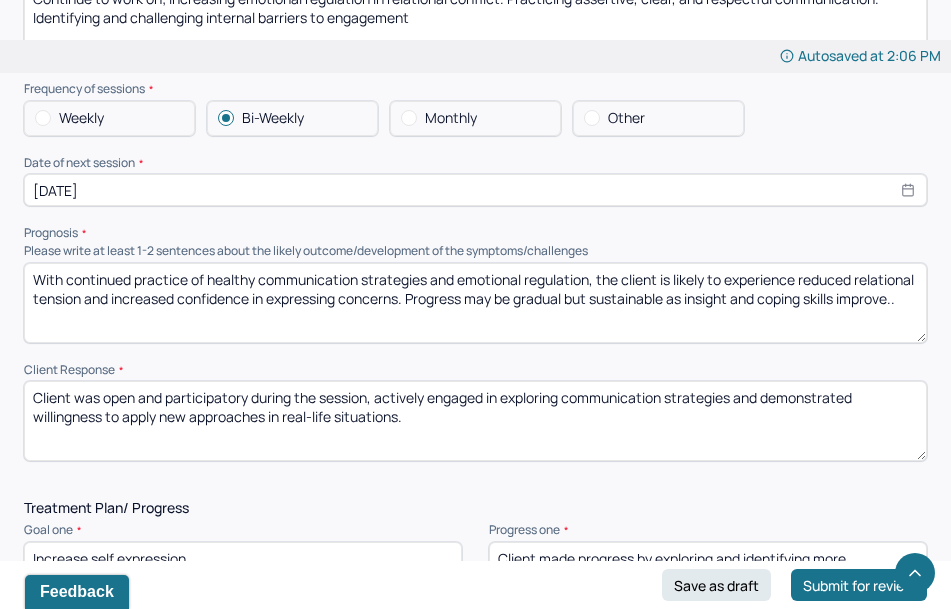scroll, scrollTop: 2341, scrollLeft: 0, axis: vertical 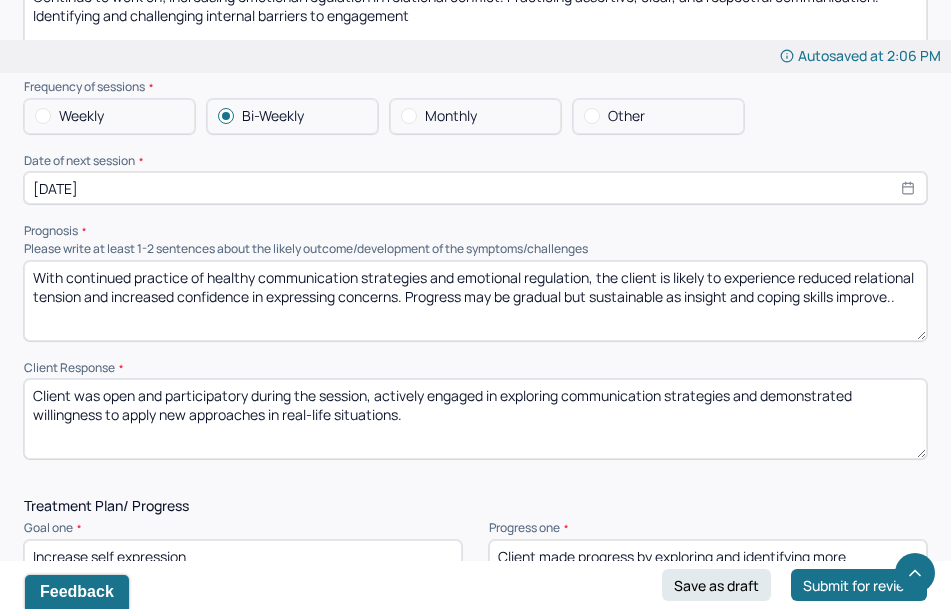 select on "7" 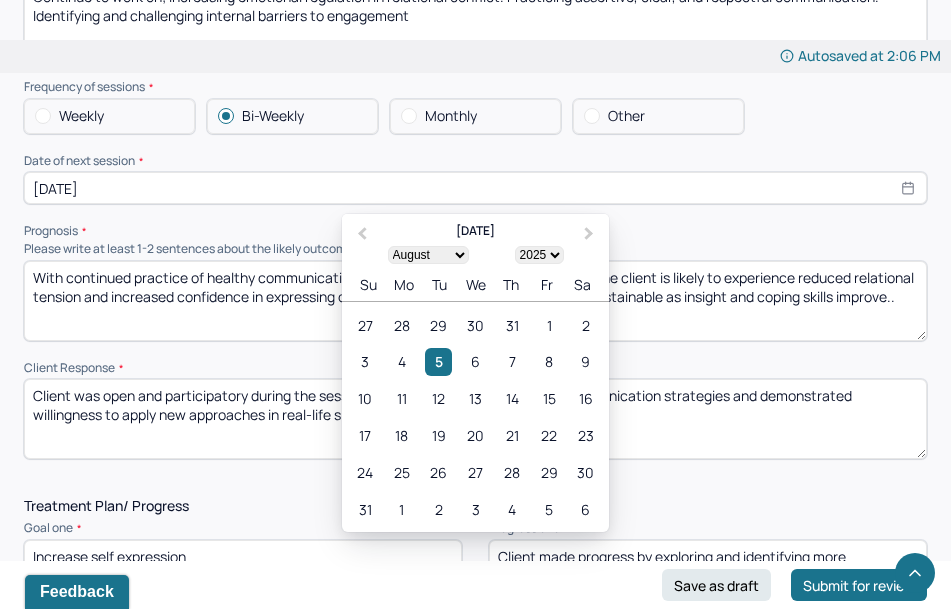 click on "Client was open and participatory during the session, actively engaged in exploring communication strategies and demonstrated willingness to apply new approaches in real-life situations." at bounding box center [475, 419] 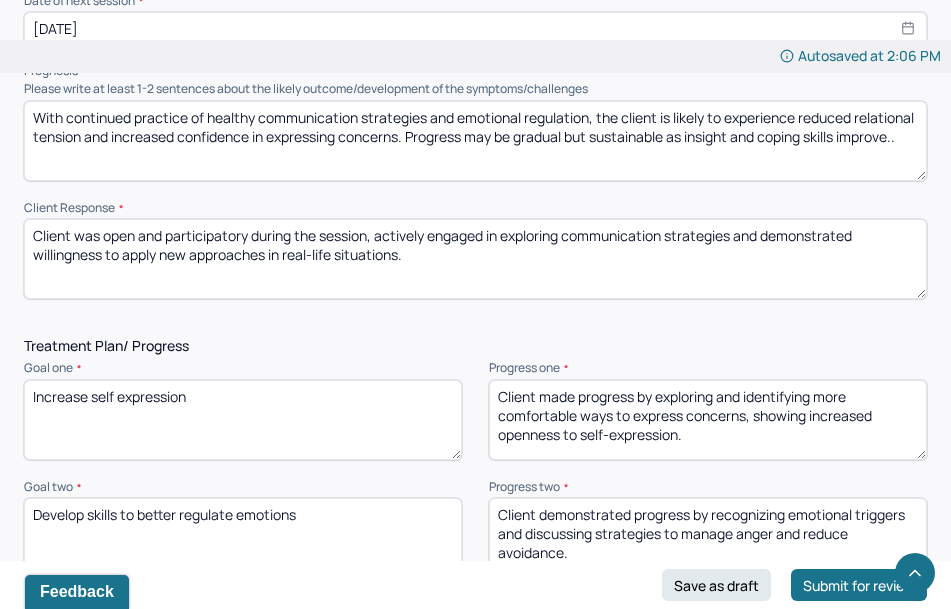 scroll, scrollTop: 2459, scrollLeft: 0, axis: vertical 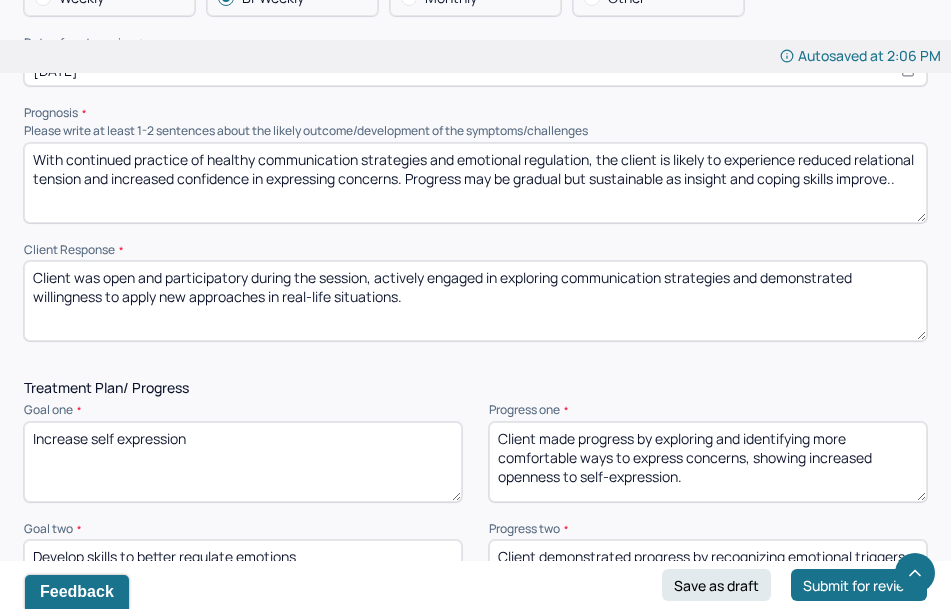drag, startPoint x: 385, startPoint y: 300, endPoint x: 52, endPoint y: 222, distance: 342.01315 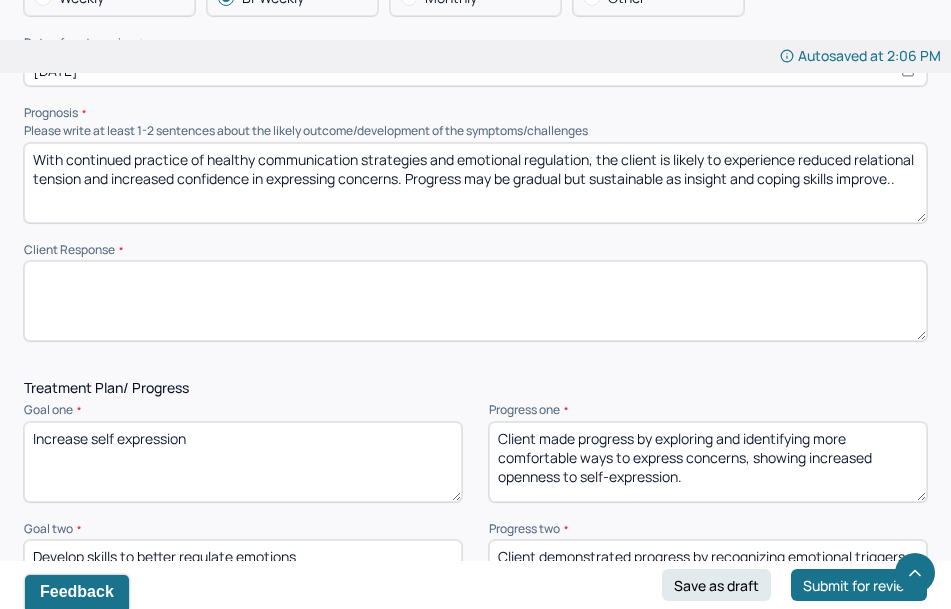 paste on "Client was engaged and responsive in session. She demonstrated willingness to practice new skills and explore communication challenges with openness." 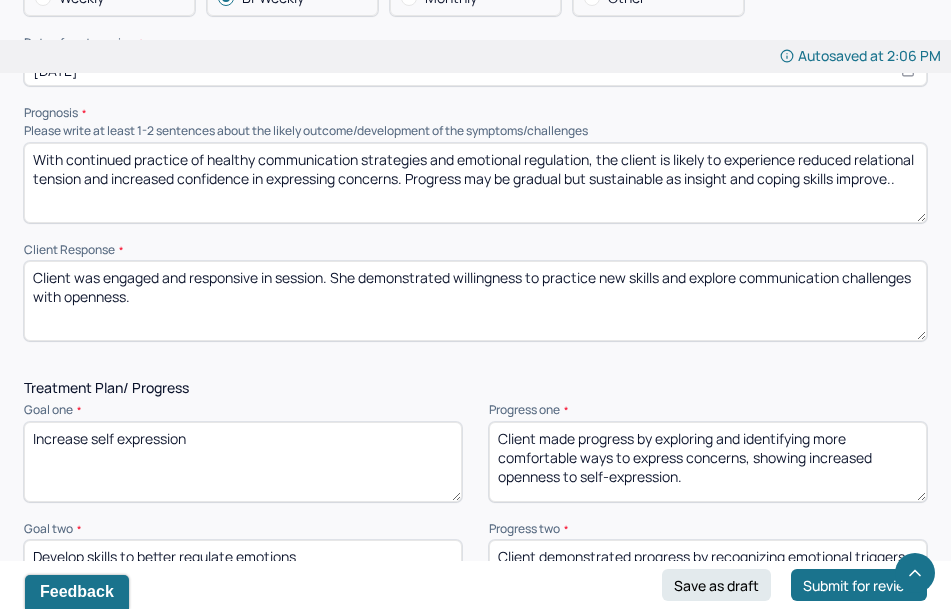 type on "Client was engaged and responsive in session. She demonstrated willingness to practice new skills and explore communication challenges with openness." 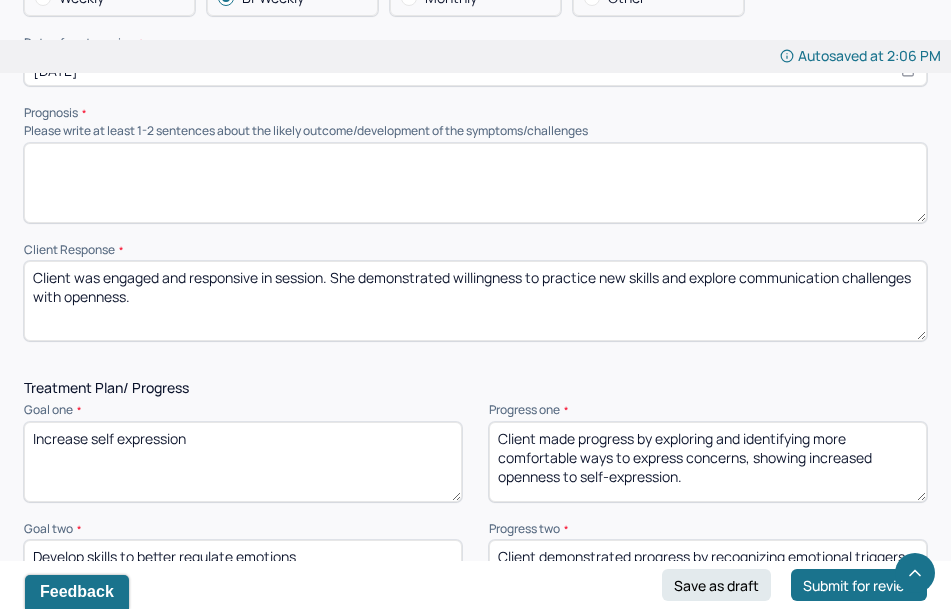 paste on "fair, given the ongoing relational stressors and the emotional impact of communication breakdowns. While the client demonstrates insight and a desire for change, entrenched patterns of avoidance and emotional reactivity may slow progress. Continued therapeutic support and consistent skill practice will be essential for sustained improvement." 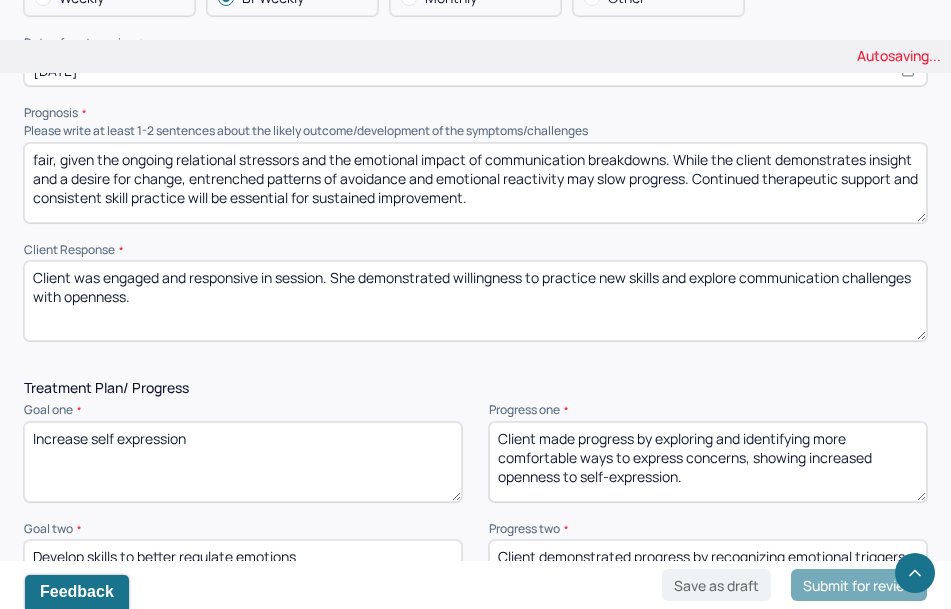 click on "With continued practice of healthy communication strategies and emotional regulation, the client is likely to experience reduced relational tension and increased confidence in expressing concerns. Progress may be gradual but sustainable as insight and coping skills improve.." at bounding box center (475, 183) 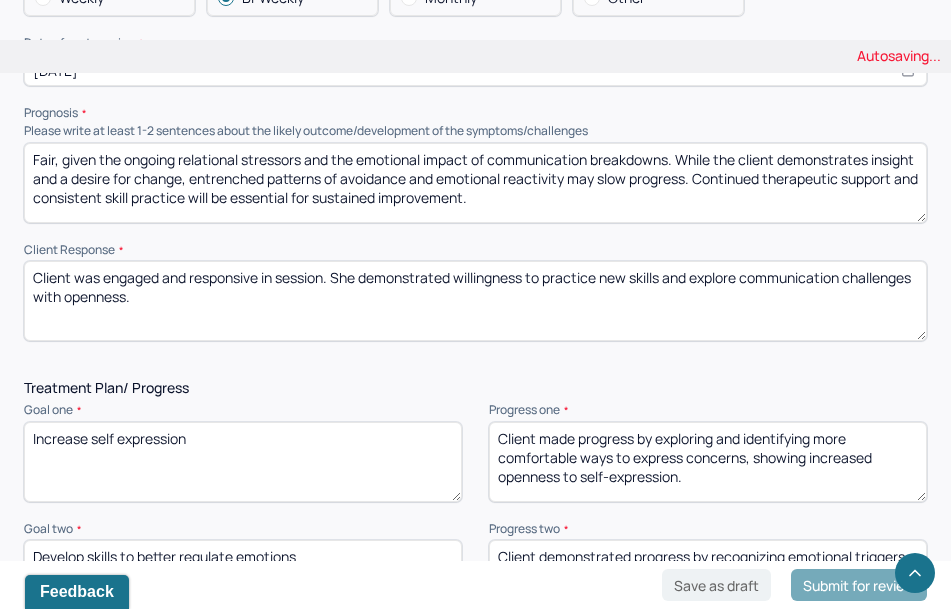 click on "fair, given the ongoing relational stressors and the emotional impact of communication breakdowns. While the client demonstrates insight and a desire for change, entrenched patterns of avoidance and emotional reactivity may slow progress. Continued therapeutic support and consistent skill practice will be essential for sustained improvement." at bounding box center [475, 183] 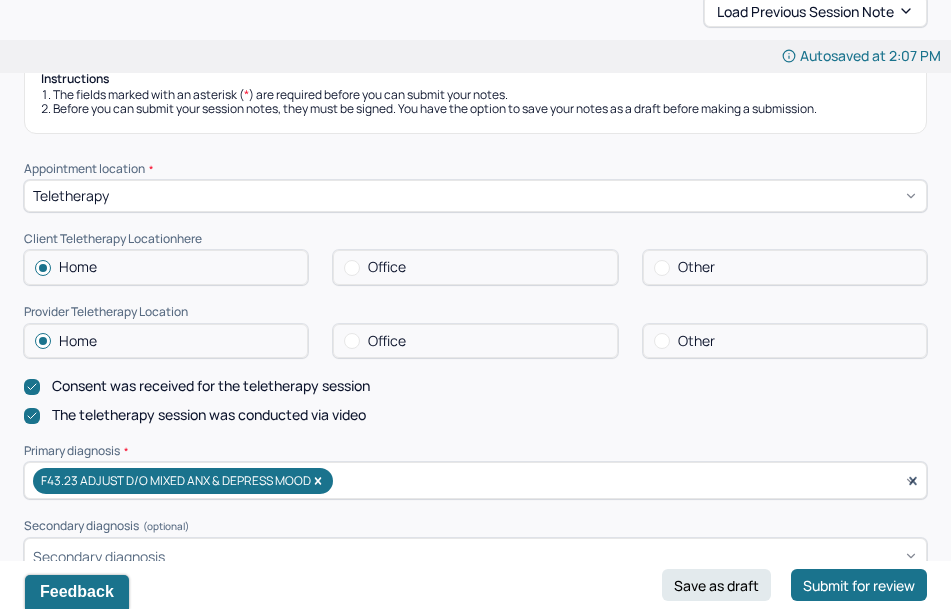 scroll, scrollTop: 331, scrollLeft: 0, axis: vertical 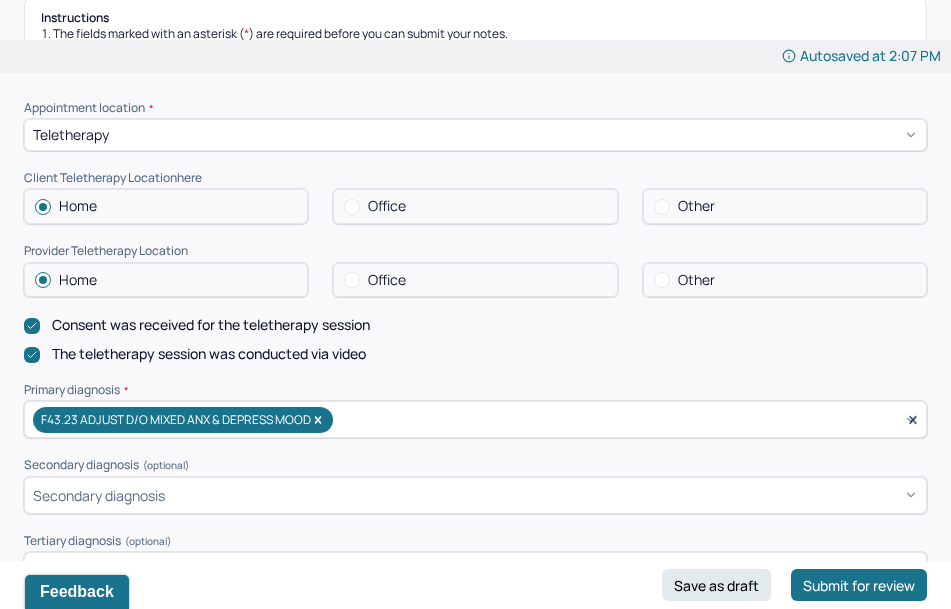 type on "Fair, given the ongoing relational stressors and the emotional impact of communication breakdowns. While the client demonstrates insight and a desire for change, entrenched patterns of avoidance and emotional reactivity may slow progress. Continued therapeutic support and consistent skill practice will be essential for sustained improvement." 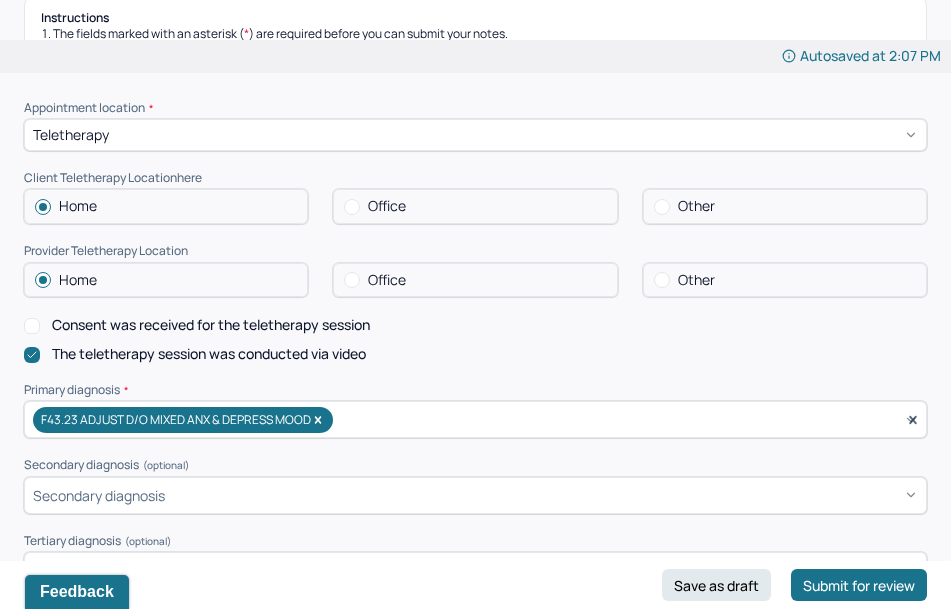click on "Consent was received for the teletherapy session" at bounding box center (32, 326) 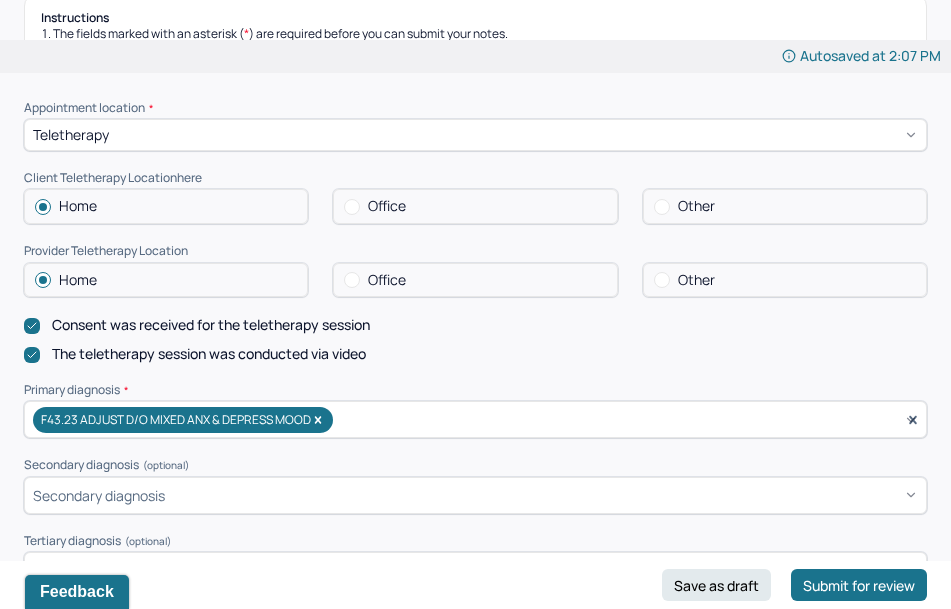 click 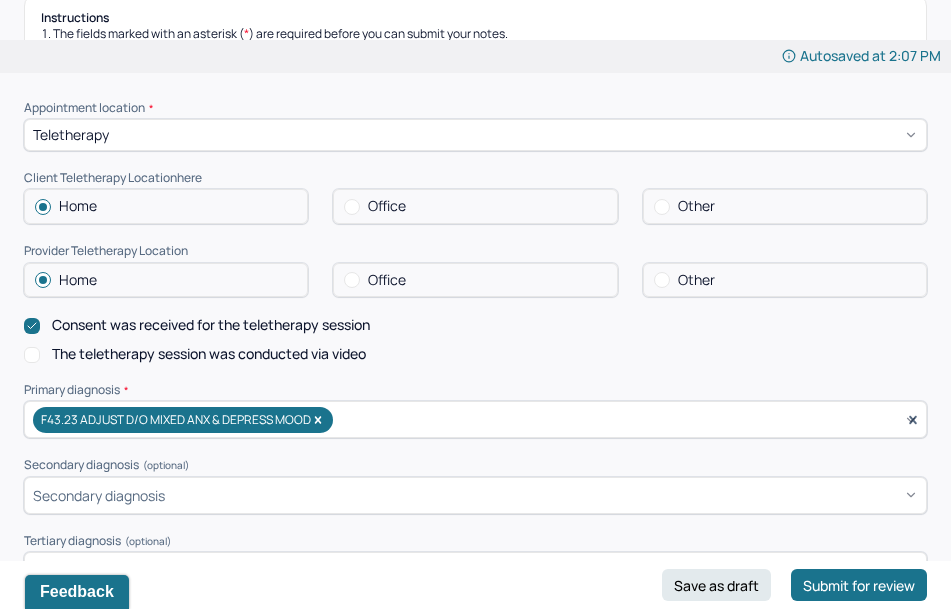 click on "The teletherapy session was conducted via video" at bounding box center (32, 355) 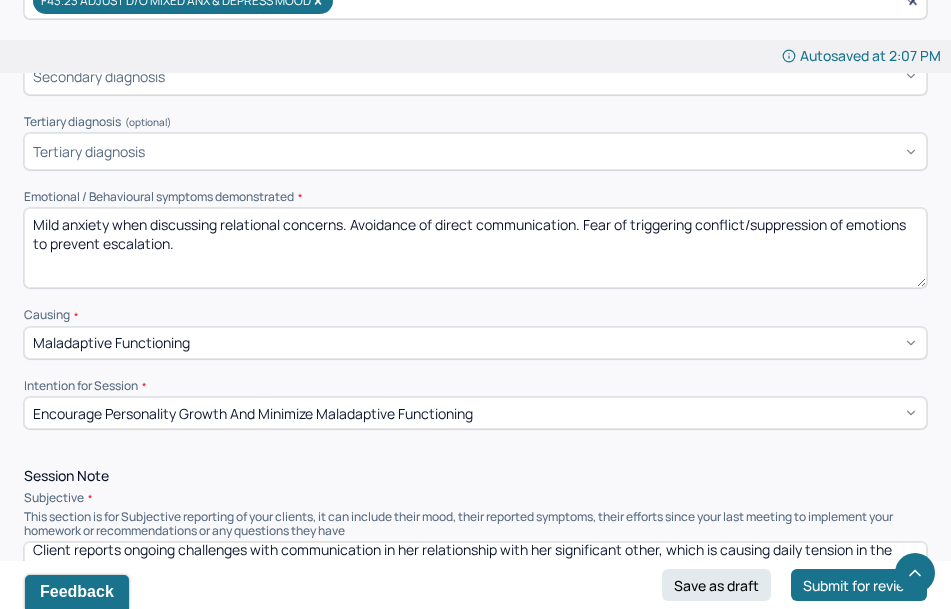 scroll, scrollTop: 751, scrollLeft: 0, axis: vertical 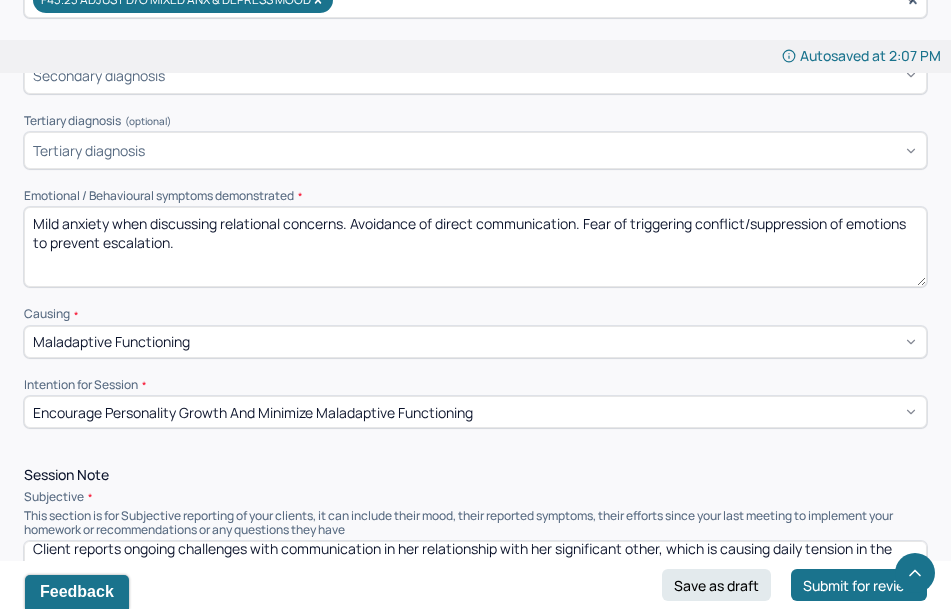 drag, startPoint x: 156, startPoint y: 243, endPoint x: 6, endPoint y: 234, distance: 150.26976 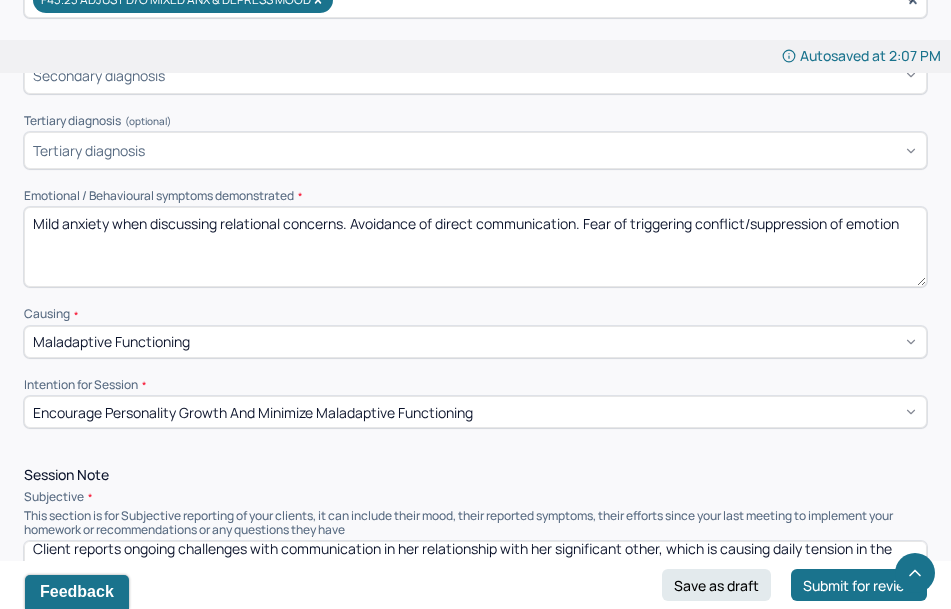 type on "Mild anxiety when discussing relational concerns. Avoidance of direct communication. Fear of triggering conflict/suppression of emotio" 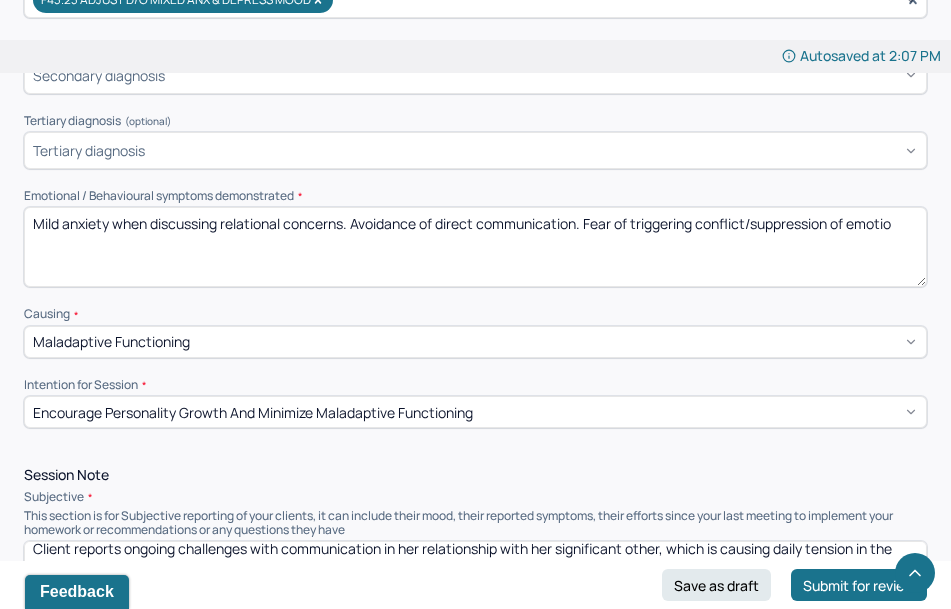 drag, startPoint x: 72, startPoint y: 230, endPoint x: 11, endPoint y: 177, distance: 80.80842 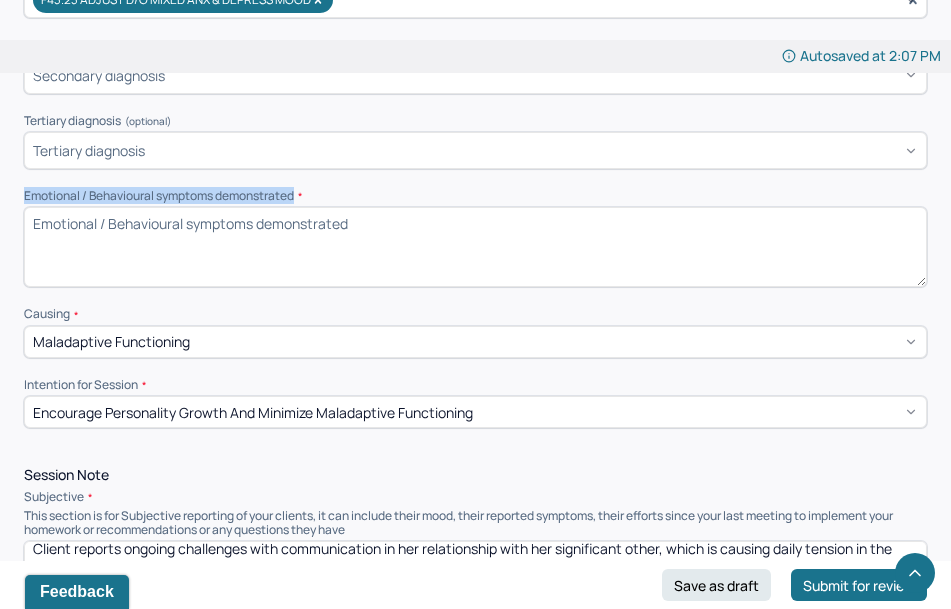 drag, startPoint x: 315, startPoint y: 195, endPoint x: 10, endPoint y: 183, distance: 305.23596 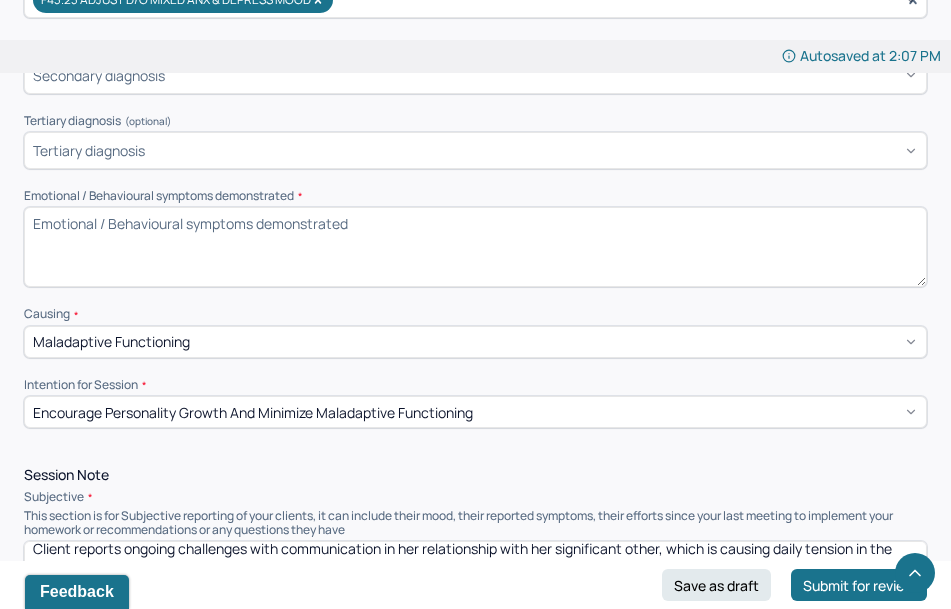 click on "Mild anxiety when discussing relational concerns. Avoidance of direct communication. Fear of triggering conflict/suppression of emotio" at bounding box center [475, 247] 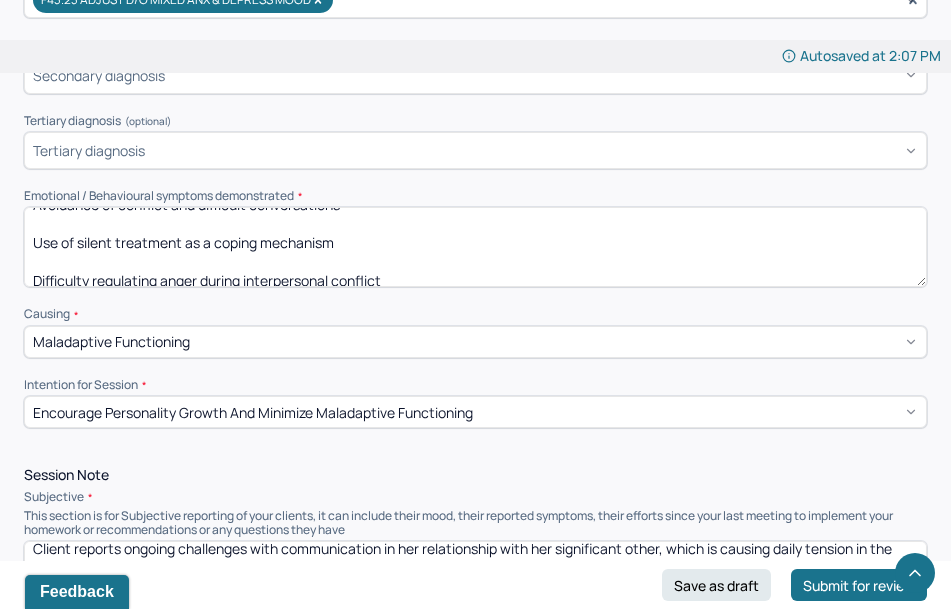 scroll, scrollTop: 0, scrollLeft: 0, axis: both 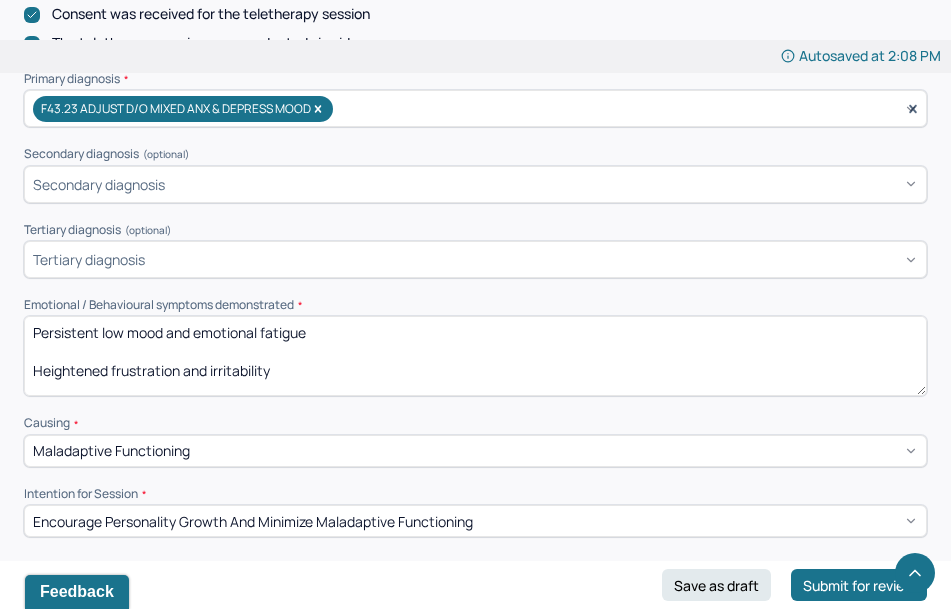 click on "Persistent low mood and emotional fatigue
Heightened frustration and irritability
Avoidance of conflict and difficult conversations
Use of silent treatment as a coping mechanism
Difficulty regulating anger during interpersonal conflict
Feelings of being shut down or dismissed in attempts to communicate" at bounding box center [475, 356] 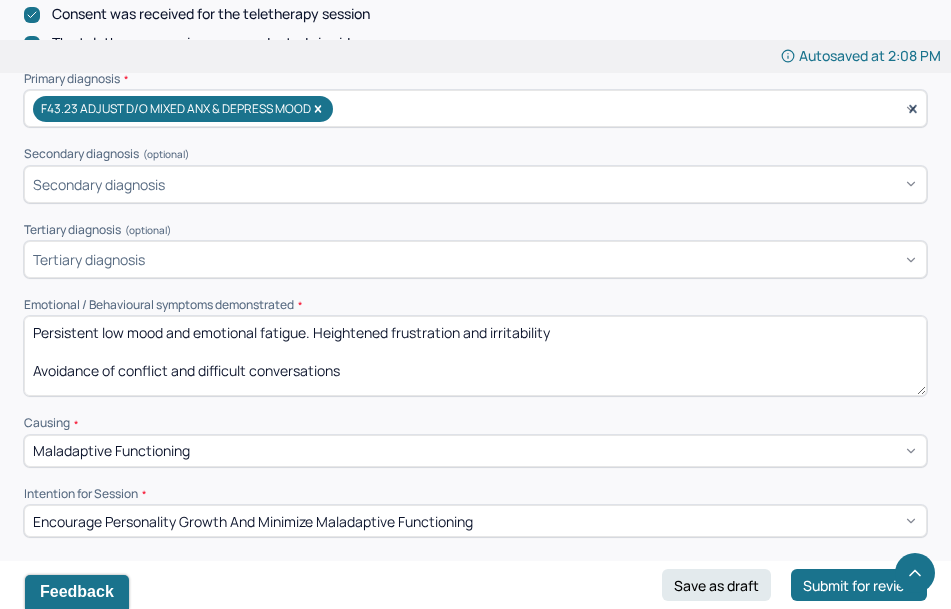 click on "Persistent low mood and emotional fatigue
Heightened frustration and irritability
Avoidance of conflict and difficult conversations
Use of silent treatment as a coping mechanism
Difficulty regulating anger during interpersonal conflict
Feelings of being shut down or dismissed in attempts to communicate" at bounding box center (475, 356) 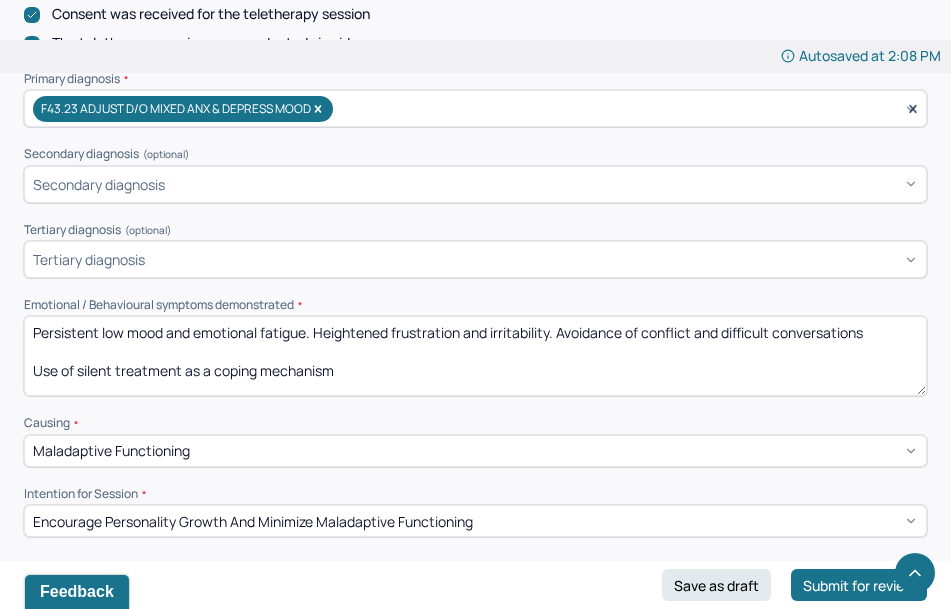 click on "Persistent low mood and emotional fatigue. Heightened frustration and irritability
Avoidance of conflict and difficult conversations
Use of silent treatment as a coping mechanism
Difficulty regulating anger during interpersonal conflict
Feelings of being shut down or dismissed in attempts to communicate" at bounding box center [475, 356] 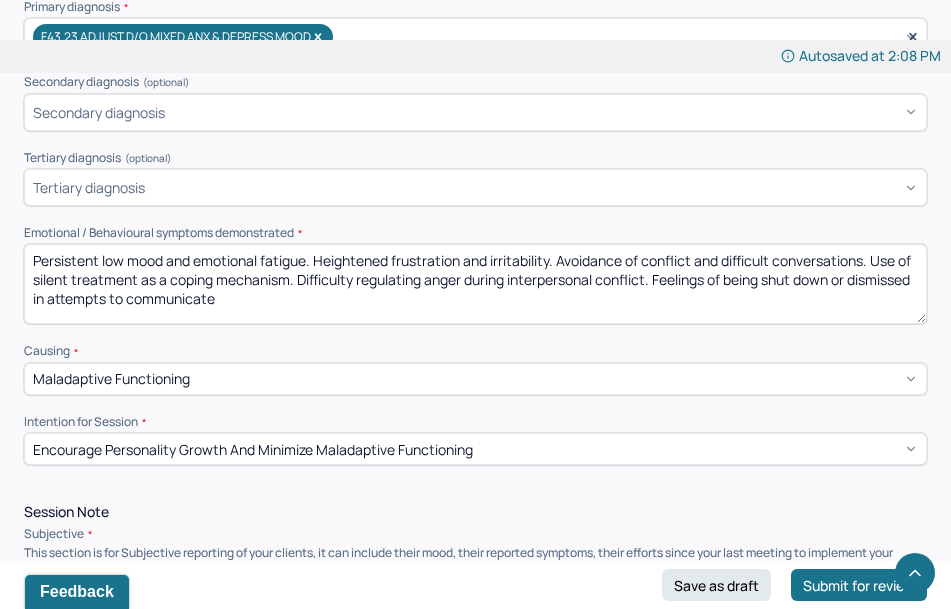 scroll, scrollTop: 716, scrollLeft: 0, axis: vertical 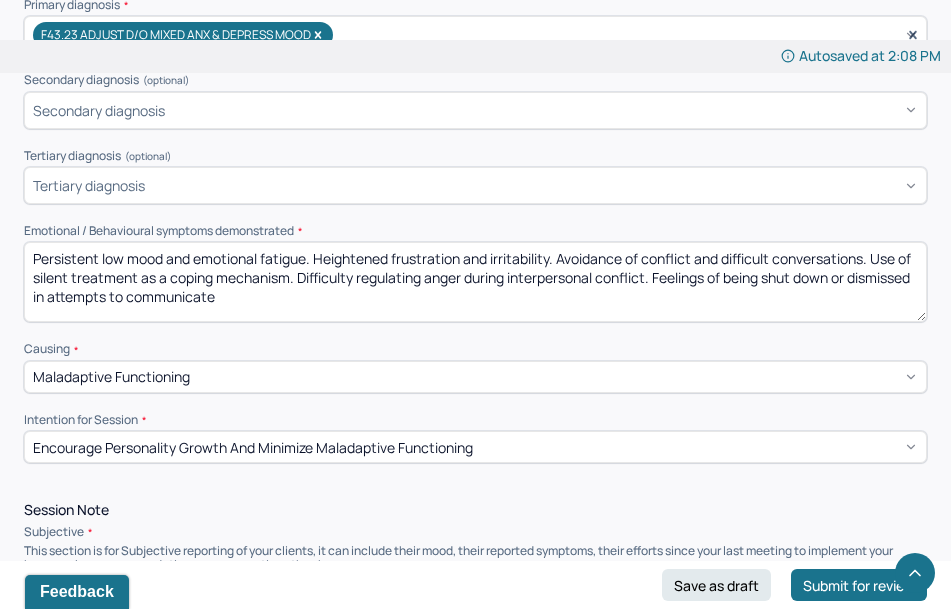 click on "Persistent low mood and emotional fatigue. Heightened frustration and irritability. Avoidance of conflict and difficult conversations. Use of silent treatment as a coping mechanism. Difficulty regulating anger during interpersonal conflict. Feelings of being shut down or dismissed in attempts to communicate" at bounding box center [475, 282] 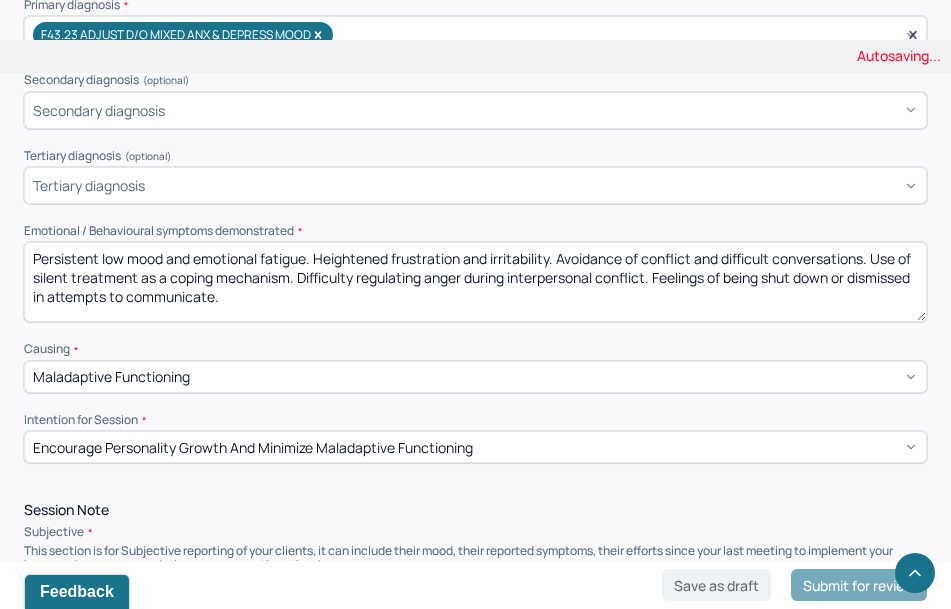 click on "Persistent low mood and emotional fatigue. Heightened frustration and irritability. Avoidance of conflict and difficult conversations. Use of silent treatment as a coping mechanism. Difficulty regulating anger during interpersonal conflict. Feelings of being shut down or dismissed in attempts to communicate" at bounding box center [475, 282] 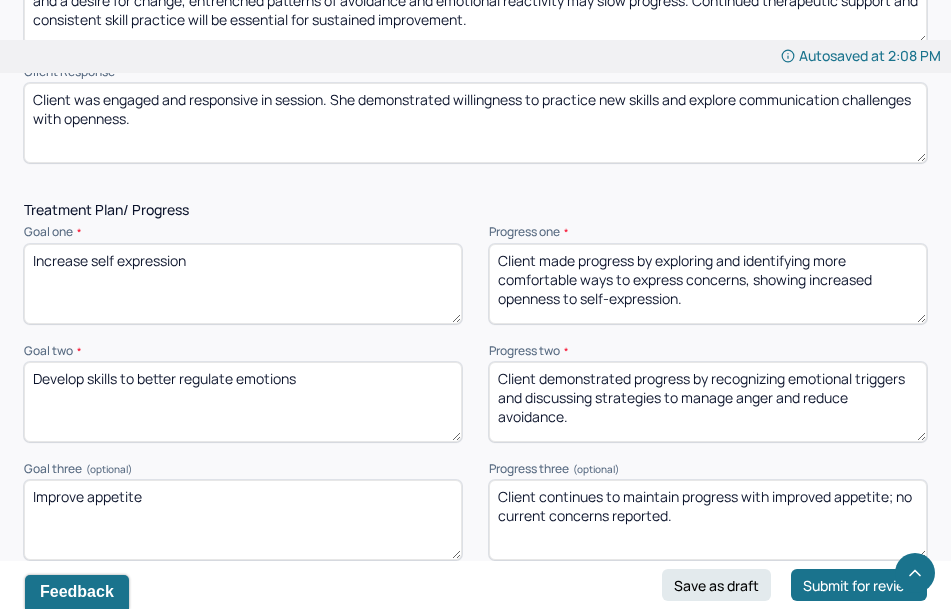 scroll, scrollTop: 2740, scrollLeft: 0, axis: vertical 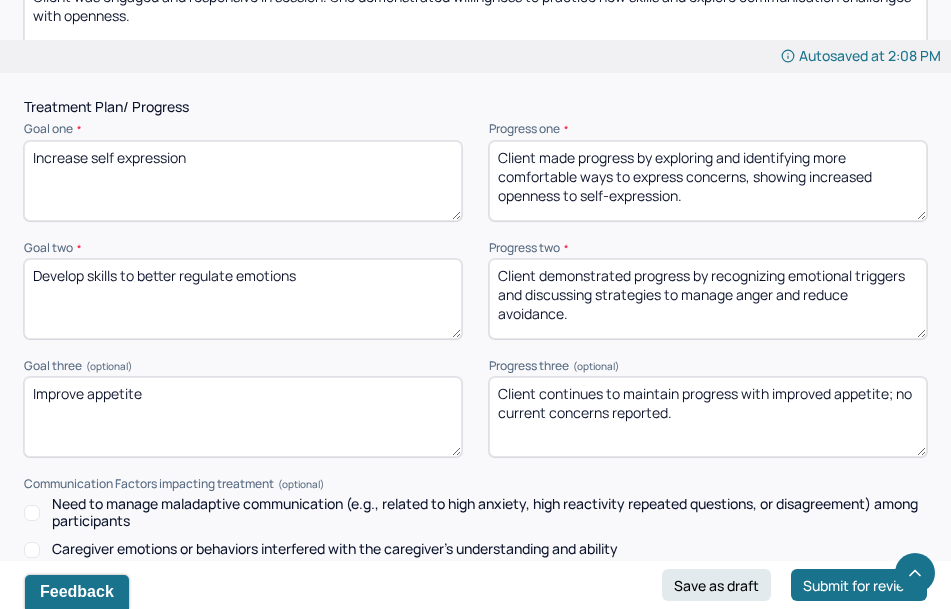 type on "Persistent low mood and emotional fatigue. Heightened frustration and irritability. Avoidance of conflict and difficult conversations. Use of silent treatment as a coping mechanism. Difficulty regulating anger during interpersonal conflict. Feelings of being shut down or dismissed in attempts to communicate." 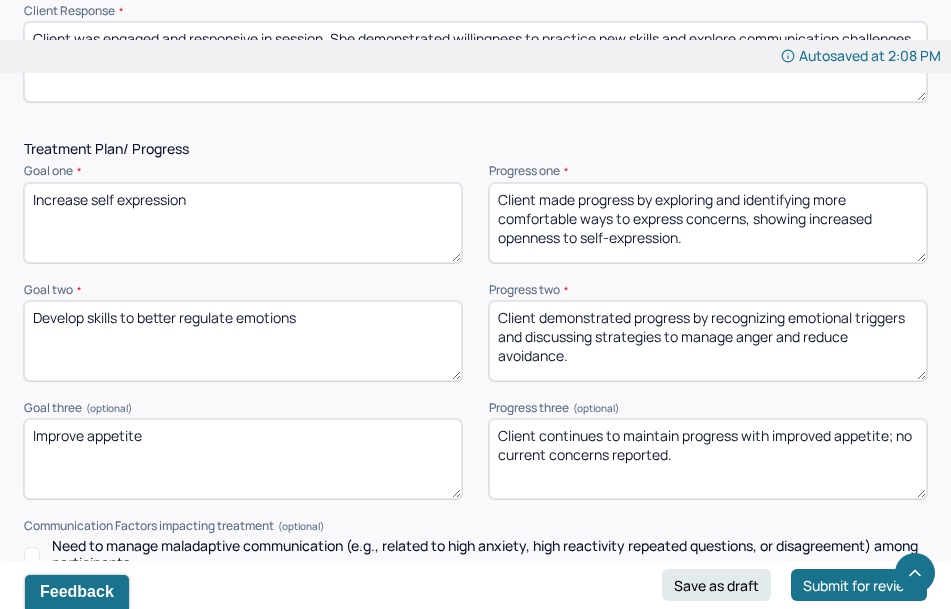 scroll, scrollTop: 2659, scrollLeft: 0, axis: vertical 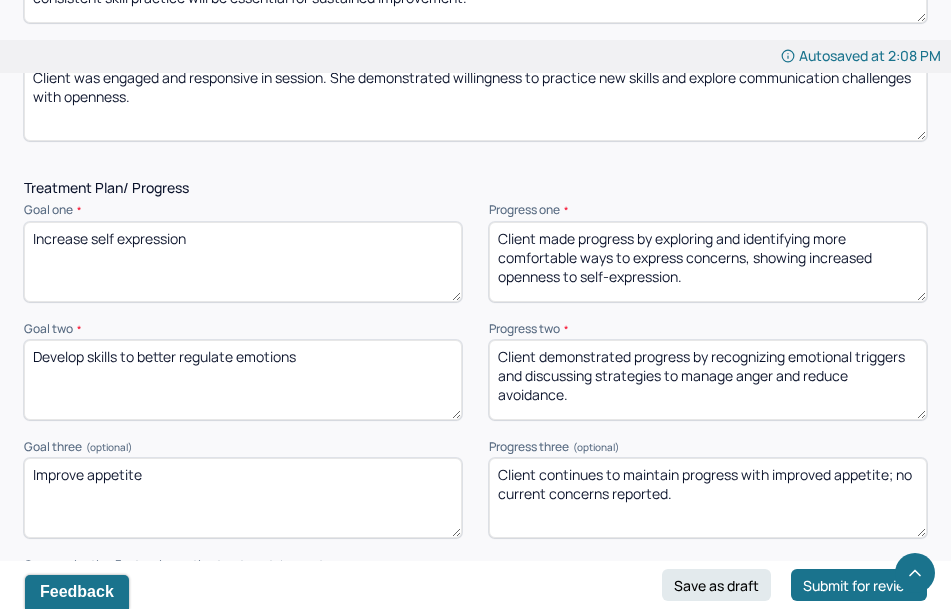 click on "Client made progress by exploring and identifying more comfortable ways to express concerns, showing increased openness to self-expression." at bounding box center (708, 262) 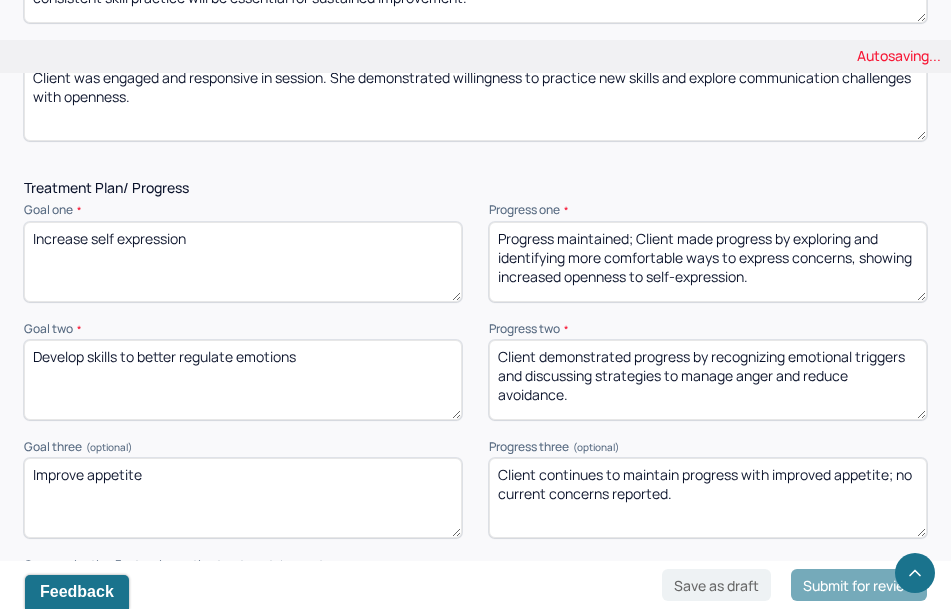 click on "Client made progress by exploring and identifying more comfortable ways to express concerns, showing increased openness to self-expression." at bounding box center [708, 262] 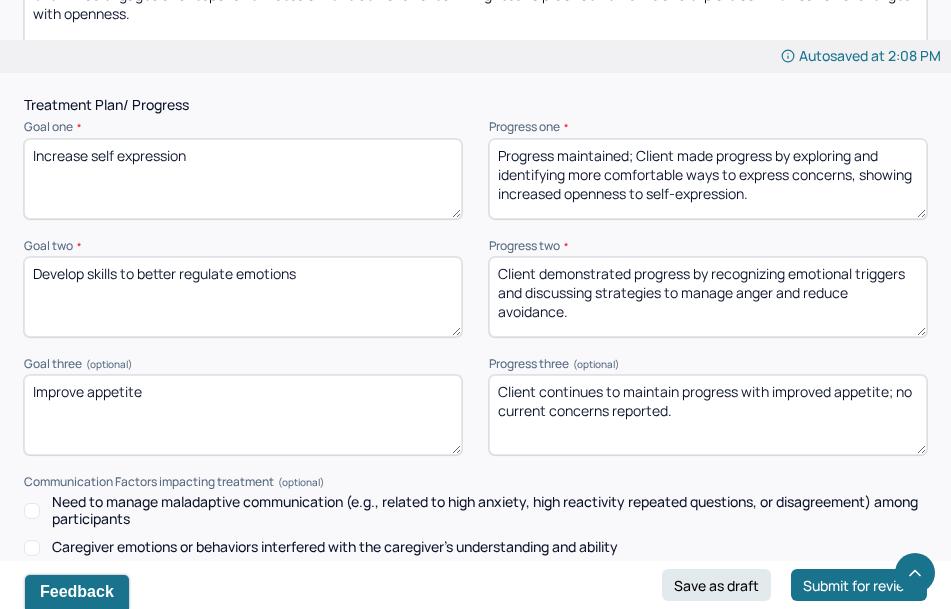 scroll, scrollTop: 2745, scrollLeft: 0, axis: vertical 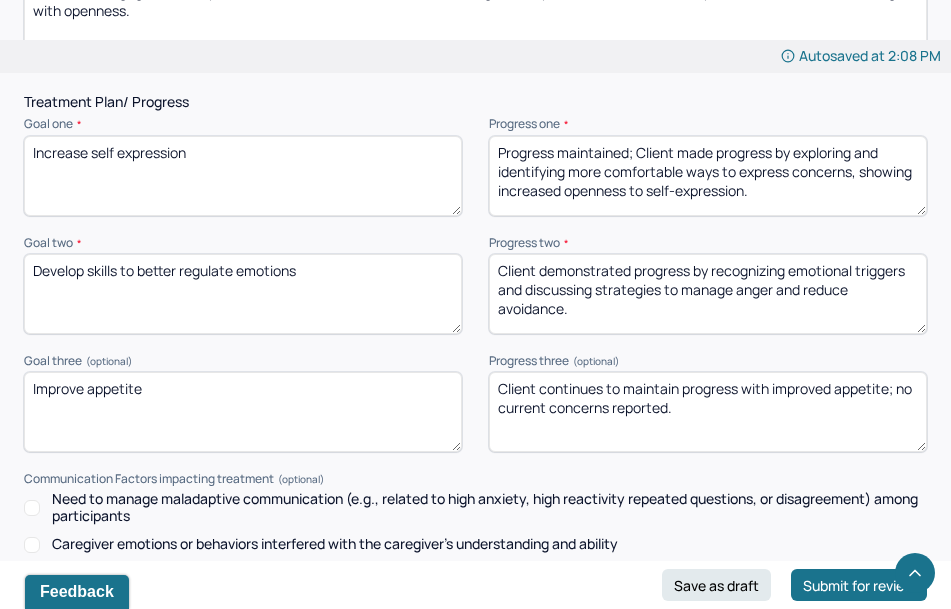 type on "Progress maintained; Client made progress by exploring and identifying more comfortable ways to express concerns, showing increased openness to self-expression." 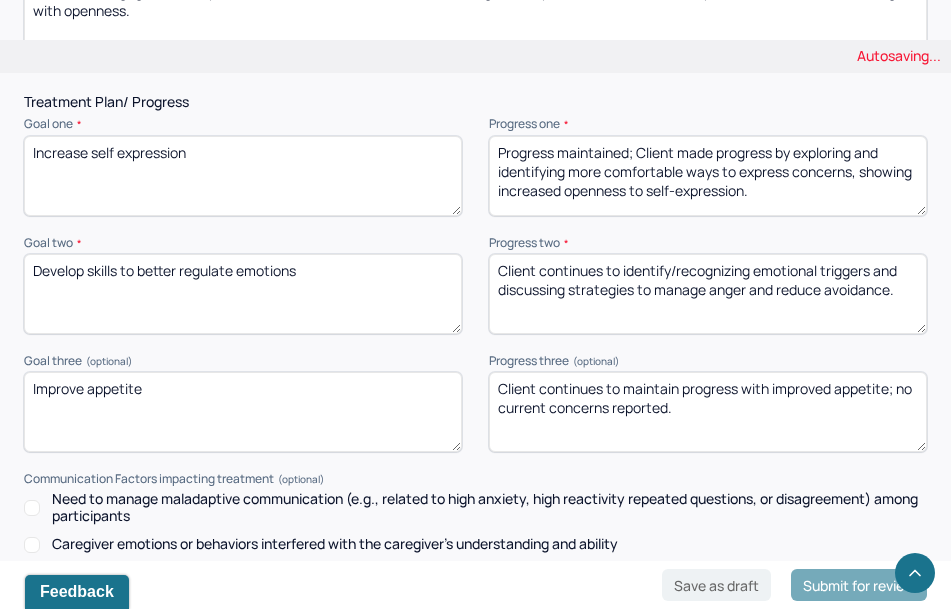 click on "Client demonstrated progress by recognizing emotional triggers and discussing strategies to manage anger and reduce avoidance." at bounding box center [708, 294] 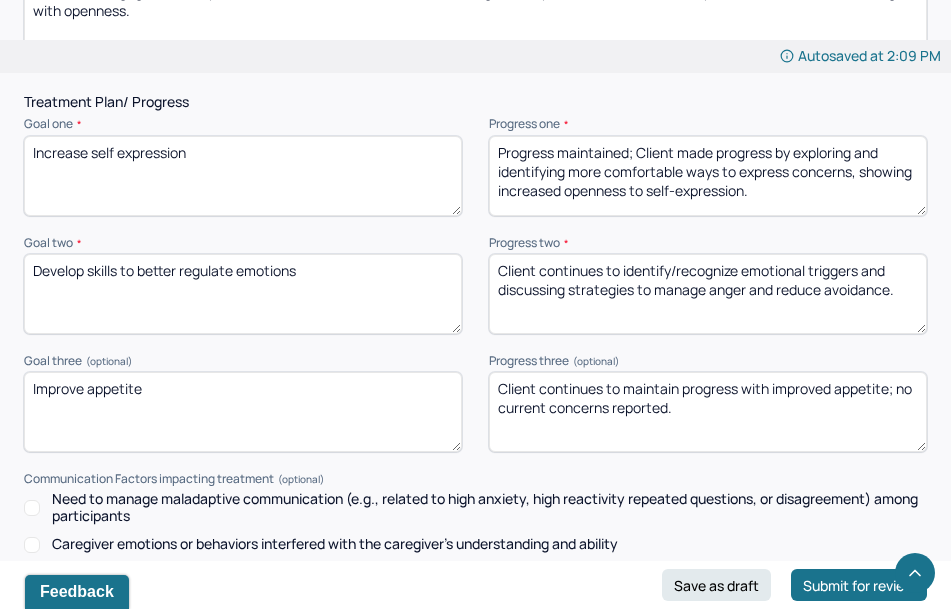 click on "Client continues to identify/recognizing emotional triggers and discussing strategies to manage anger and reduce avoidance." at bounding box center (708, 294) 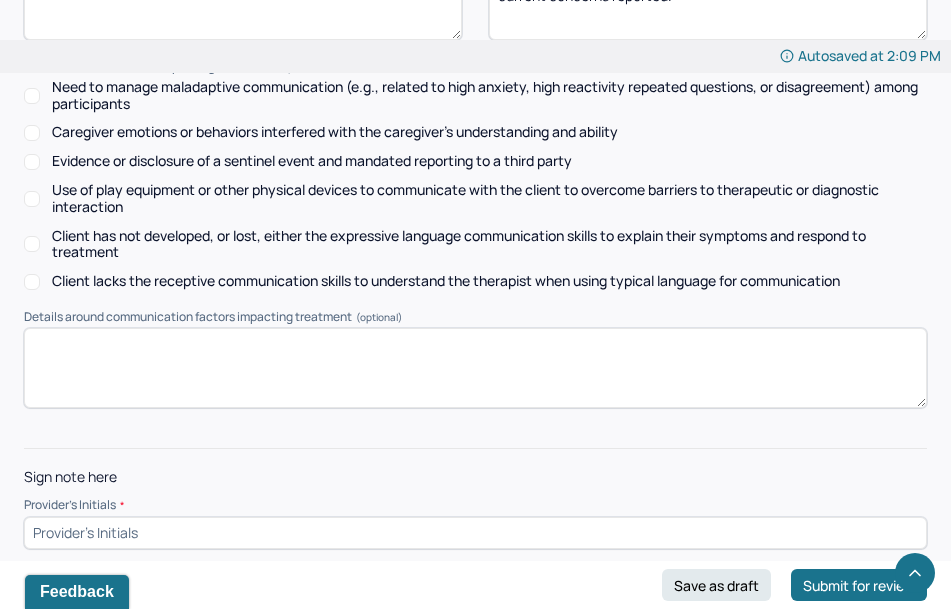 type on "Client continues to identify/recognize emotional triggers and discussing strategies to manage anger and reduce avoidance." 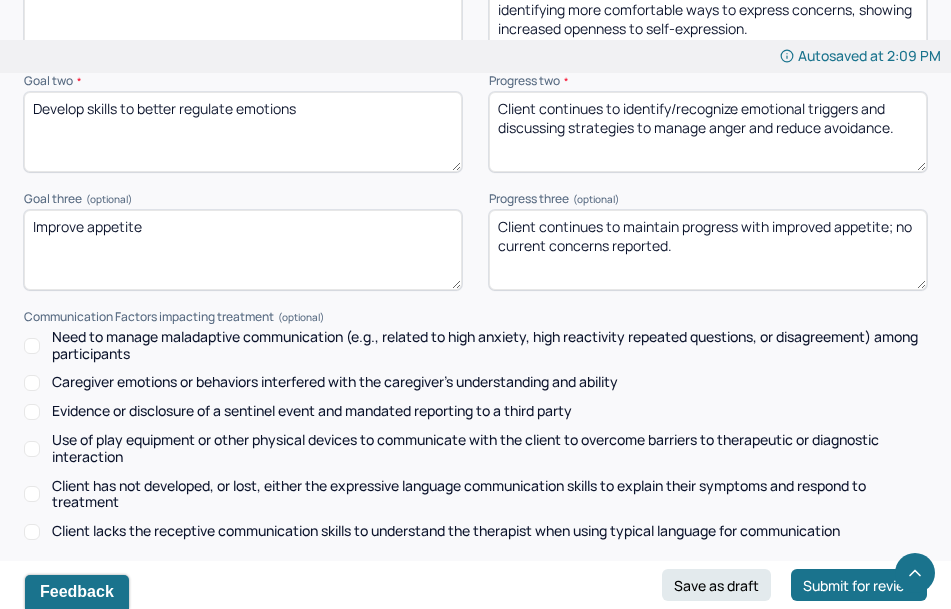 scroll, scrollTop: 2905, scrollLeft: 0, axis: vertical 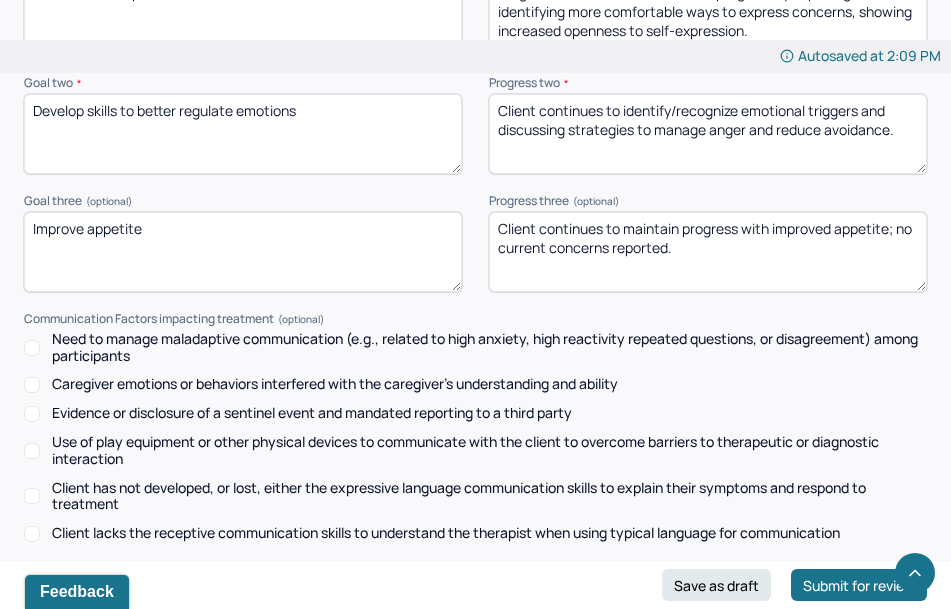 type on "WY" 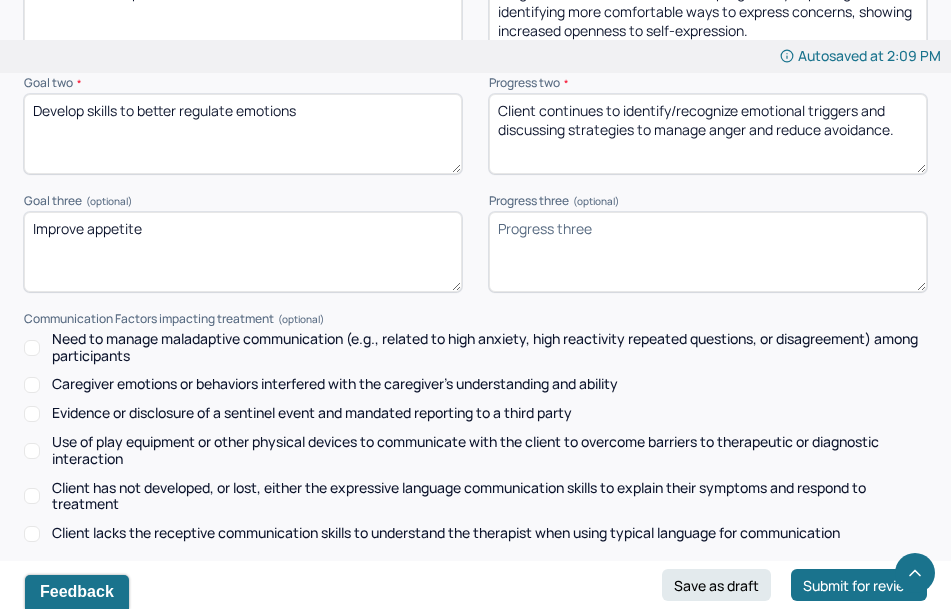 paste on "Client reports continued difficulty with morning appetite, often missing breakfast. However, she is consistently consuming two meals per day and includes tea or coffee in the morning. This reflects partial progress toward improving regular nutritional intake, with room for continued work on incorporating a balanced breakfast or morning snack." 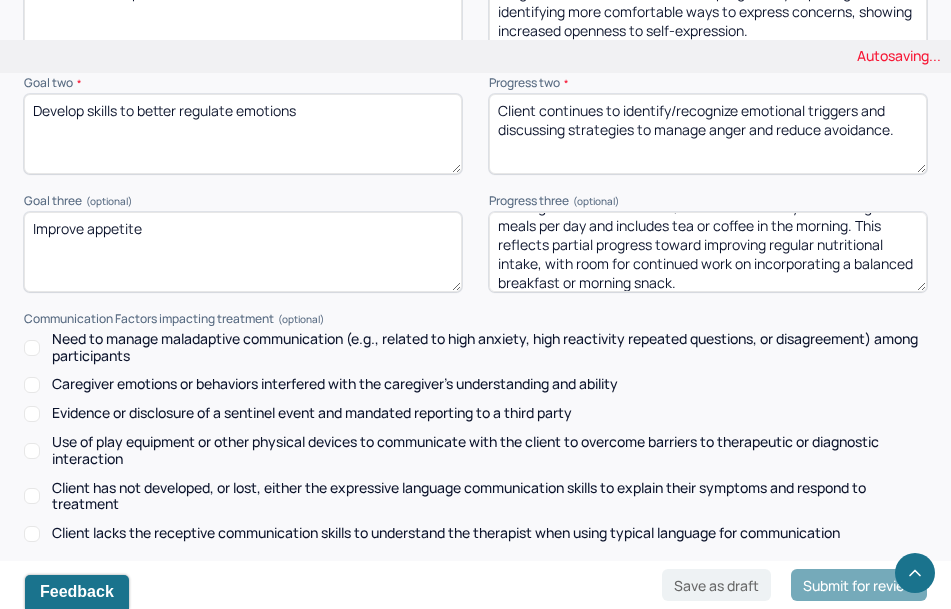 scroll, scrollTop: 0, scrollLeft: 0, axis: both 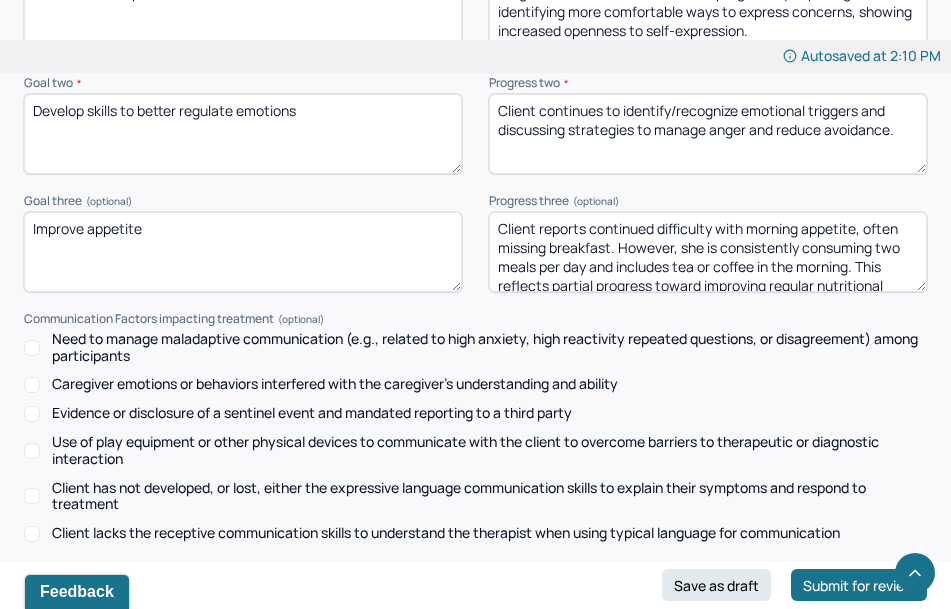 click on "Client reports continued difficulty with morning appetite, often missing breakfast. However, she is consistently consuming two meals per day and includes tea or coffee in the morning. This reflects partial progress toward improving regular nutritional intake, with room for continued work on incorporating a balanced breakfast or morning snack." at bounding box center (708, 252) 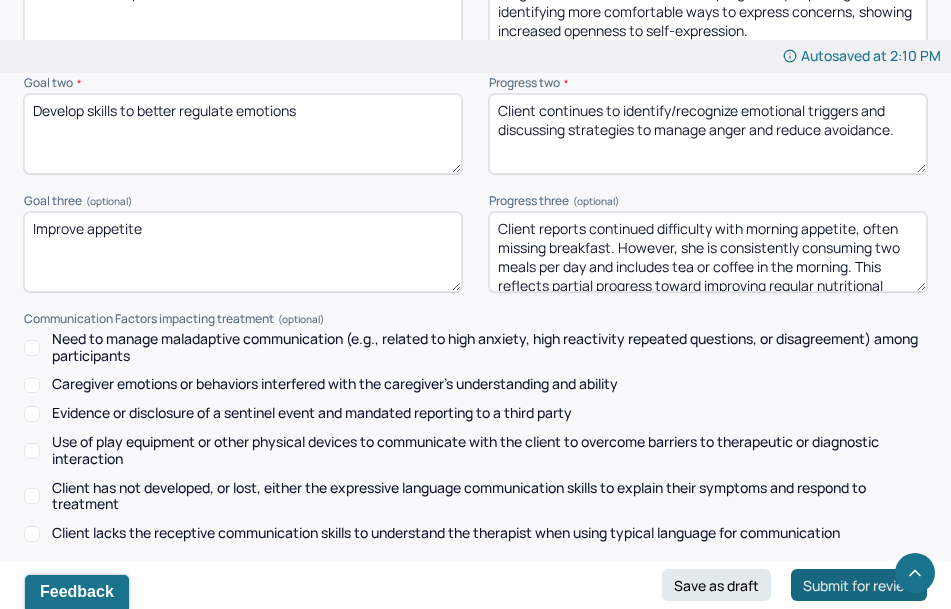 type on "Client reports continued difficulty with morning appetite, often missing breakfast. However, she is consistently consuming two meals per day and includes tea or coffee in the morning. This reflects partial progress toward improving regular nutritional intake, with room for continued work on incorporating a balanced breakfast or morning snack." 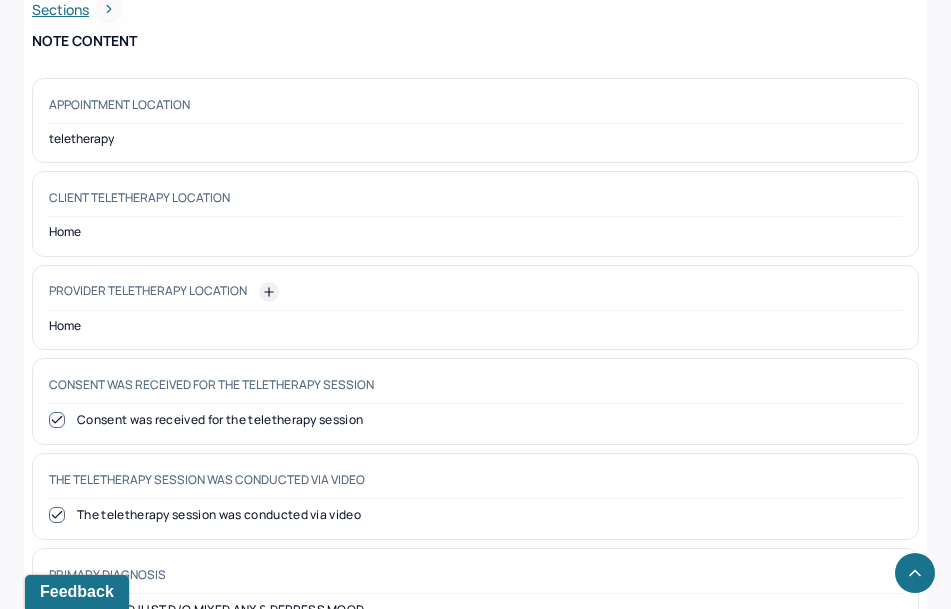 scroll, scrollTop: 0, scrollLeft: 0, axis: both 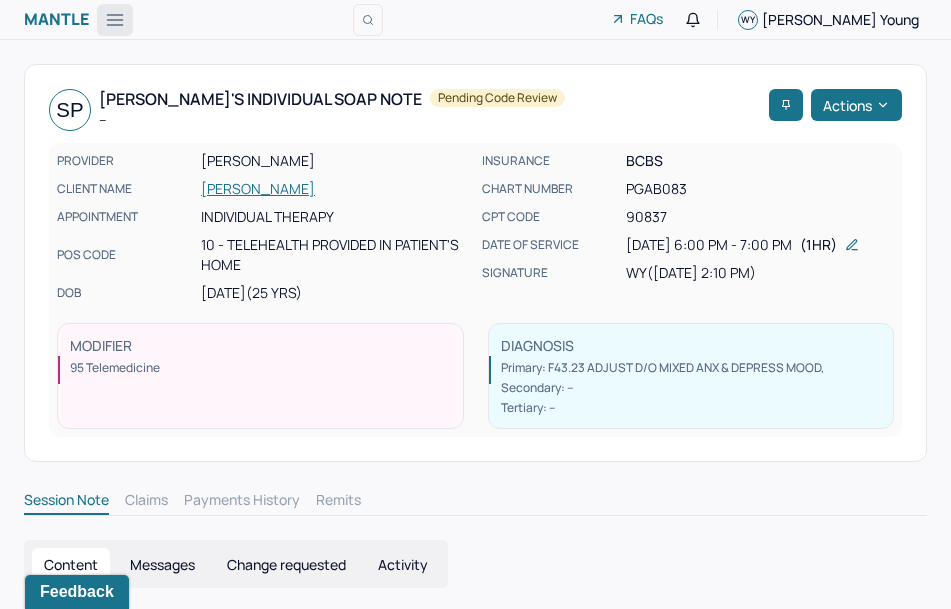 click 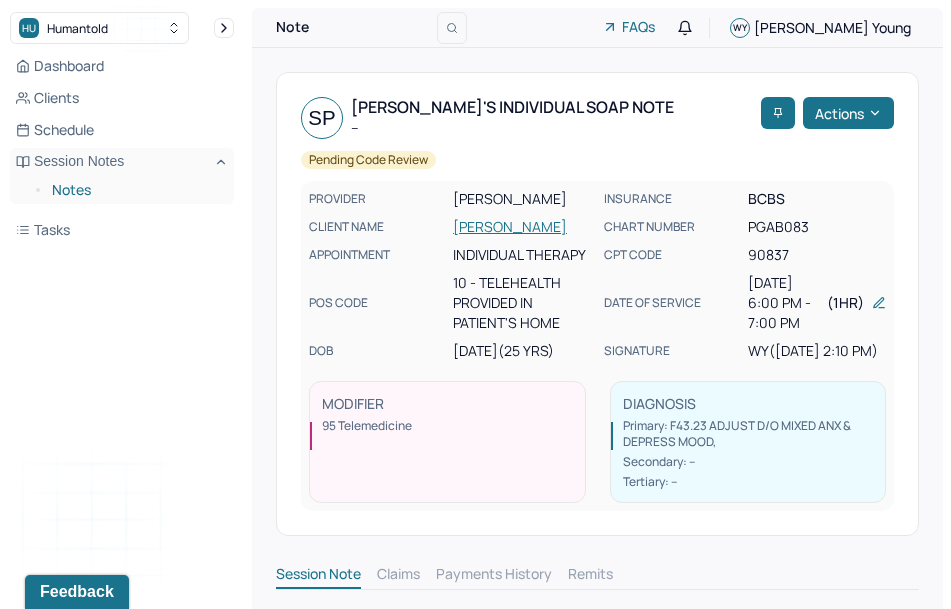 click on "Notes" at bounding box center (135, 190) 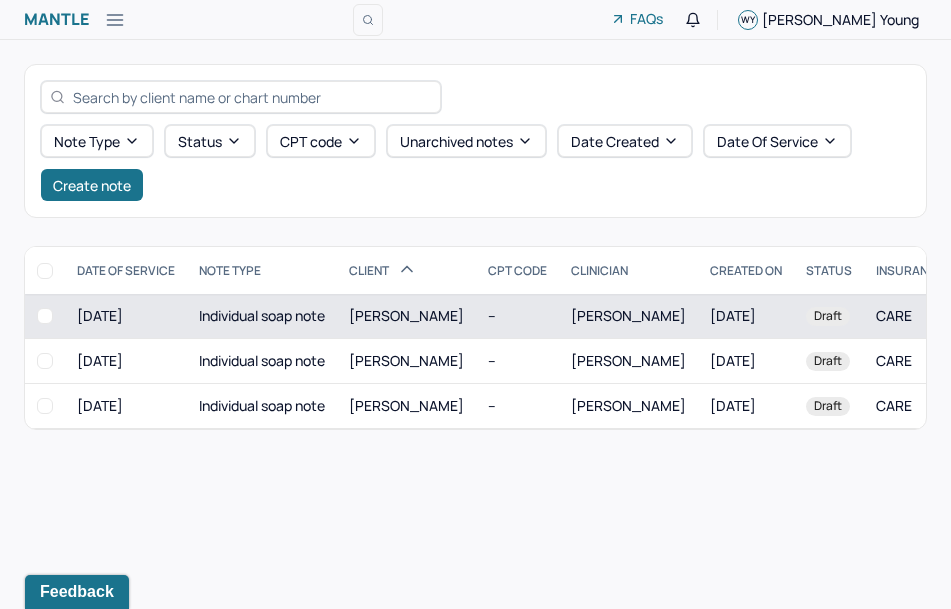 click on "[PERSON_NAME]" at bounding box center (406, 315) 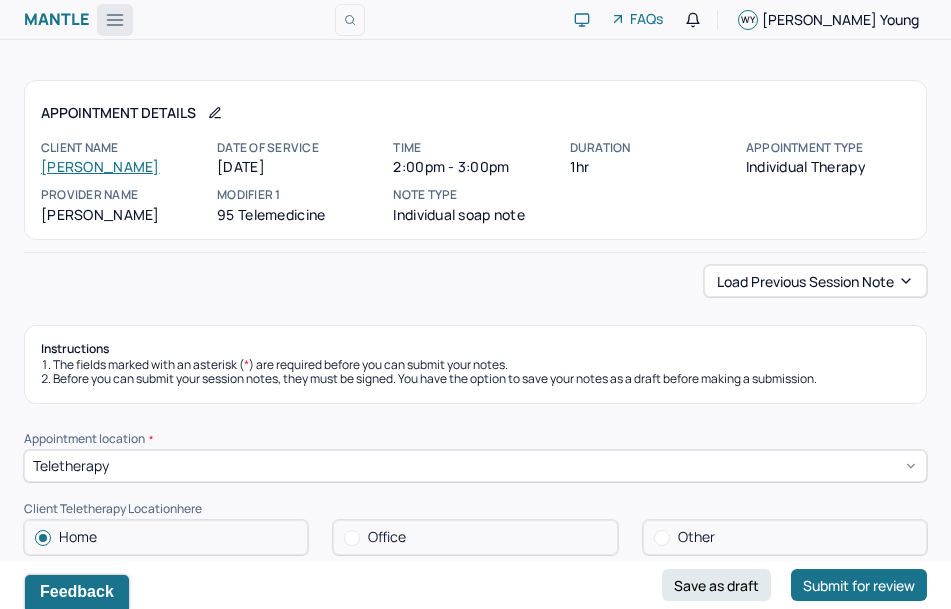 click 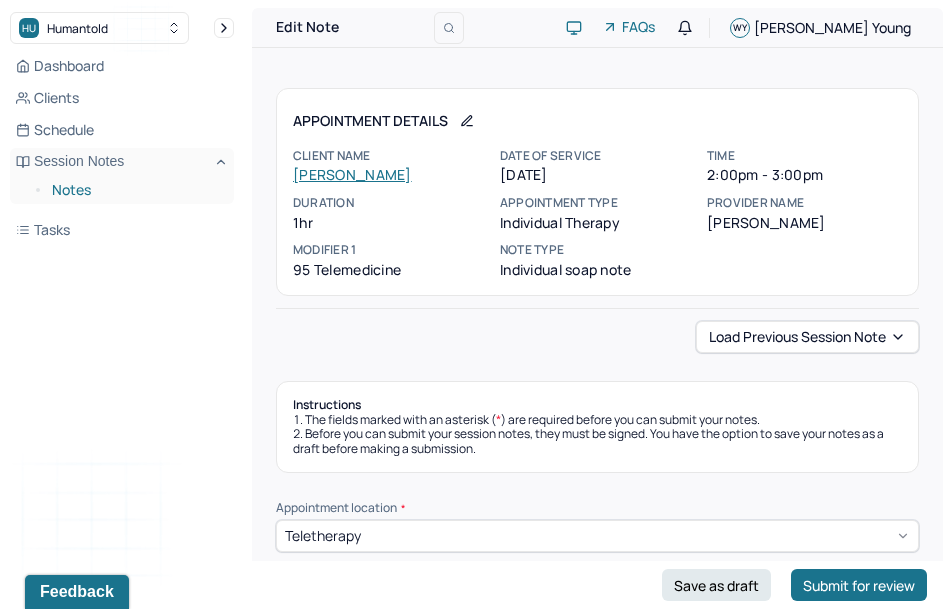 click on "Notes" at bounding box center [135, 190] 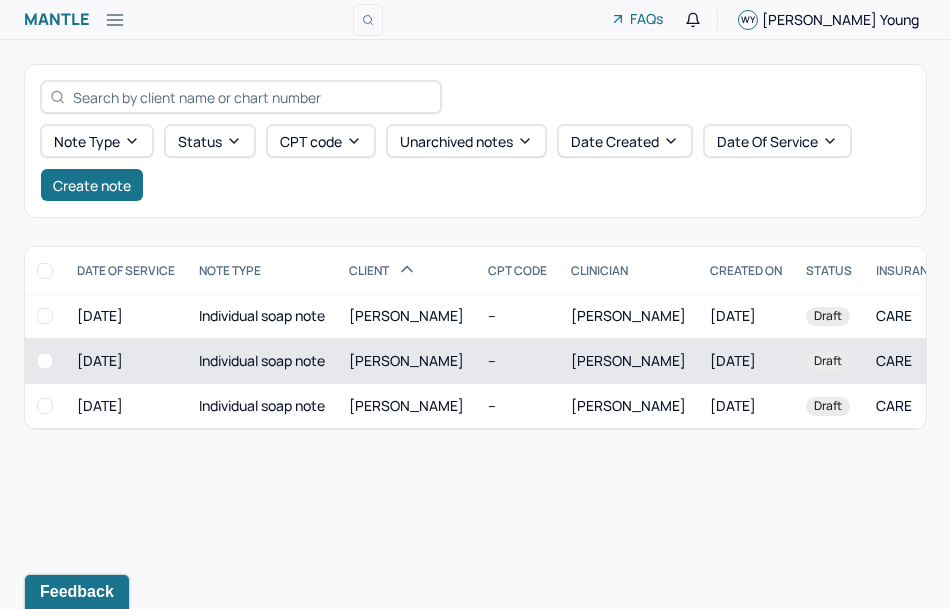 click on "[PERSON_NAME]" at bounding box center (406, 360) 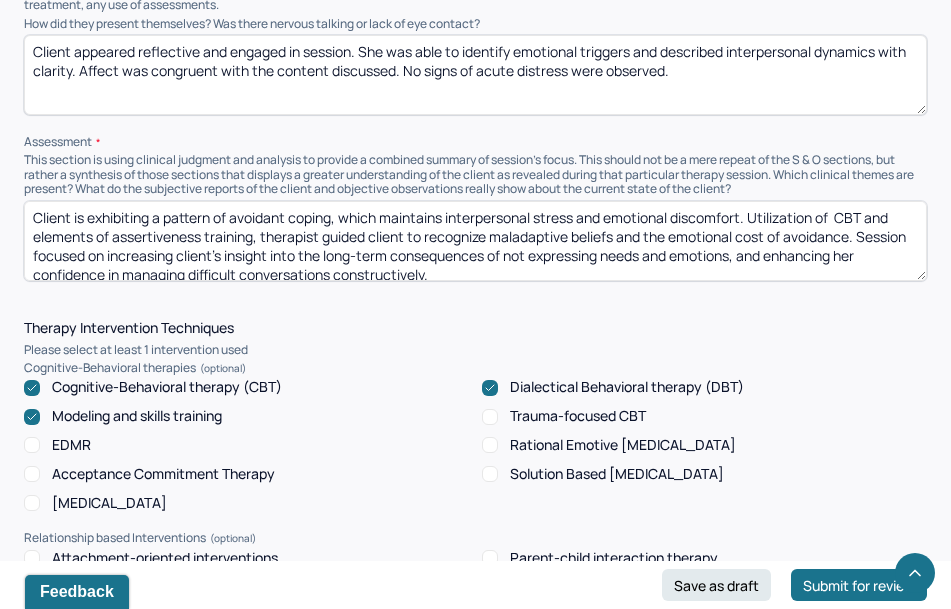 scroll, scrollTop: 1425, scrollLeft: 0, axis: vertical 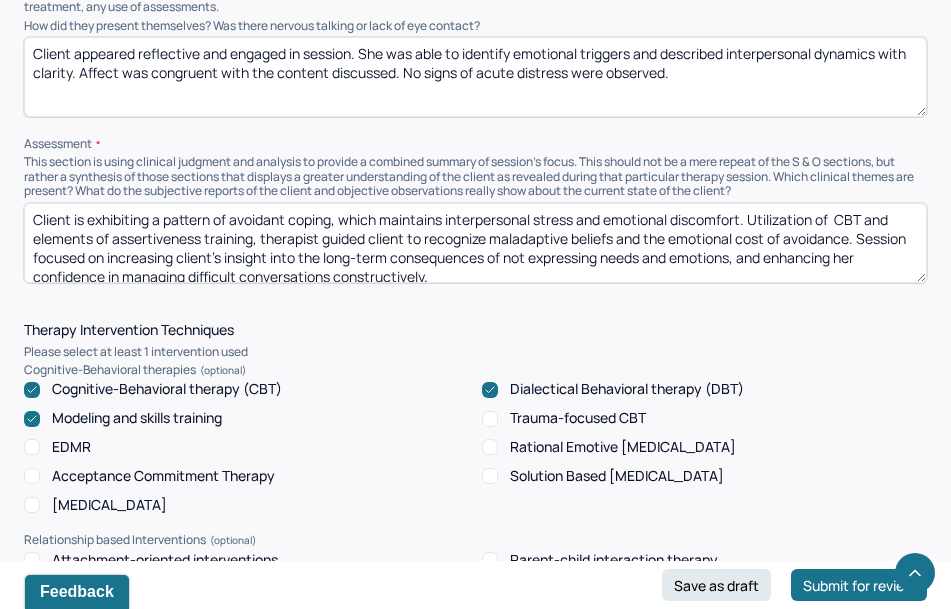 click on "Client is exhibiting a pattern of avoidant coping, which maintains interpersonal stress and emotional discomfort. Utilization of  CBT and elements of assertiveness training, therapist guided client to recognize maladaptive beliefs and the emotional cost of avoidance. Session focused on increasing client’s insight into the long-term consequences of not expressing needs and emotions, and enhancing her confidence in managing difficult conversations constructively." at bounding box center [475, 243] 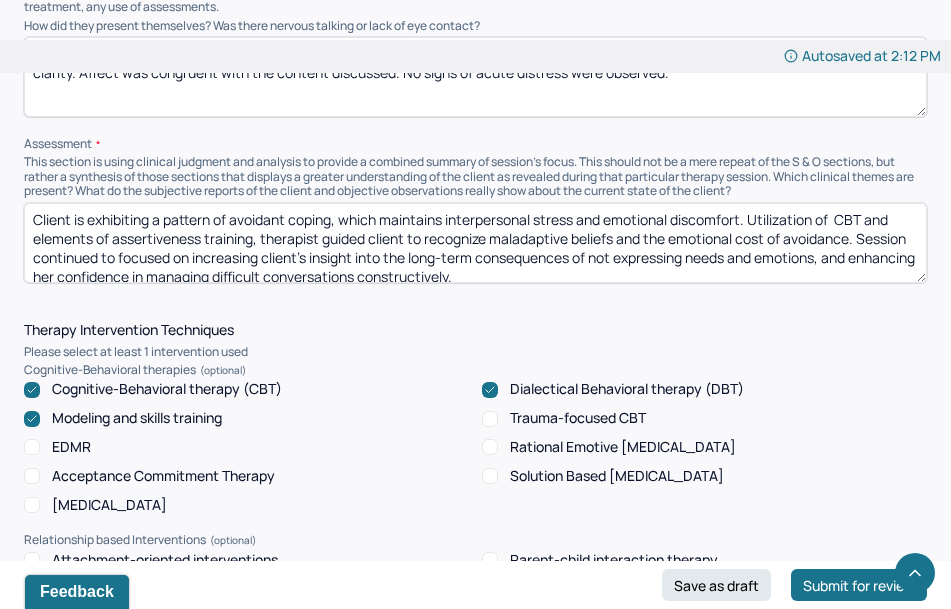 click on "Client is exhibiting a pattern of avoidant coping, which maintains interpersonal stress and emotional discomfort. Utilization of  CBT and elements of assertiveness training, therapist guided client to recognize maladaptive beliefs and the emotional cost of avoidance. Session continued to focused on increasing client’s insight into the long-term consequences of not expressing needs and emotions, and enhancing her confidence in managing difficult conversations constructively." at bounding box center [475, 243] 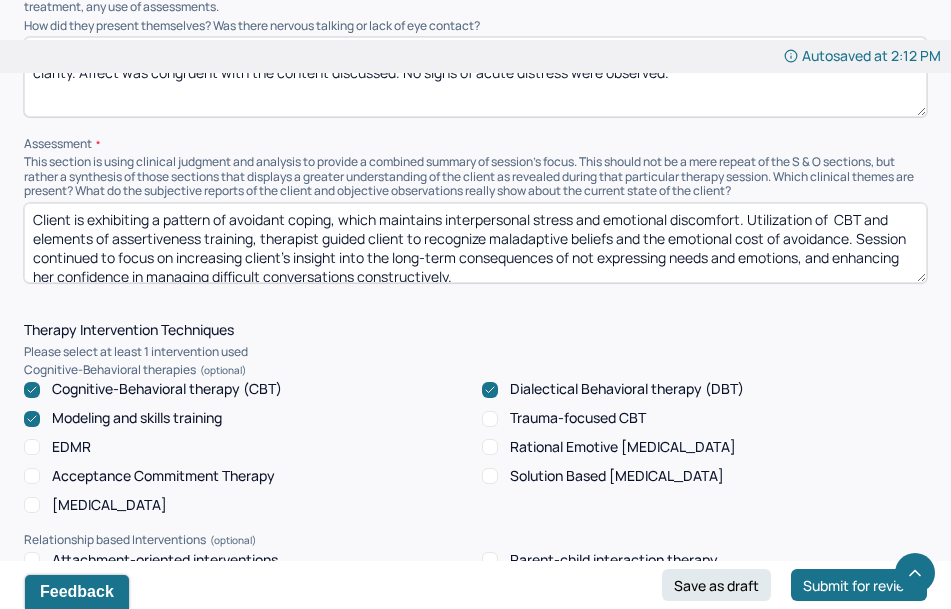 drag, startPoint x: 461, startPoint y: 266, endPoint x: 2, endPoint y: 149, distance: 473.6771 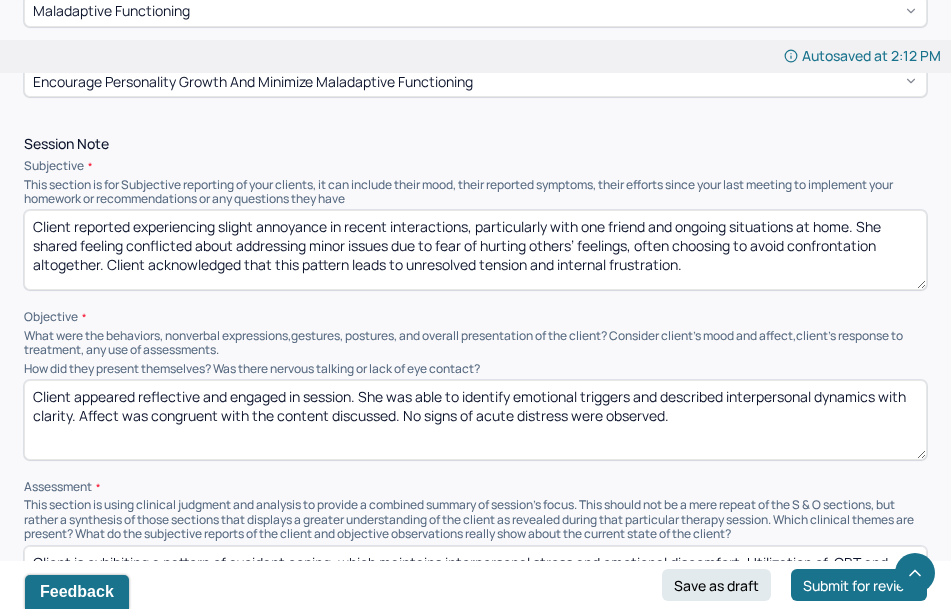 scroll, scrollTop: 1058, scrollLeft: 0, axis: vertical 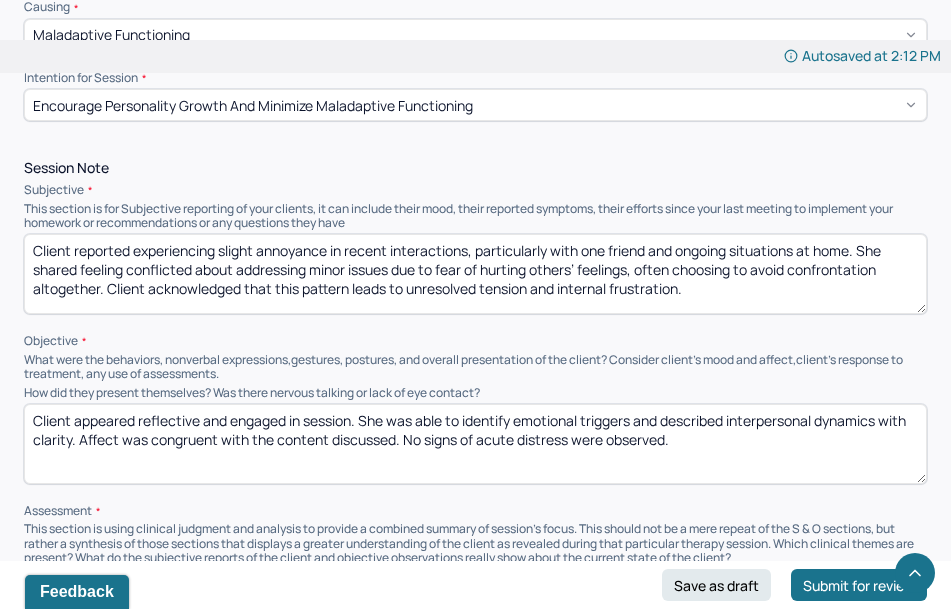 drag, startPoint x: 479, startPoint y: 246, endPoint x: 234, endPoint y: 169, distance: 256.8151 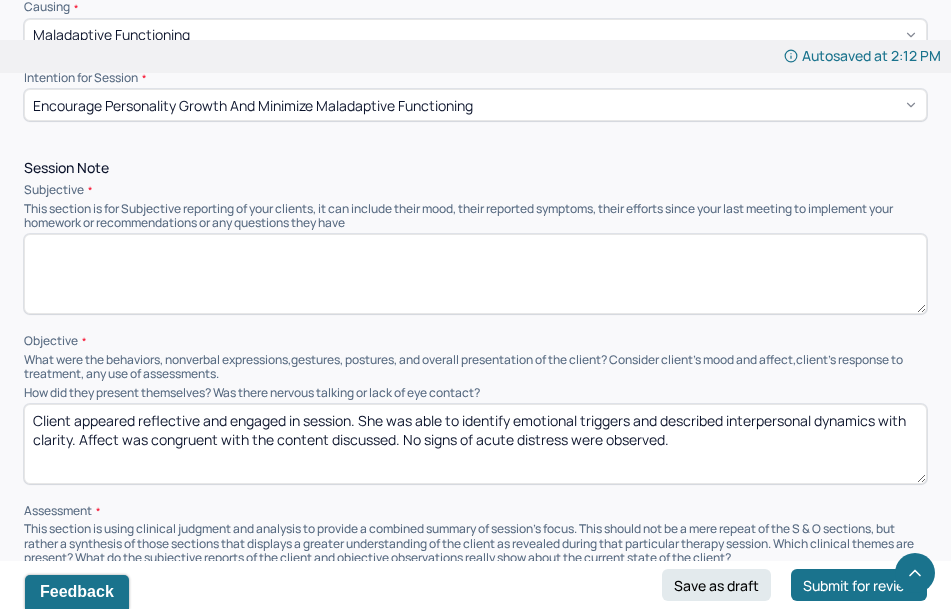 paste on "Client continues to report avoidance of communication during moments of irritation or when she does not want to be bothered, contributing to ongoing tension and frustration in the home. She acknowledges the emotional toll this pattern has on her and expresses a desire to improve her ability to address issues rather than withdraw." 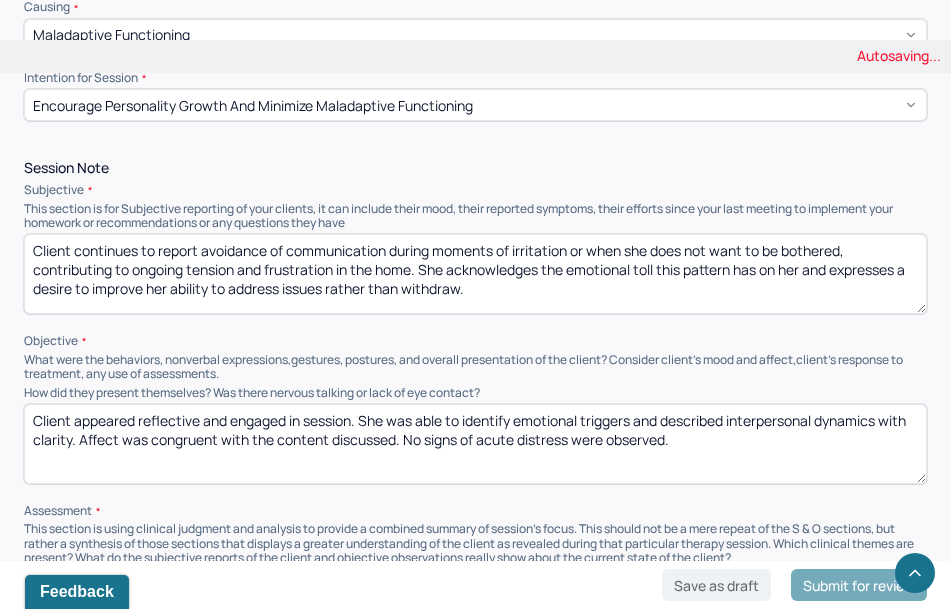click on "Client reported experiencing slight annoyance in recent interactions, particularly with one friend and ongoing situations at home. She shared feeling conflicted about addressing minor issues due to fear of hurting others’ feelings, often choosing to avoid confrontation altogether. Client acknowledged that this pattern leads to unresolved tension and internal frustration." at bounding box center (475, 274) 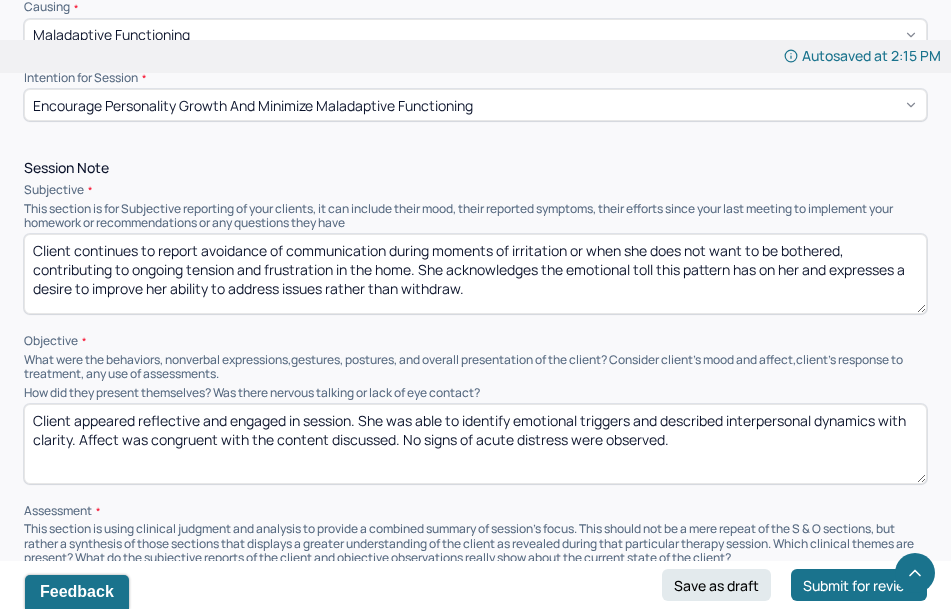 type on "Client continues to report avoidance of communication during moments of irritation or when she does not want to be bothered, contributing to ongoing tension and frustration in the home. She acknowledges the emotional toll this pattern has on her and expresses a desire to improve her ability to address issues rather than withdraw." 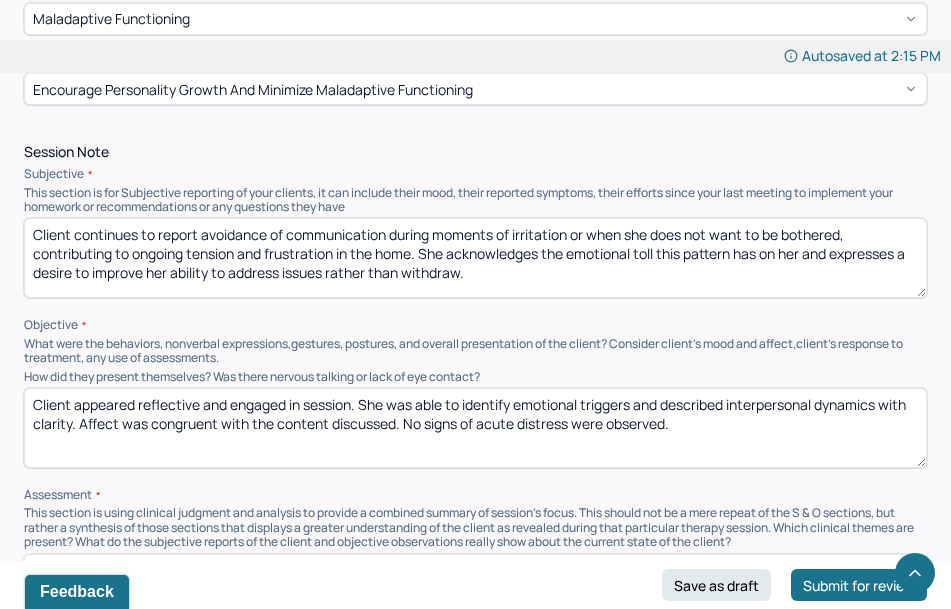 click on "Client continues to report avoidance of communication during moments of irritation or when she does not want to be bothered, contributing to ongoing tension and frustration in the home. She acknowledges the emotional toll this pattern has on her and expresses a desire to improve her ability to address issues rather than withdraw." at bounding box center (475, 258) 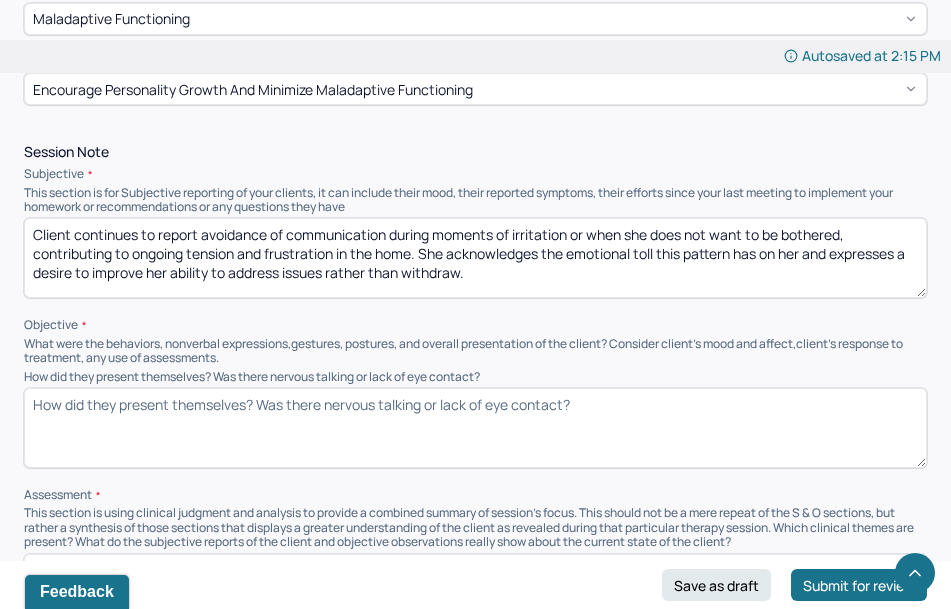 paste on "Client appeared mildly irritable but engaged. She participated in identifying specific triggers that lead to avoidance and collaborated in exploring alternative responses. Insight was demonstrated in recognizing how unmet needs and silence escalate household tension." 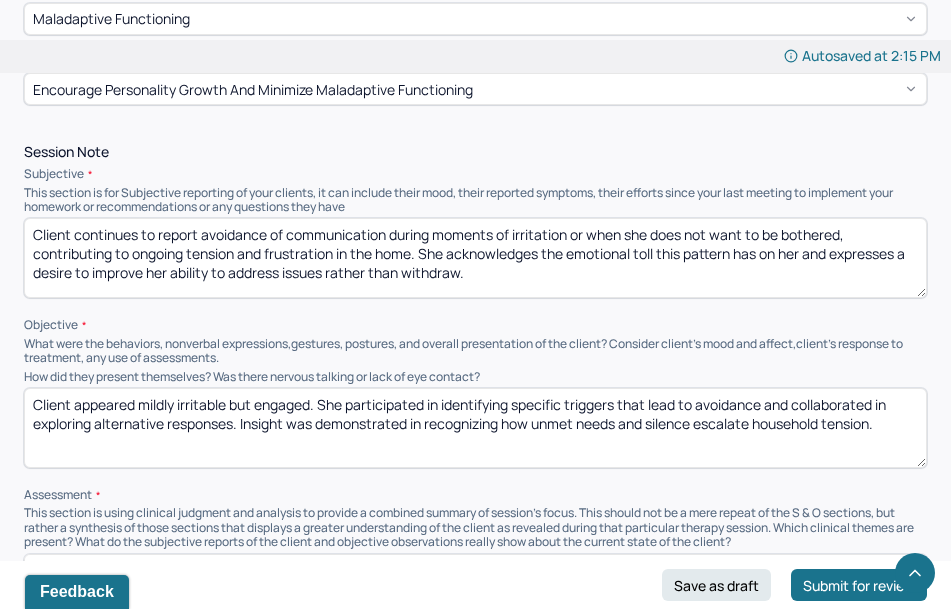 drag, startPoint x: 440, startPoint y: 396, endPoint x: 261, endPoint y: 394, distance: 179.01117 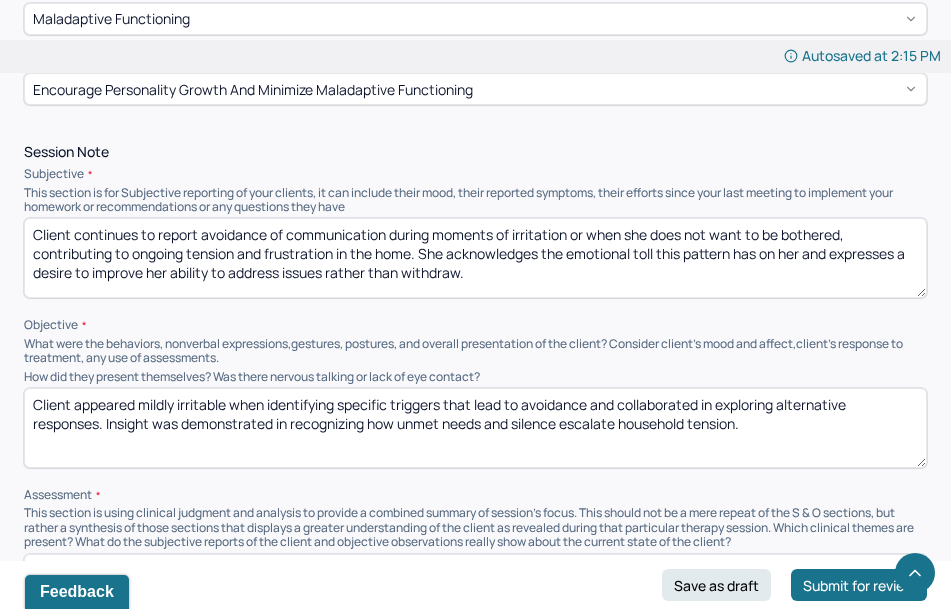 click on "Client appeared mildly irritable when identifying specific triggers that lead to avoidance and collaborated in exploring alternative responses. Insight was demonstrated in recognizing how unmet needs and silence escalate household tension." at bounding box center [475, 428] 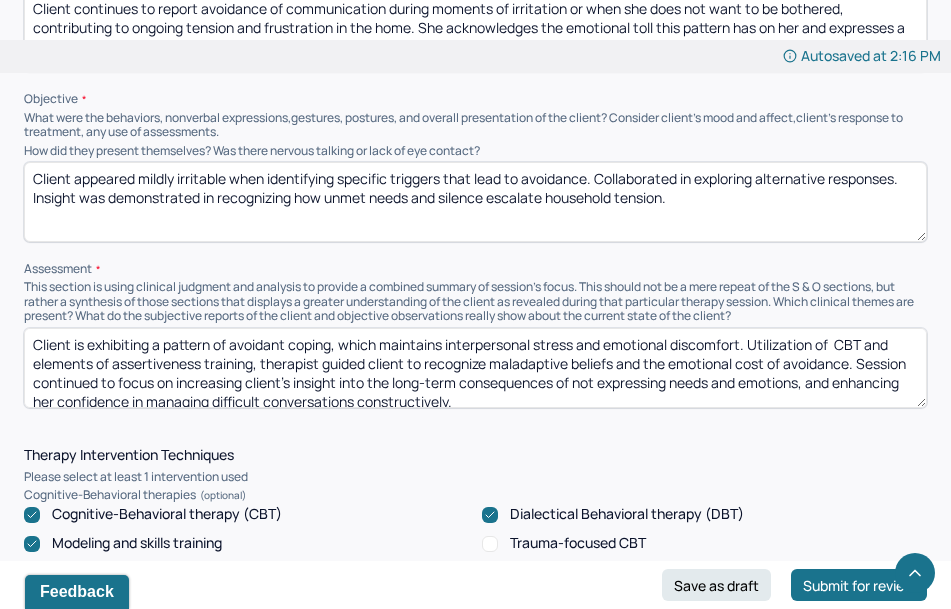scroll, scrollTop: 1332, scrollLeft: 0, axis: vertical 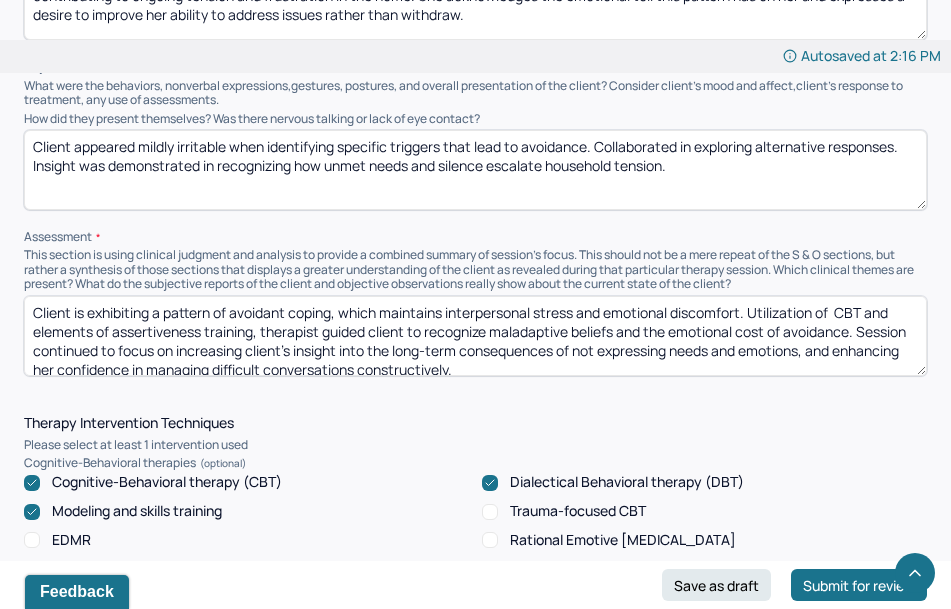 type on "Client appeared mildly irritable when identifying specific triggers that lead to avoidance. Collaborated in exploring alternative responses. Insight was demonstrated in recognizing how unmet needs and silence escalate household tension." 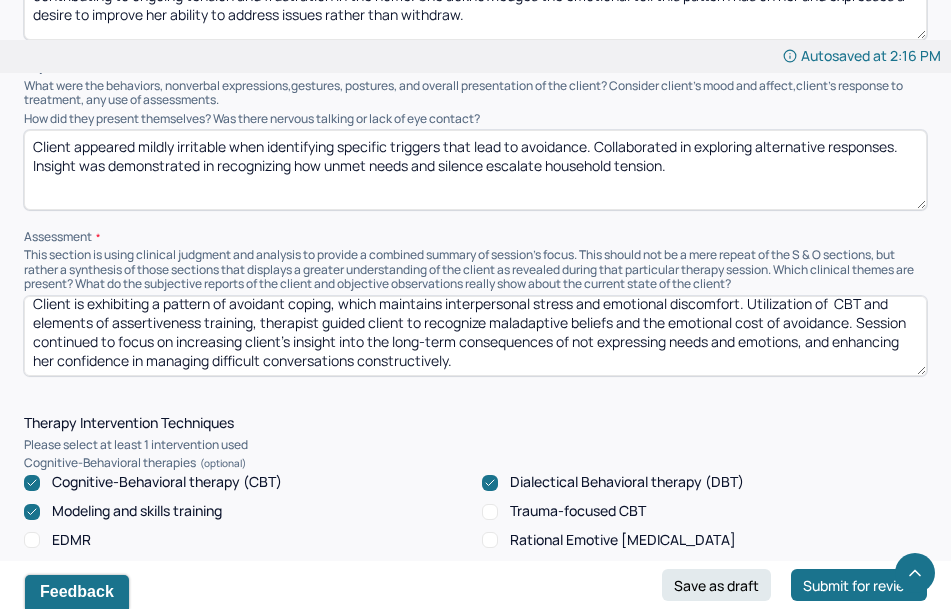 scroll, scrollTop: 0, scrollLeft: 0, axis: both 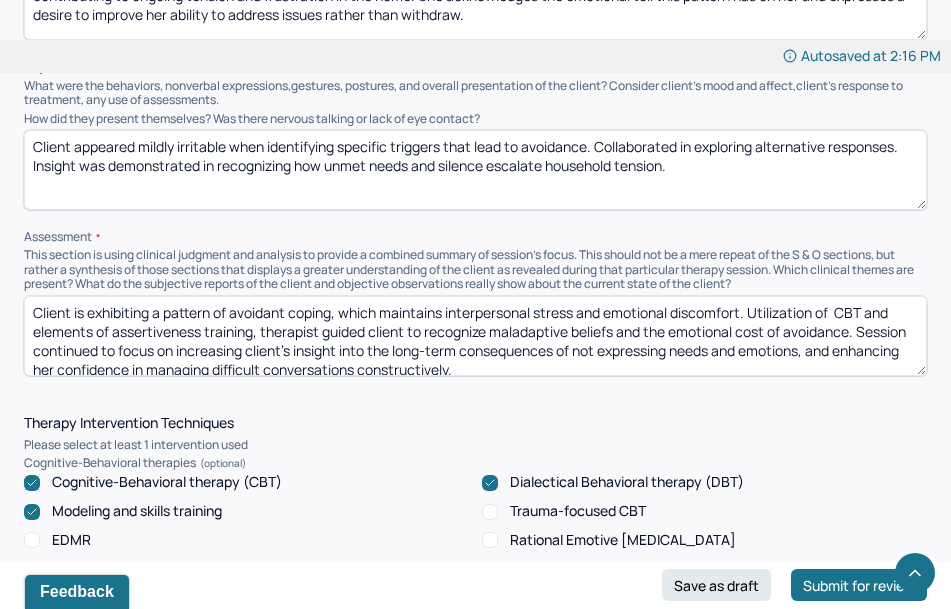 drag, startPoint x: 418, startPoint y: 341, endPoint x: 200, endPoint y: 229, distance: 245.08774 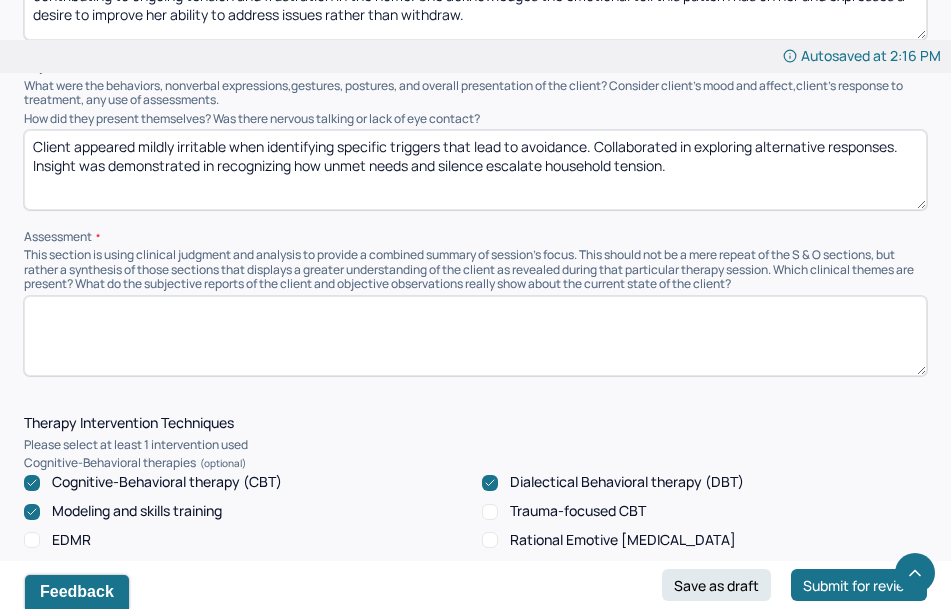 paste on "Client is maintaining a pattern of avoidant coping, particularly in emotionally charged or inconvenient moments, which reinforces interpersonal strain and [MEDICAL_DATA]. Progress is evident in her ability to reflect on these patterns and identify priority areas that could be addressed to reduce conflict. Maladaptive beliefs surrounding confrontation and emotional vulnerability are still present but are being challenged." 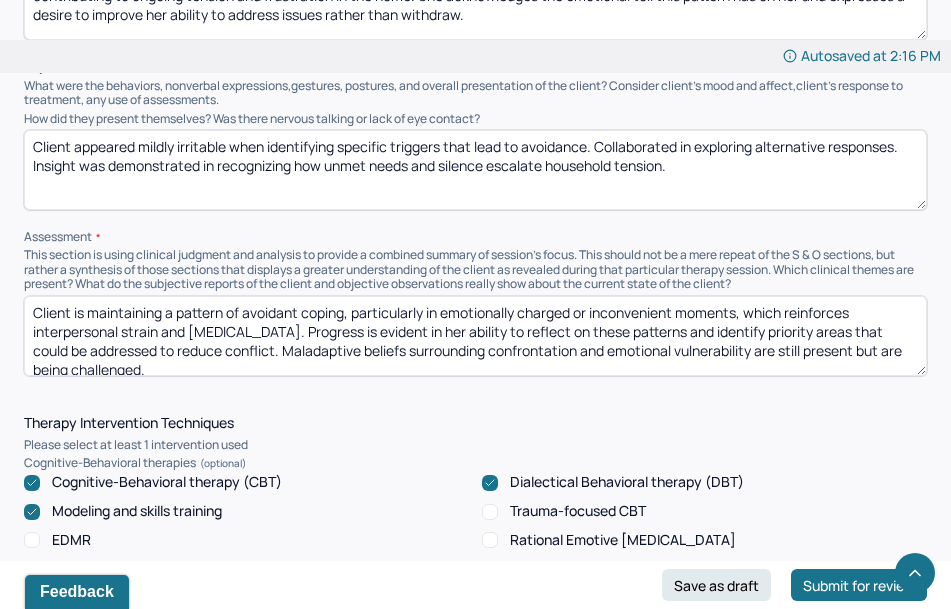 scroll, scrollTop: 3, scrollLeft: 0, axis: vertical 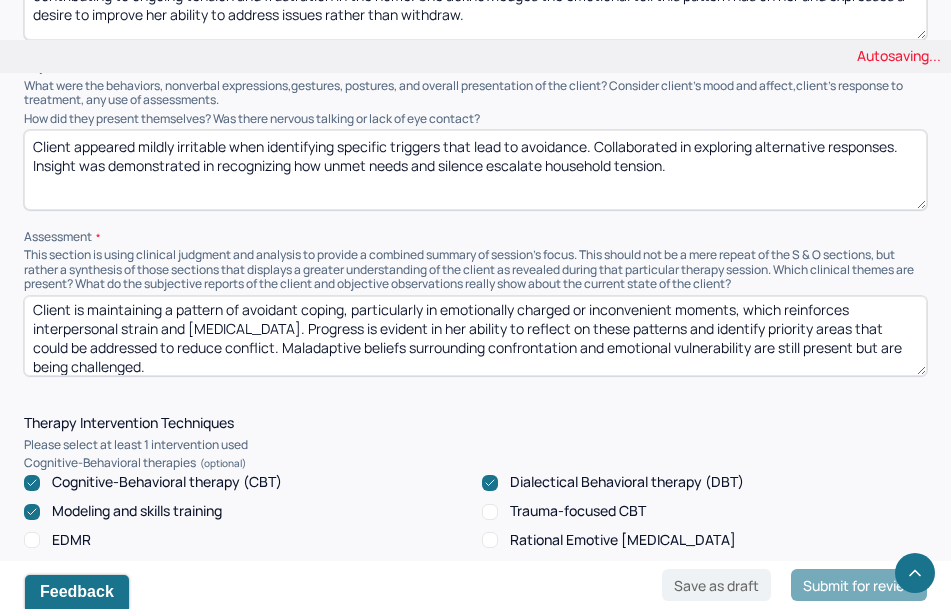 click on "Client is exhibiting a pattern of avoidant coping, which maintains interpersonal stress and emotional discomfort. Utilization of  CBT and elements of assertiveness training, therapist guided client to recognize maladaptive beliefs and the emotional cost of avoidance. Session continued to focus on increasing client’s insight into the long-term consequences of not expressing needs and emotions, and enhancing her confidence in managing difficult conversations constructively." at bounding box center [475, 336] 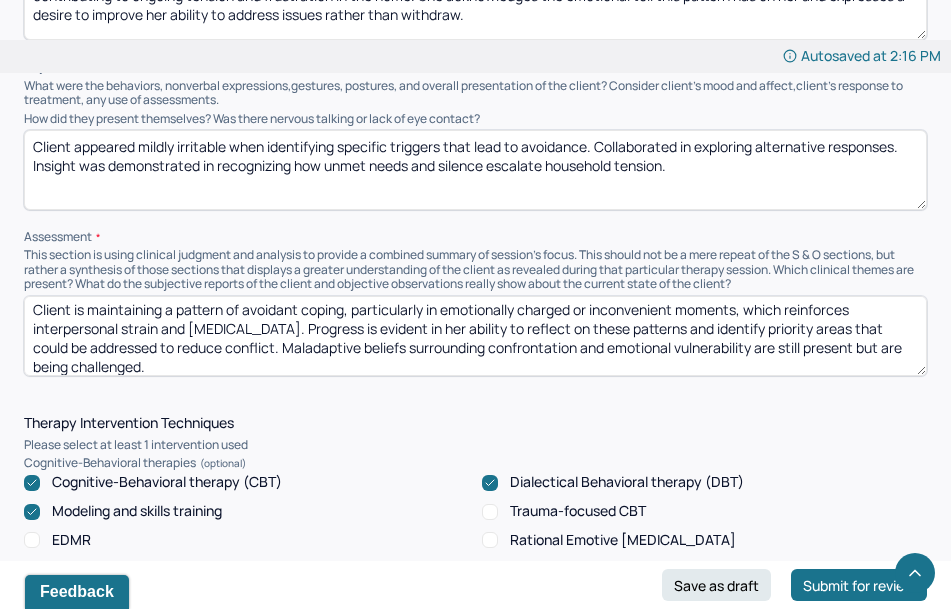 click on "Client is maintaining a pattern of avoidant coping, particularly in emotionally charged or inconvenient moments, which reinforces interpersonal strain and [MEDICAL_DATA]. Progress is evident in her ability to reflect on these patterns and identify priority areas that could be addressed to reduce conflict. Maladaptive beliefs surrounding confrontation and emotional vulnerability are still present but are being challenged." at bounding box center (475, 336) 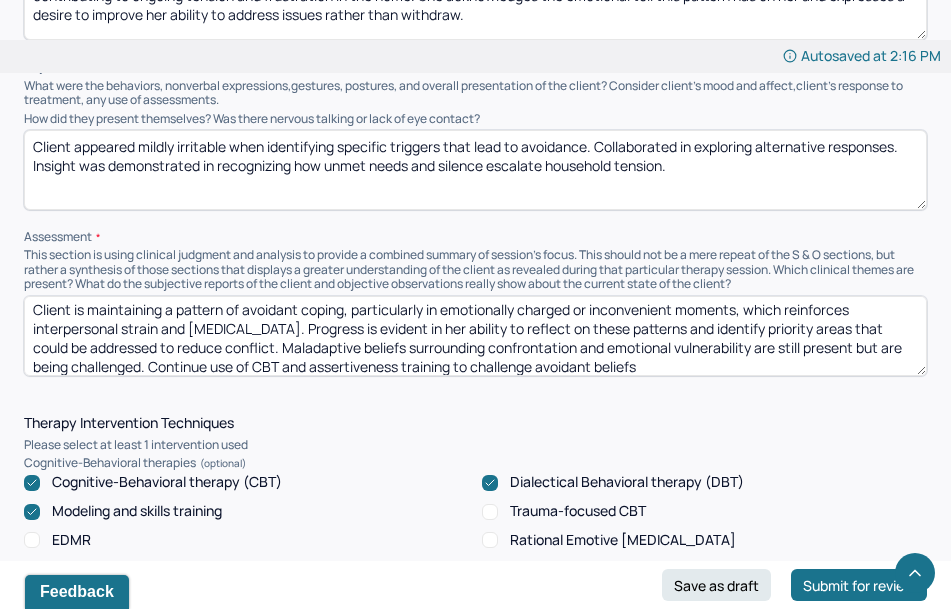 click on "Client is maintaining a pattern of avoidant coping, particularly in emotionally charged or inconvenient moments, which reinforces interpersonal strain and [MEDICAL_DATA]. Progress is evident in her ability to reflect on these patterns and identify priority areas that could be addressed to reduce conflict. Maladaptive beliefs surrounding confrontation and emotional vulnerability are still present but are being challenged." at bounding box center (475, 336) 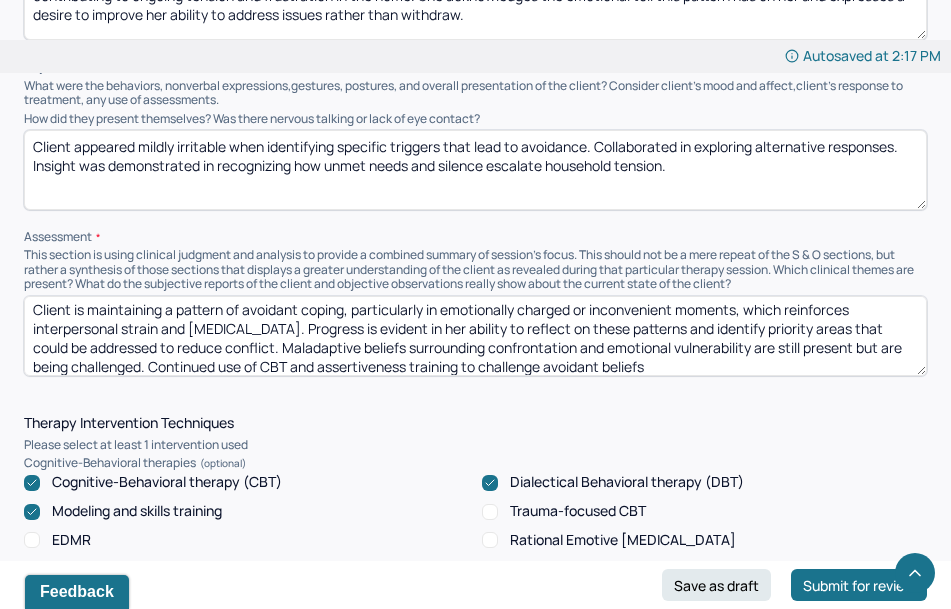 click on "Client is maintaining a pattern of avoidant coping, particularly in emotionally charged or inconvenient moments, which reinforces interpersonal strain and [MEDICAL_DATA]. Progress is evident in her ability to reflect on these patterns and identify priority areas that could be addressed to reduce conflict. Maladaptive beliefs surrounding confrontation and emotional vulnerability are still present but are being challenged. Continued use of CBT and assertiveness training to challenge avoidant beliefs" at bounding box center (475, 336) 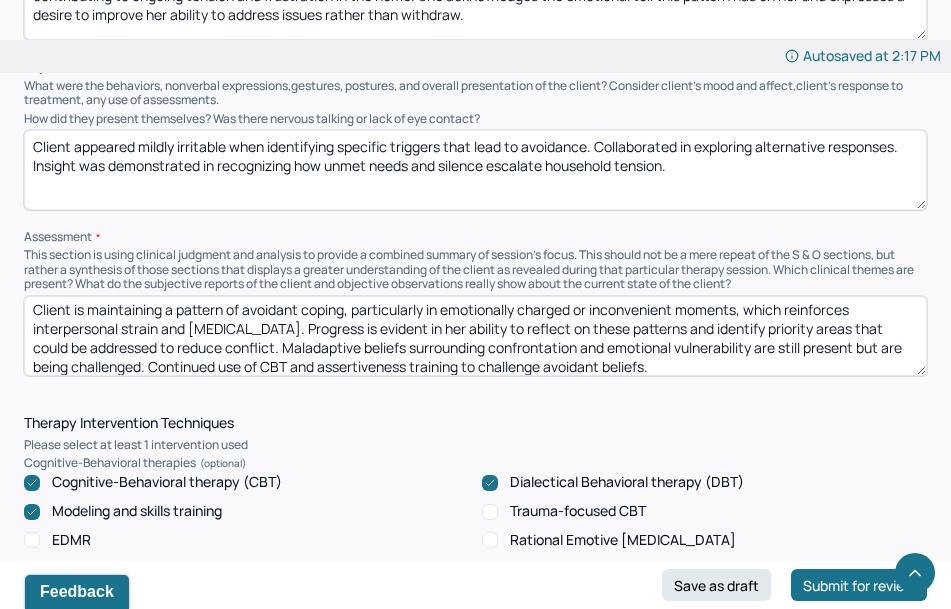 scroll, scrollTop: 9, scrollLeft: 0, axis: vertical 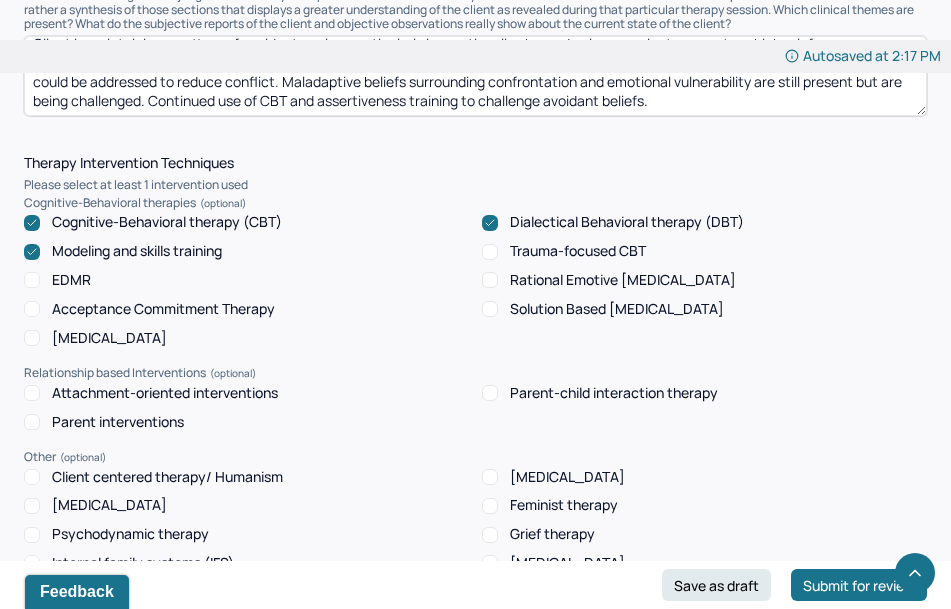type on "Client is maintaining a pattern of avoidant coping, particularly in emotionally charged or inconvenient moments, which reinforces interpersonal strain and [MEDICAL_DATA]. Progress is evident in her ability to reflect on these patterns and identify priority areas that could be addressed to reduce conflict. Maladaptive beliefs surrounding confrontation and emotional vulnerability are still present but are being challenged. Continued use of CBT and assertiveness training to challenge avoidant beliefs." 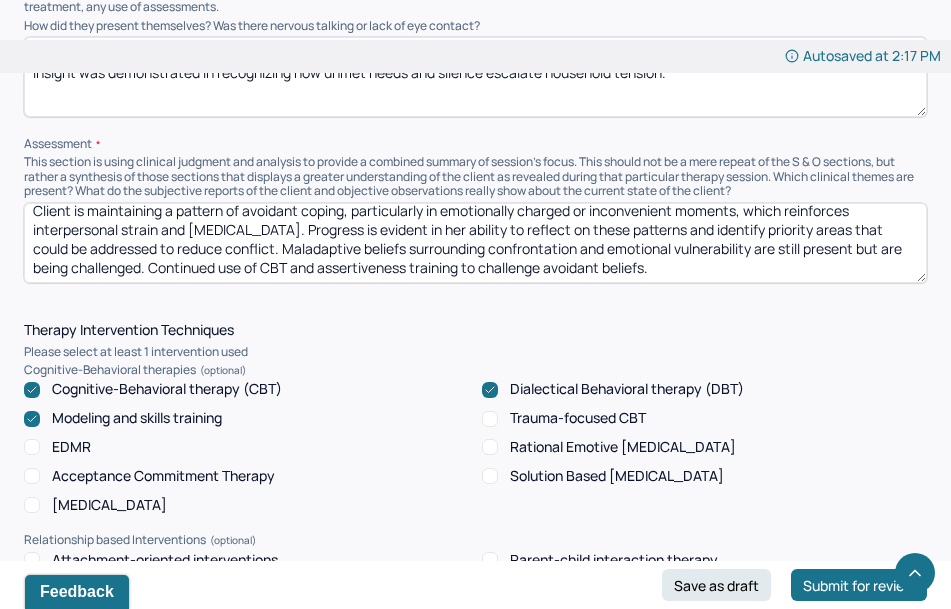scroll, scrollTop: 1413, scrollLeft: 0, axis: vertical 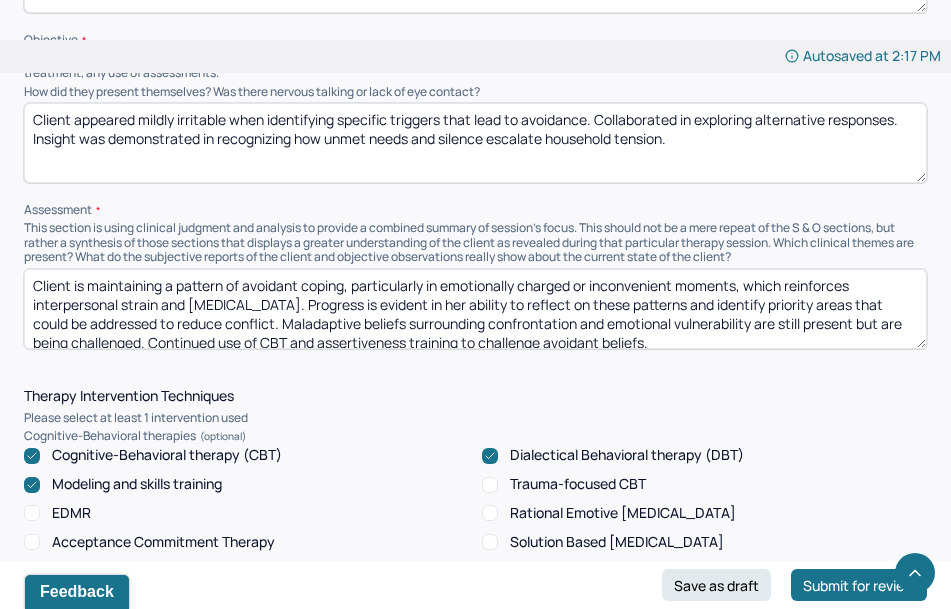 click on "Client appeared mildly irritable when identifying specific triggers that lead to avoidance. Collaborated in exploring alternative responses. Insight was demonstrated in recognizing how unmet needs and silence escalate household tension." at bounding box center [475, 143] 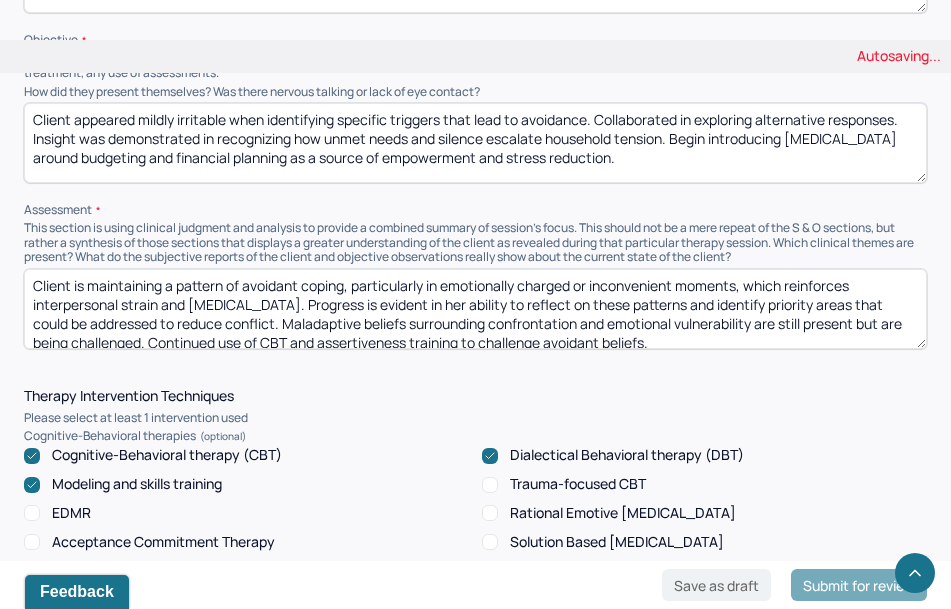type on "Client appeared mildly irritable when identifying specific triggers that lead to avoidance. Collaborated in exploring alternative responses. Insight was demonstrated in recognizing how unmet needs and silence escalate household tension. Begin introducing [MEDICAL_DATA] around budgeting and financial planning as a source of empowerment and stress reduction." 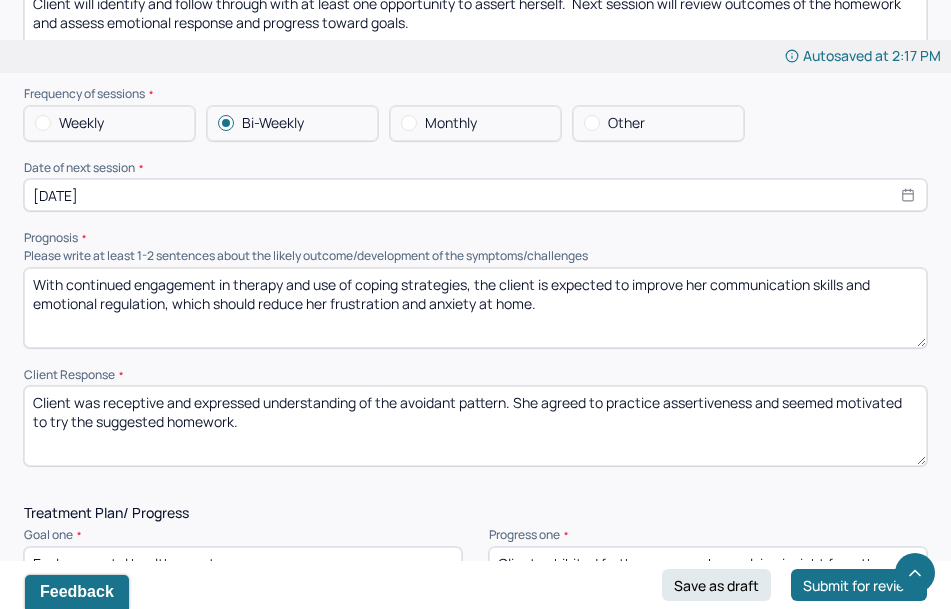 scroll, scrollTop: 2341, scrollLeft: 0, axis: vertical 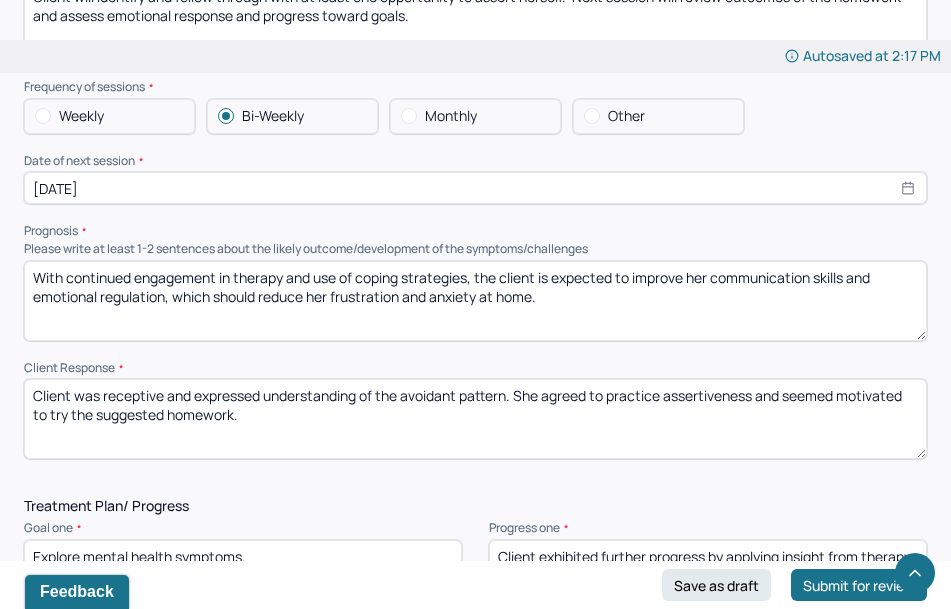 drag, startPoint x: 252, startPoint y: 438, endPoint x: -32, endPoint y: 299, distance: 316.1914 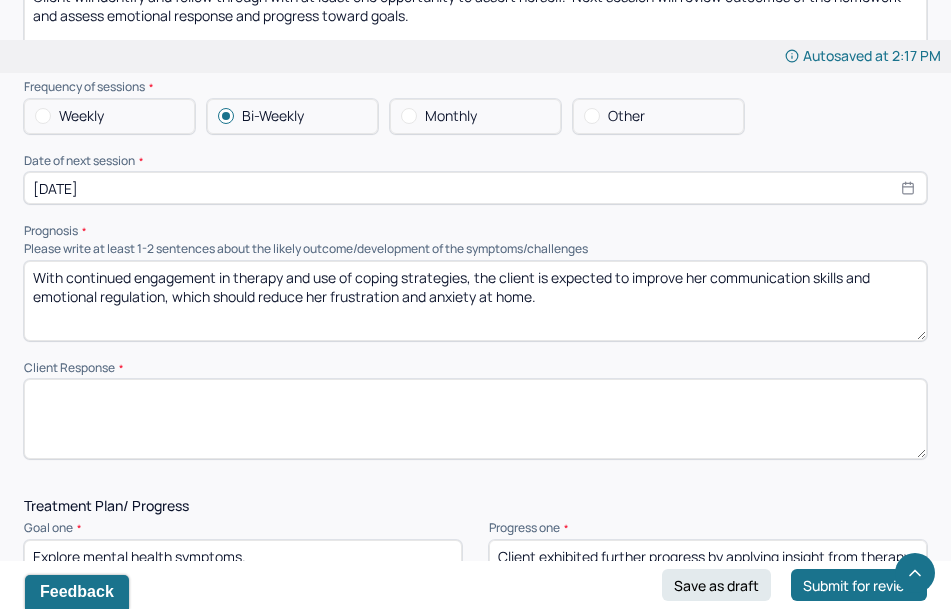 paste on "Client remained engaged and open to feedback, demonstrating growing insight into behavioral patterns and their emotional impact. She responded well to practical skill-building and showed motivation to implement small changes." 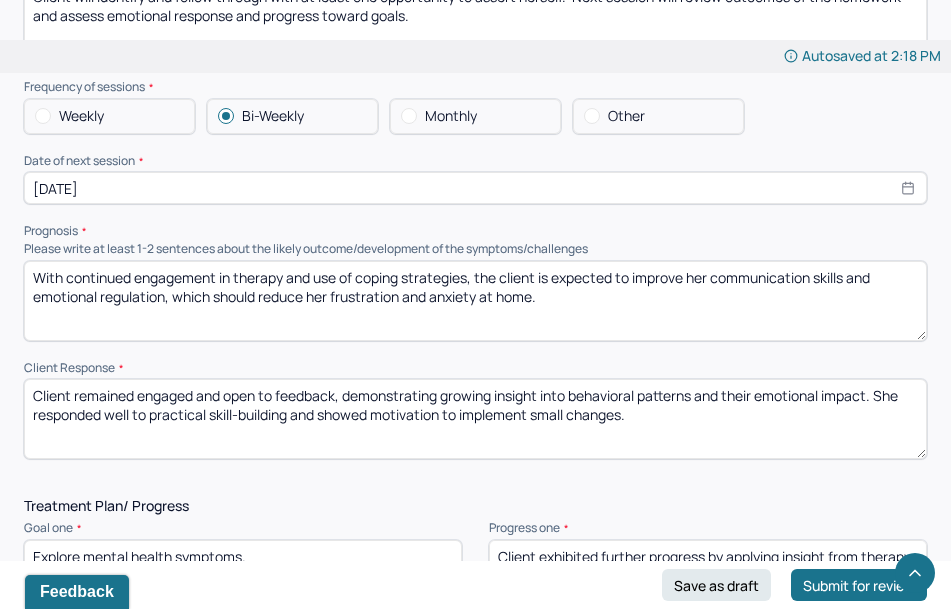 type on "Client remained engaged and open to feedback, demonstrating growing insight into behavioral patterns and their emotional impact. She responded well to practical skill-building and showed motivation to implement small changes." 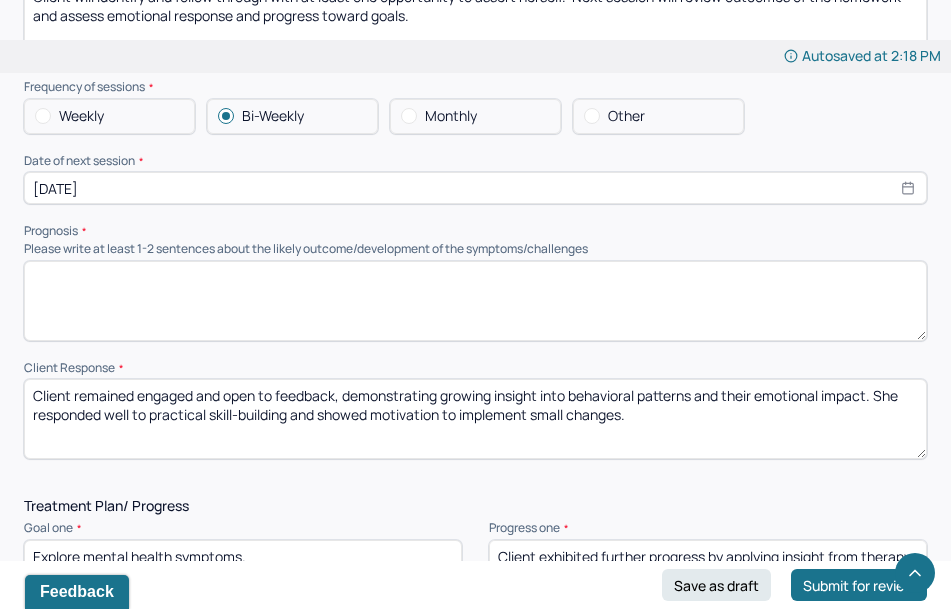 paste on "Fair, with signs of gradual improvement in self-awareness and readiness to apply coping strategies. Continued support will be necessary to interrupt avoidant patterns and reinforce assertive communication skills." 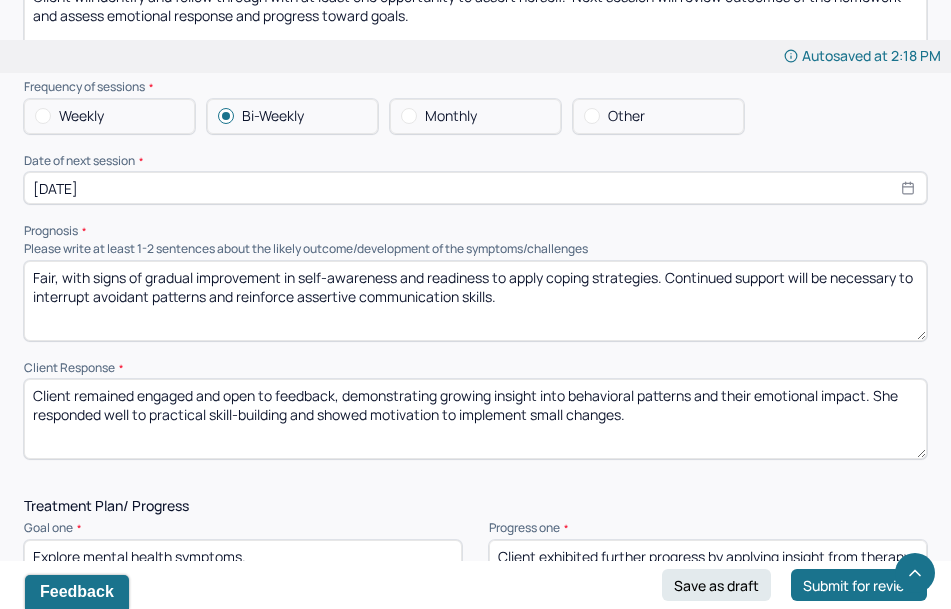 type on "Fair, with signs of gradual improvement in self-awareness and readiness to apply coping strategies. Continued support will be necessary to interrupt avoidant patterns and reinforce assertive communication skills." 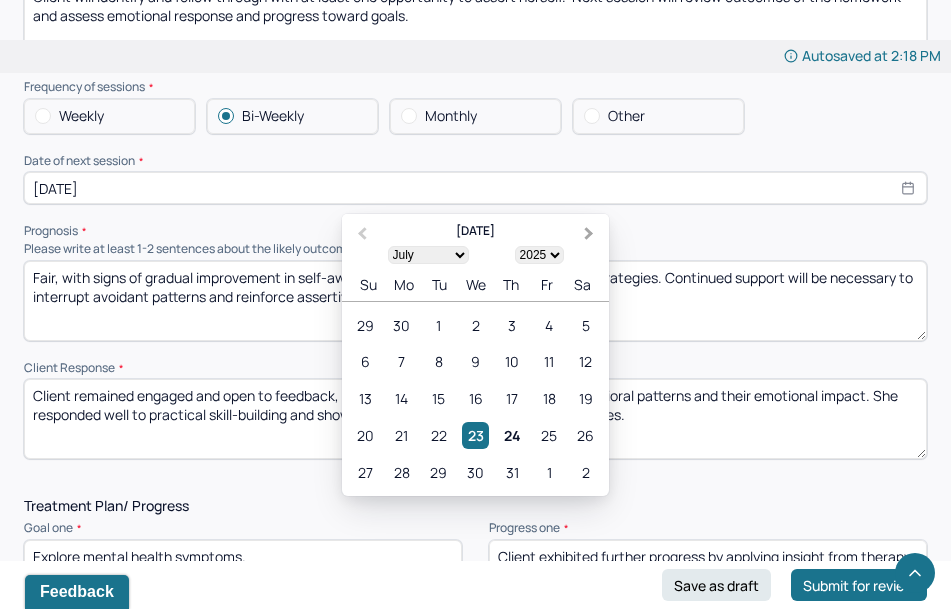 click on "Next Month" at bounding box center (591, 235) 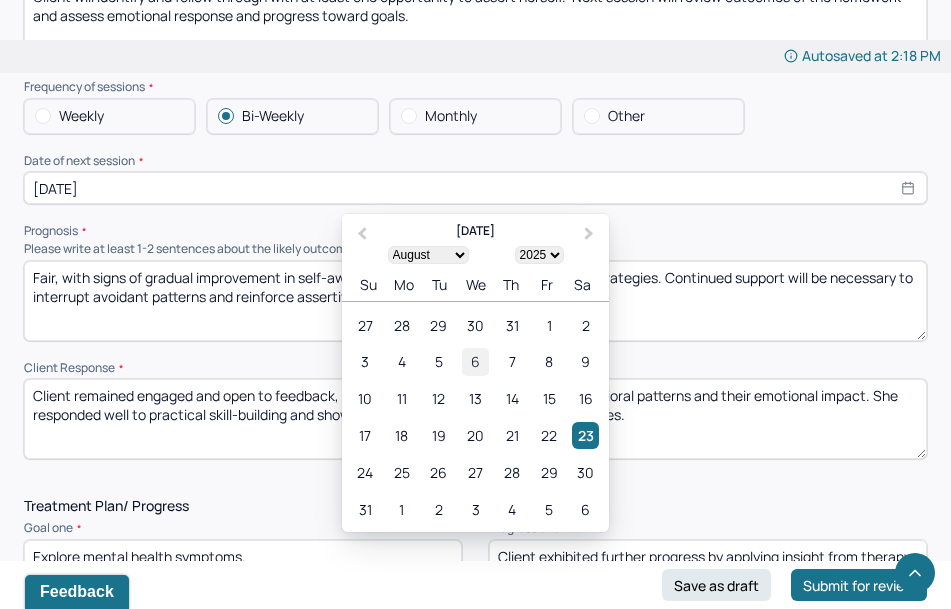click on "6" at bounding box center [475, 361] 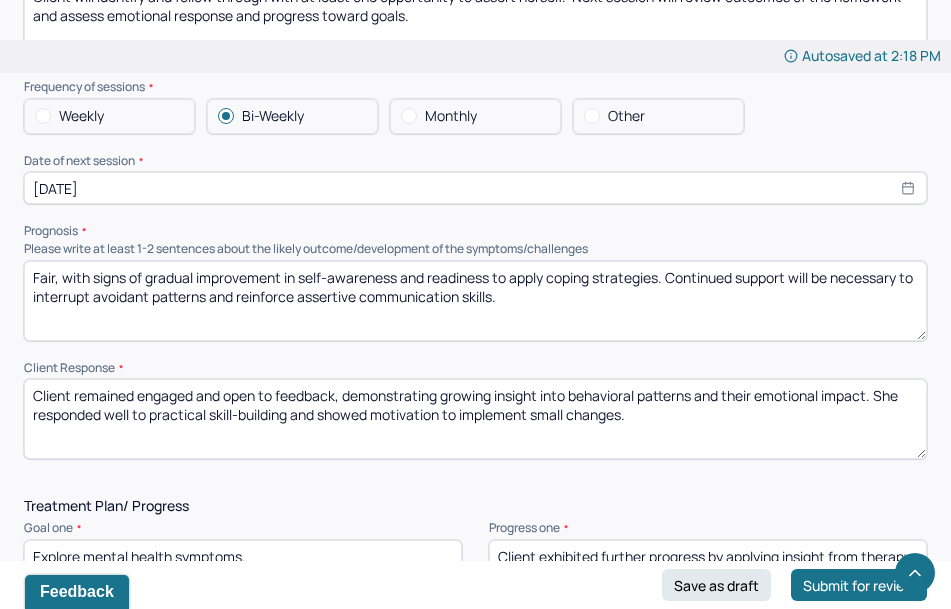 click on "Please write at least 1-2 sentences about the likely outcome/development of the symptoms/challenges" at bounding box center [475, 249] 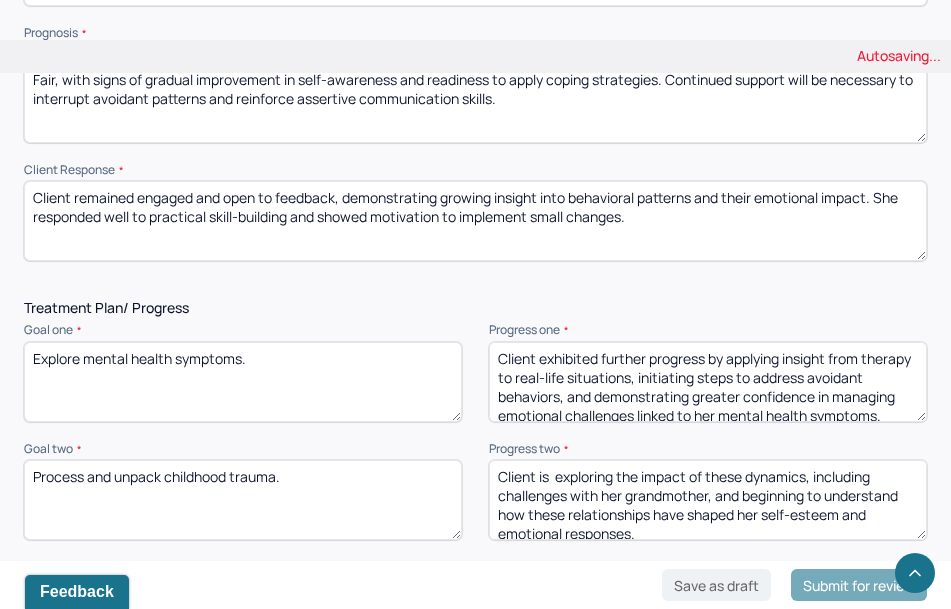scroll, scrollTop: 2588, scrollLeft: 0, axis: vertical 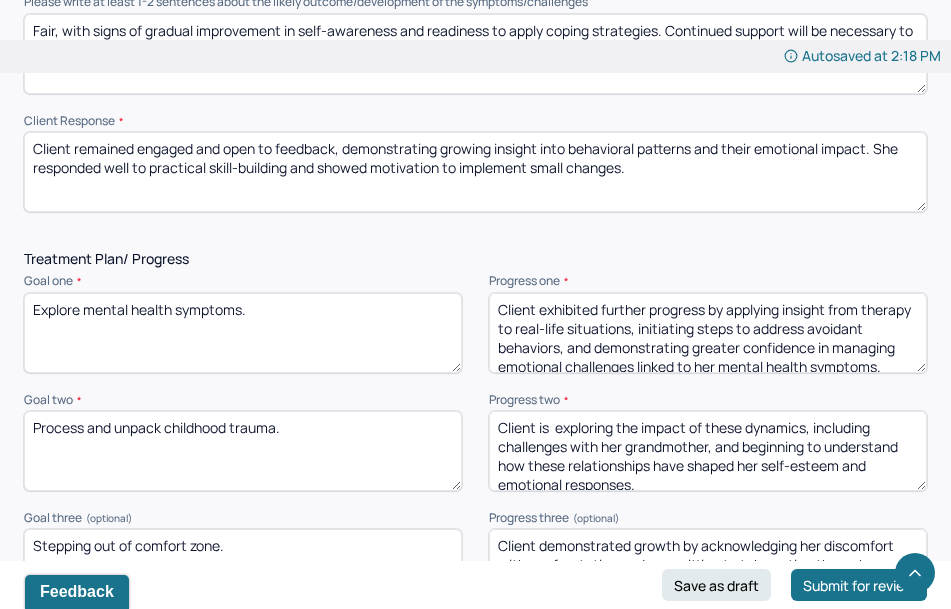 click on "Client exhibited further progress by applying insight from therapy to real-life situations, initiating steps to address avoidant behaviors, and demonstrating greater confidence in managing emotional challenges linked to her mental health symptoms." at bounding box center (708, 333) 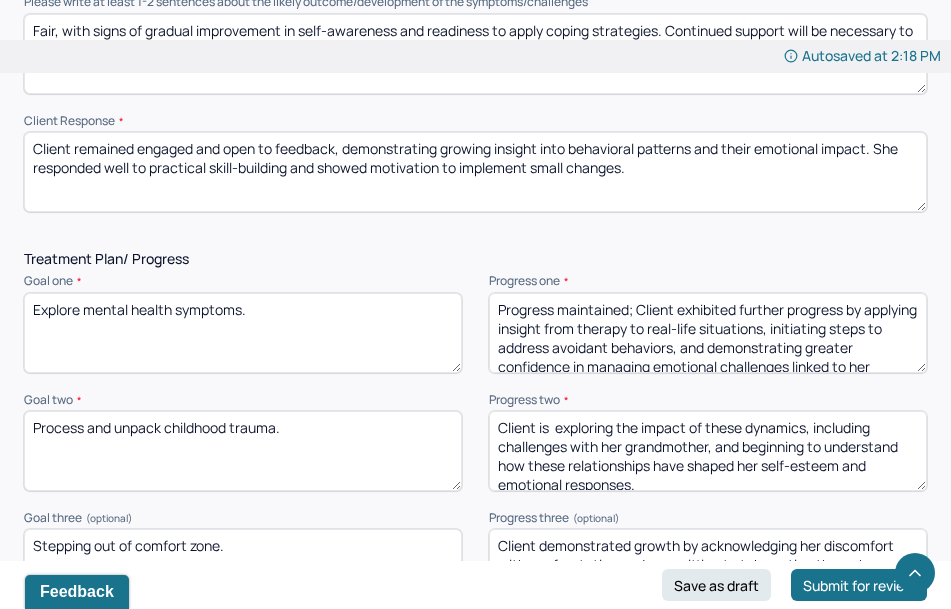 type on "Progress maintained; Client exhibited further progress by applying insight from therapy to real-life situations, initiating steps to address avoidant behaviors, and demonstrating greater confidence in managing emotional challenges linked to her mental health symptoms." 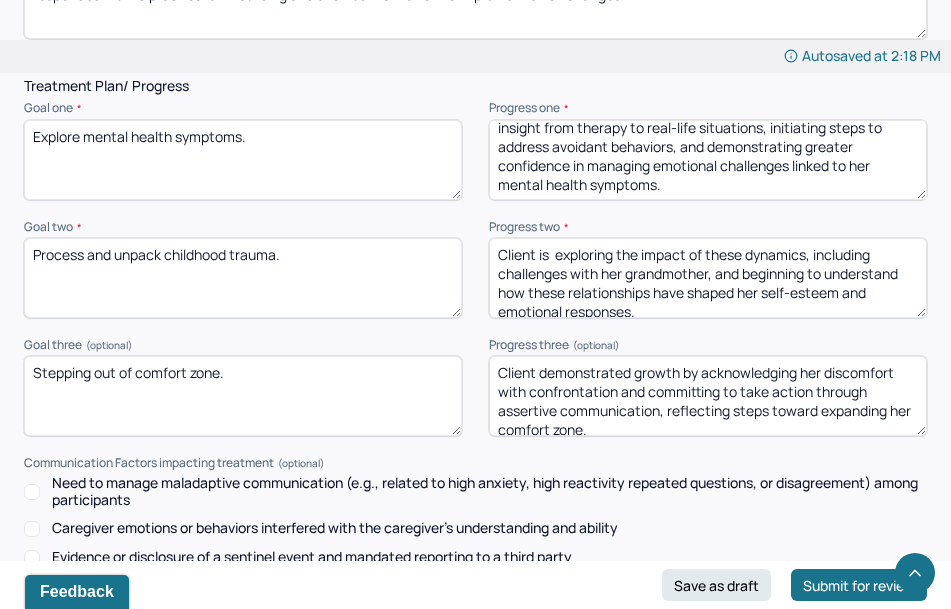 scroll, scrollTop: 2766, scrollLeft: 0, axis: vertical 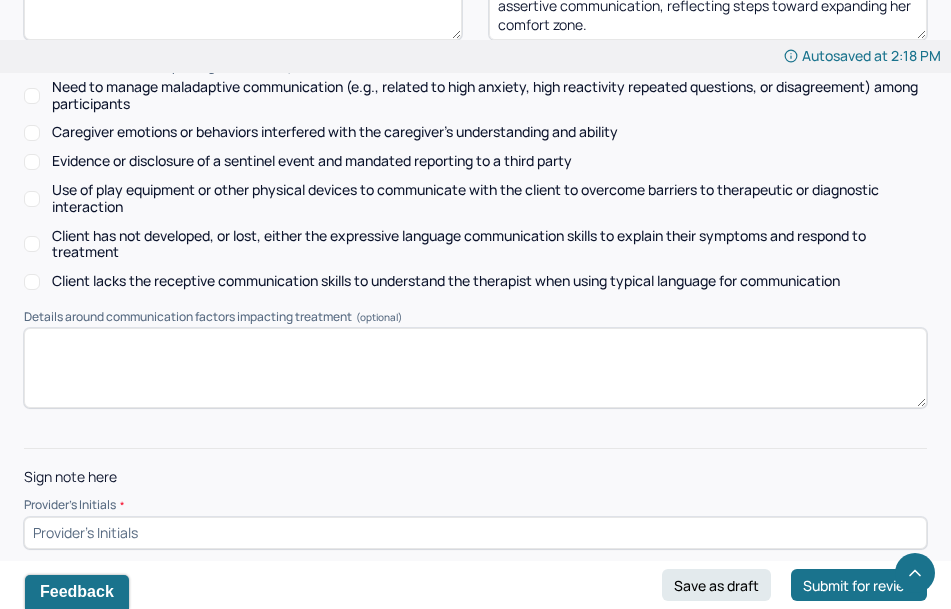 click at bounding box center (475, 533) 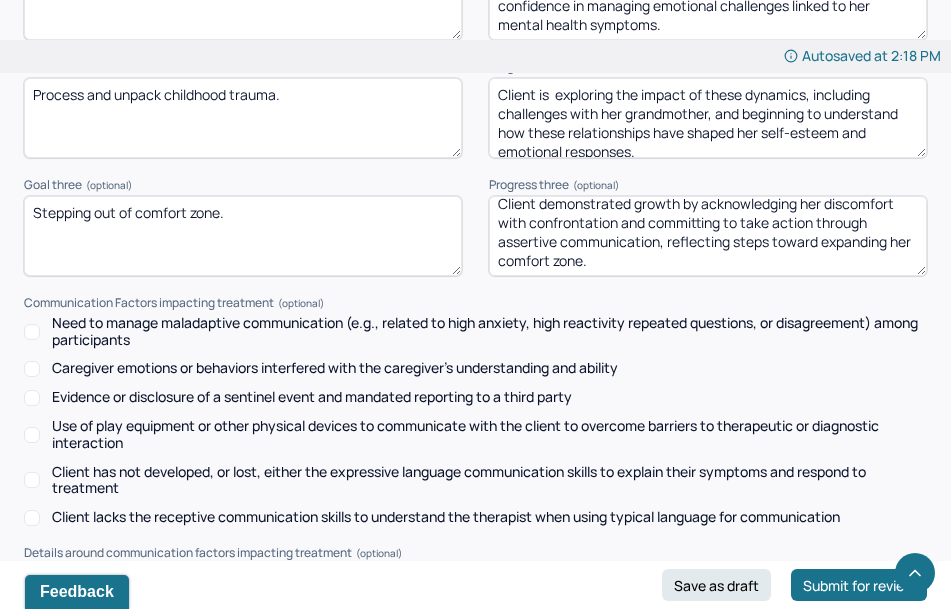 scroll, scrollTop: 2915, scrollLeft: 0, axis: vertical 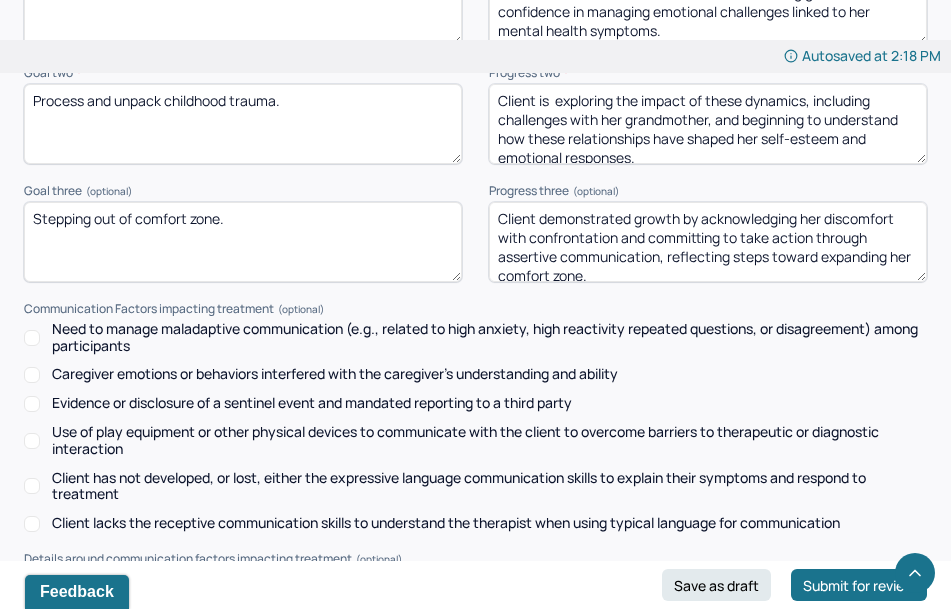 type on "WY" 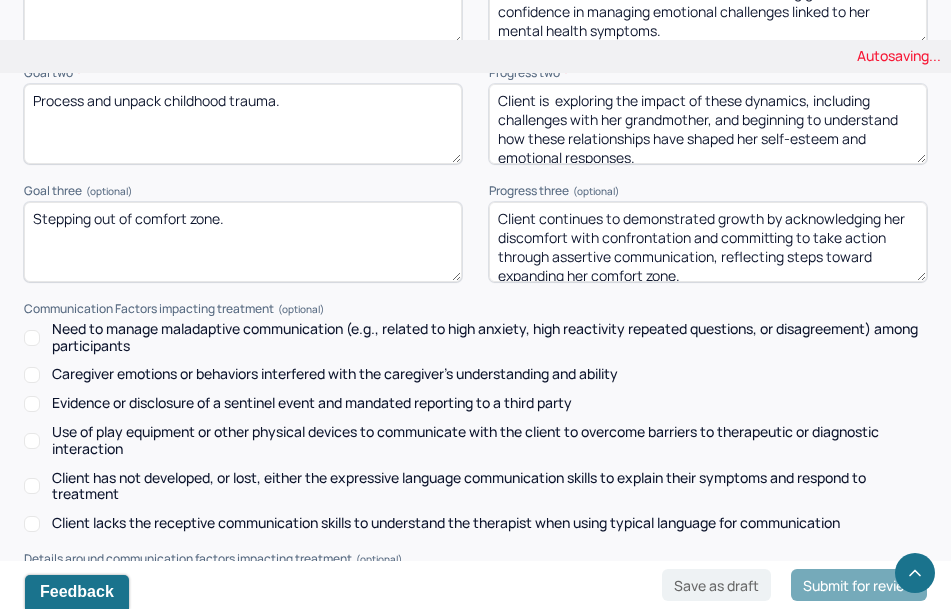 drag, startPoint x: 715, startPoint y: 210, endPoint x: 739, endPoint y: 398, distance: 189.52573 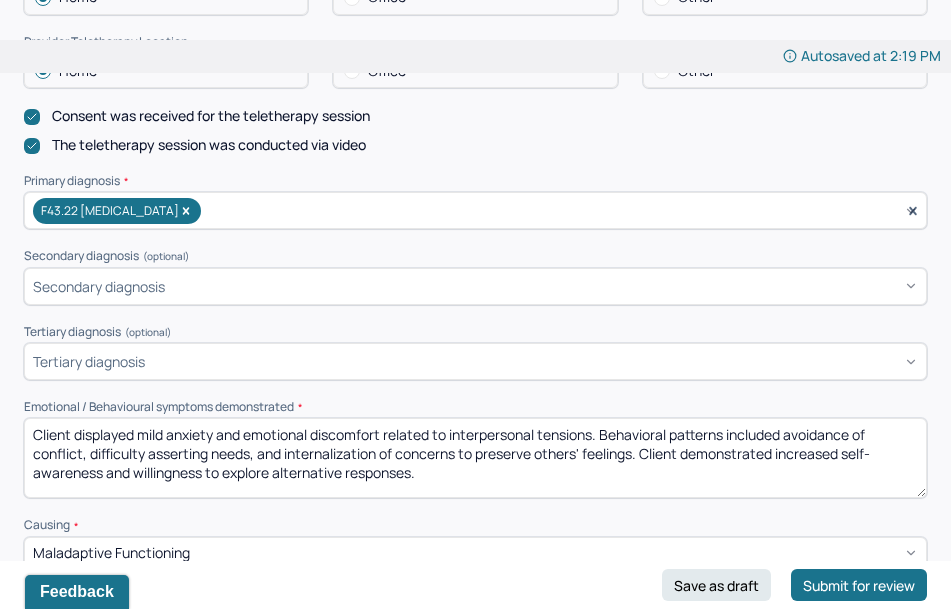 scroll, scrollTop: 542, scrollLeft: 0, axis: vertical 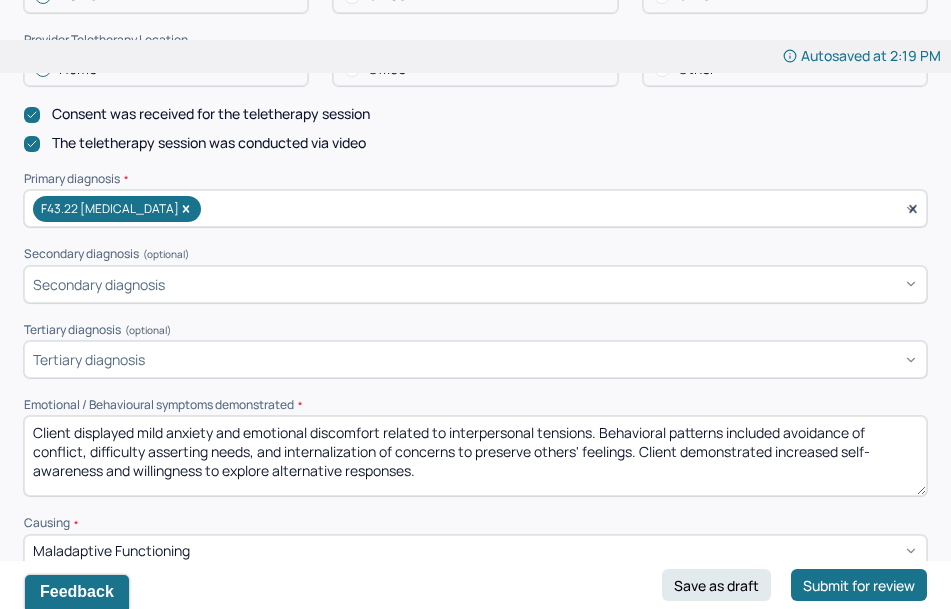 type on "Client continues to demonstrate growth by acknowledging her discomfort with confrontation and committing to take action through assertive communication, reflecting steps toward expanding her comfort zone." 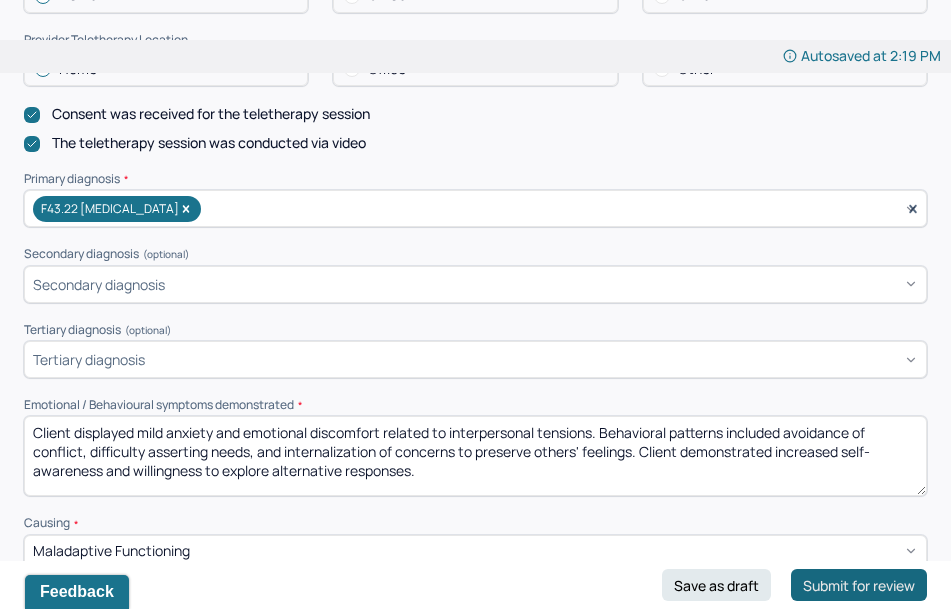click on "Submit for review" at bounding box center [859, 585] 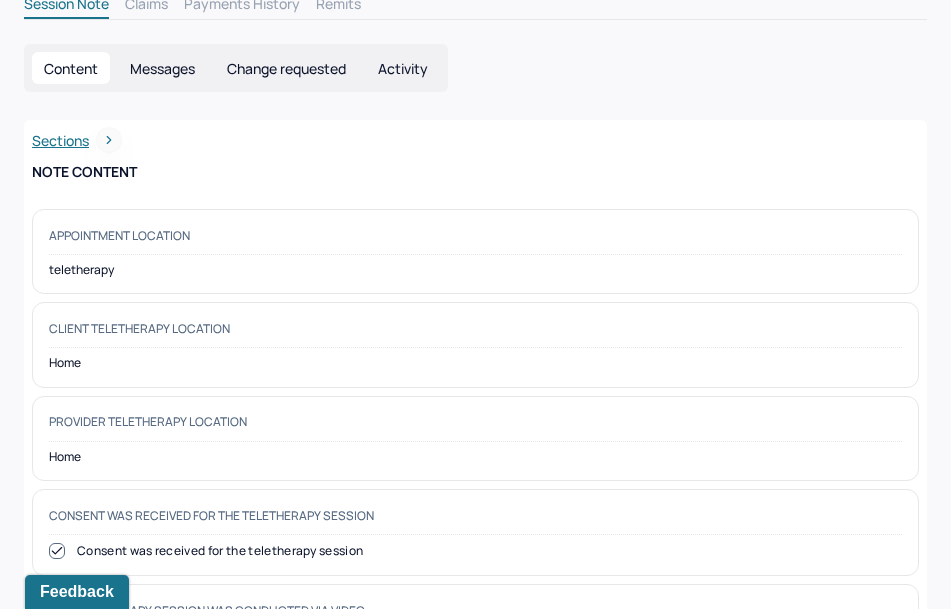 scroll, scrollTop: 0, scrollLeft: 0, axis: both 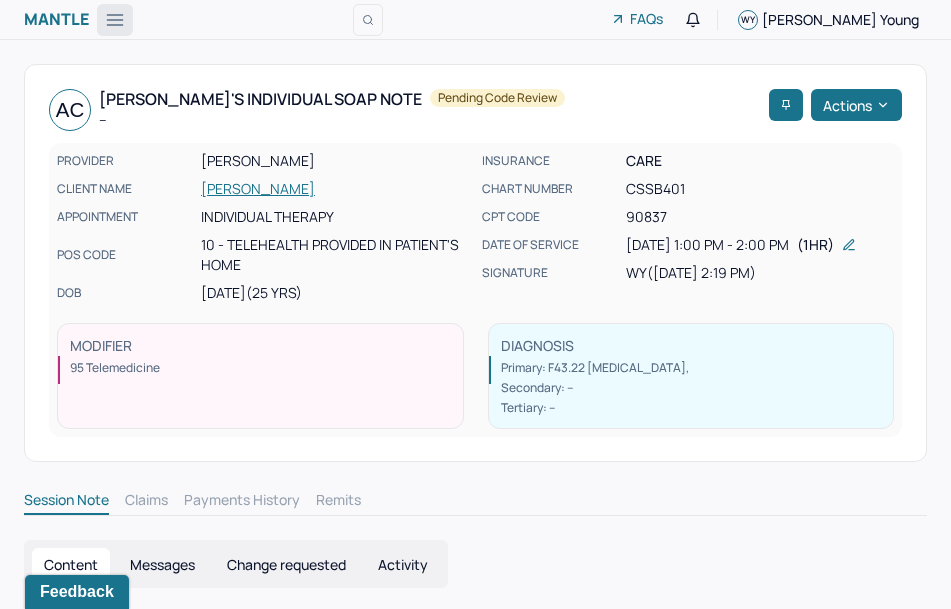 click at bounding box center [115, 20] 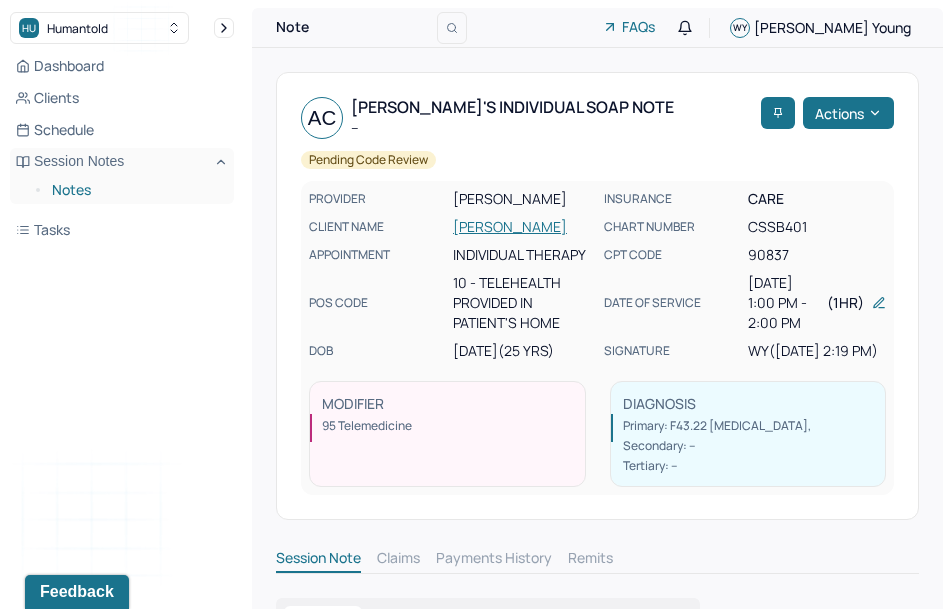 click on "Notes" at bounding box center (135, 190) 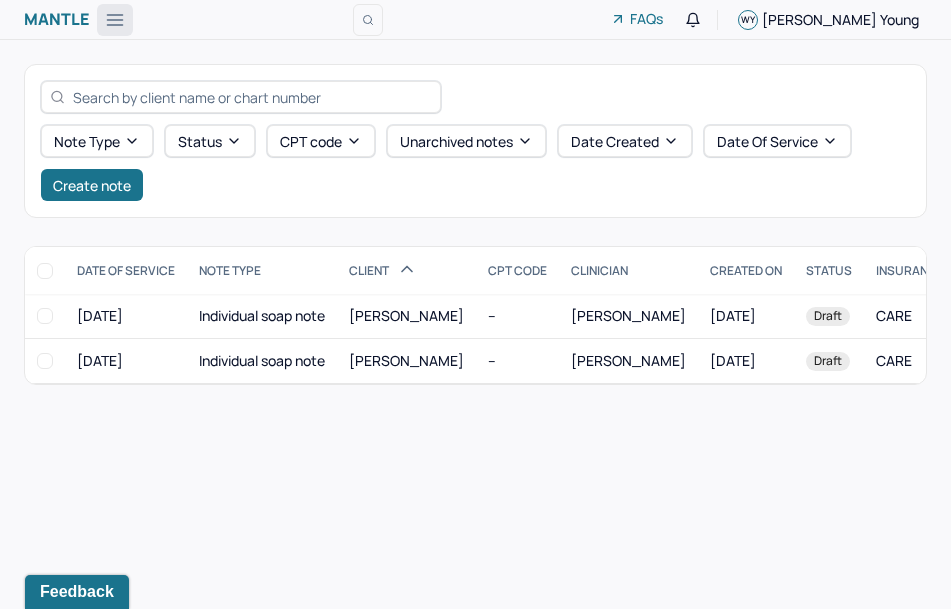 click 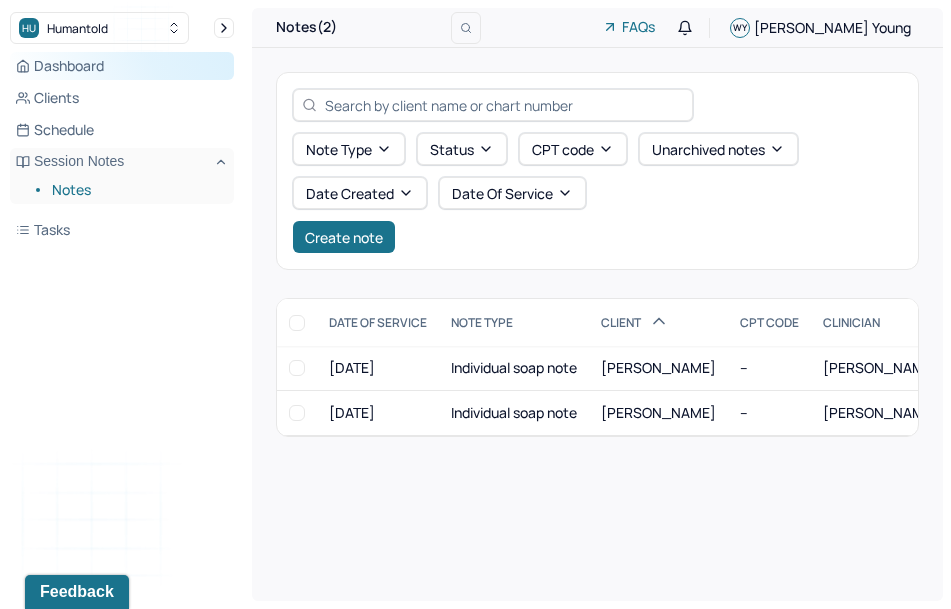 click on "Dashboard" at bounding box center [122, 66] 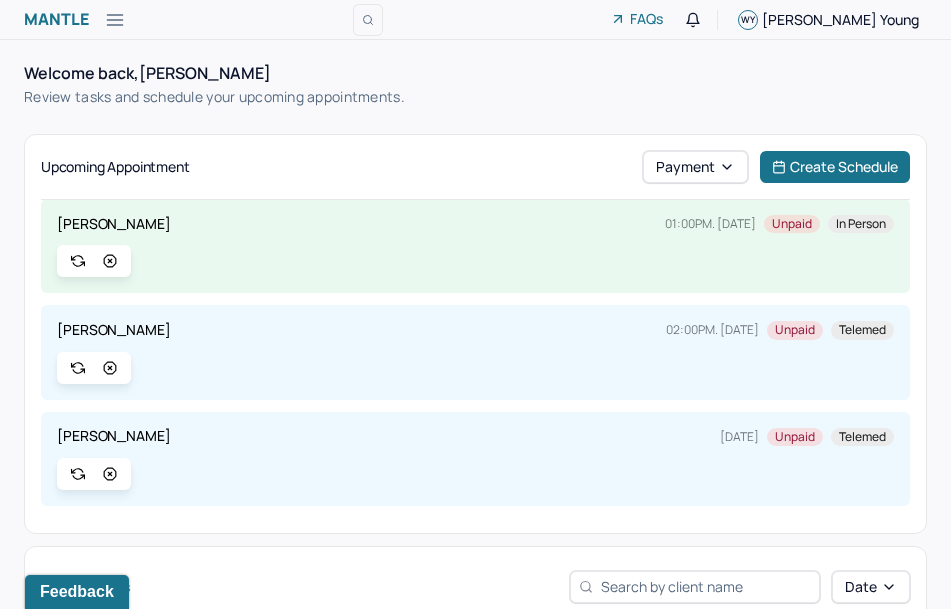 scroll, scrollTop: 0, scrollLeft: 0, axis: both 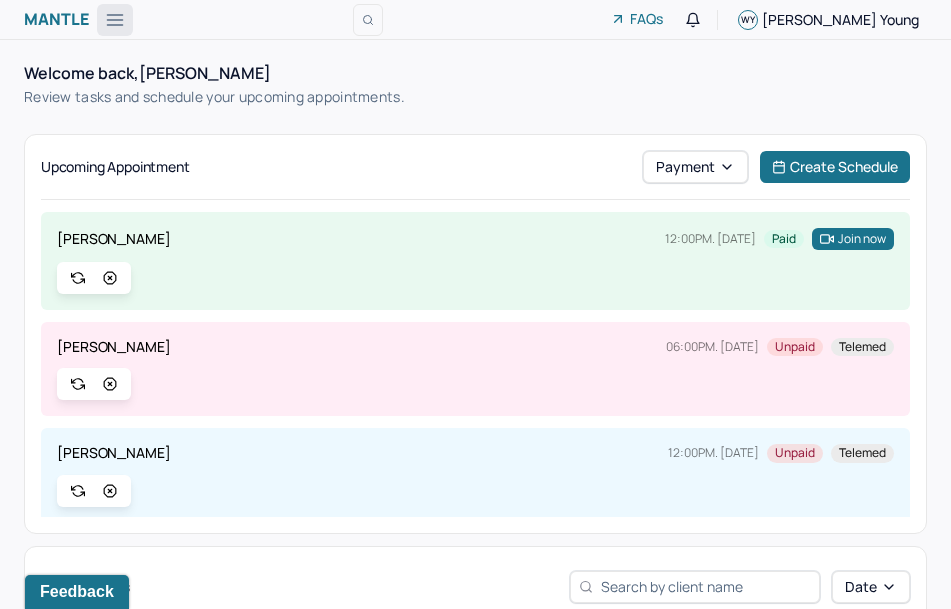 click 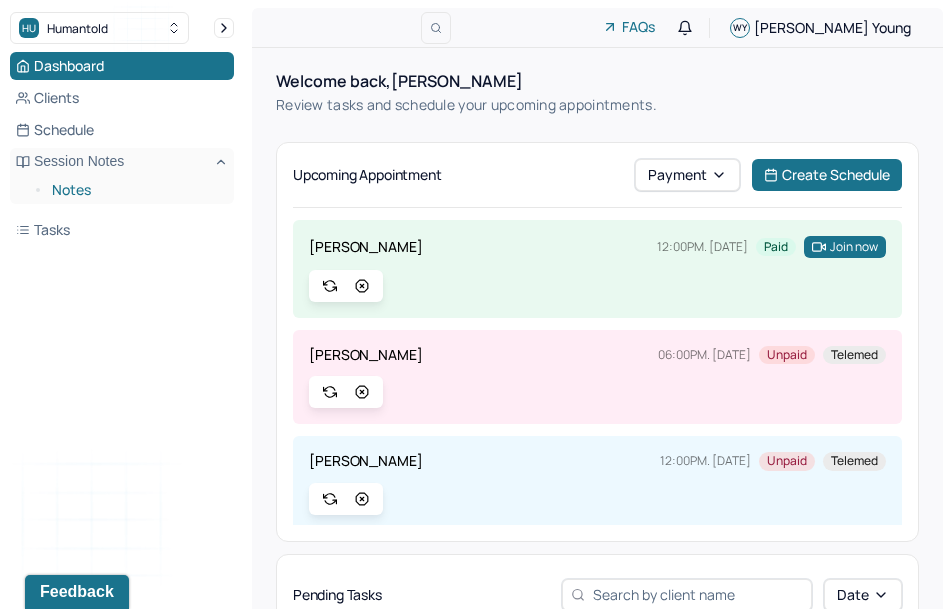 click on "Notes" at bounding box center [135, 190] 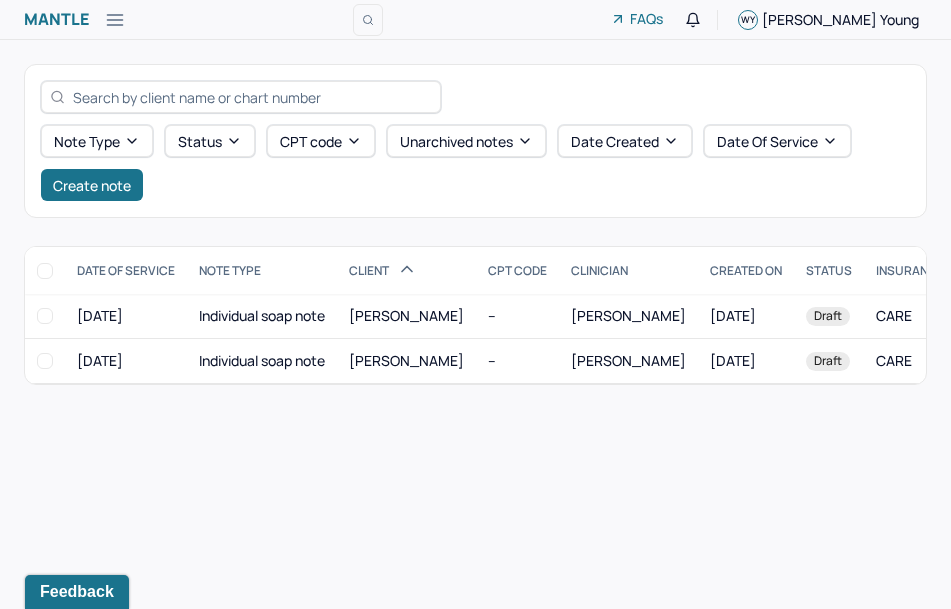 click on "Create note" at bounding box center [92, 185] 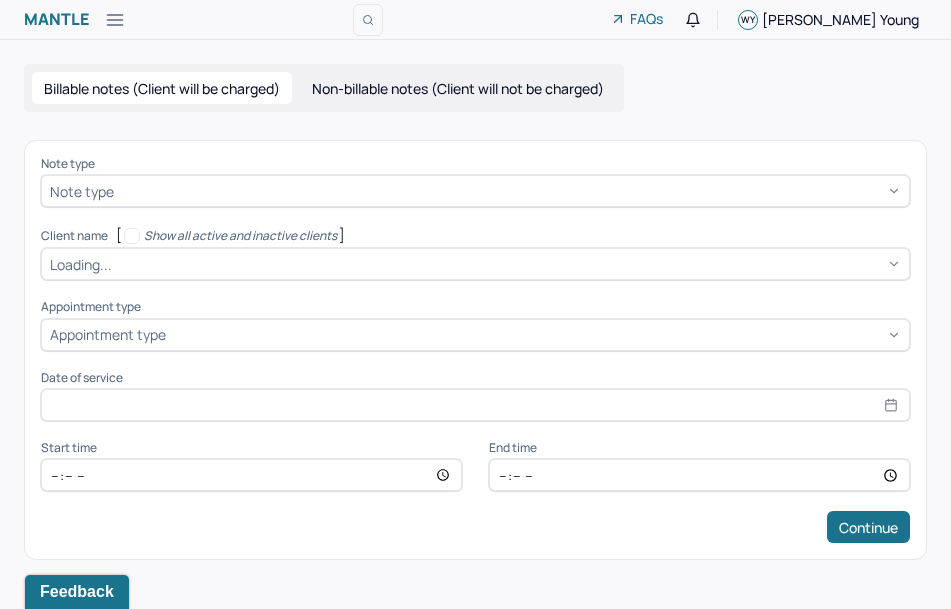 click at bounding box center [509, 191] 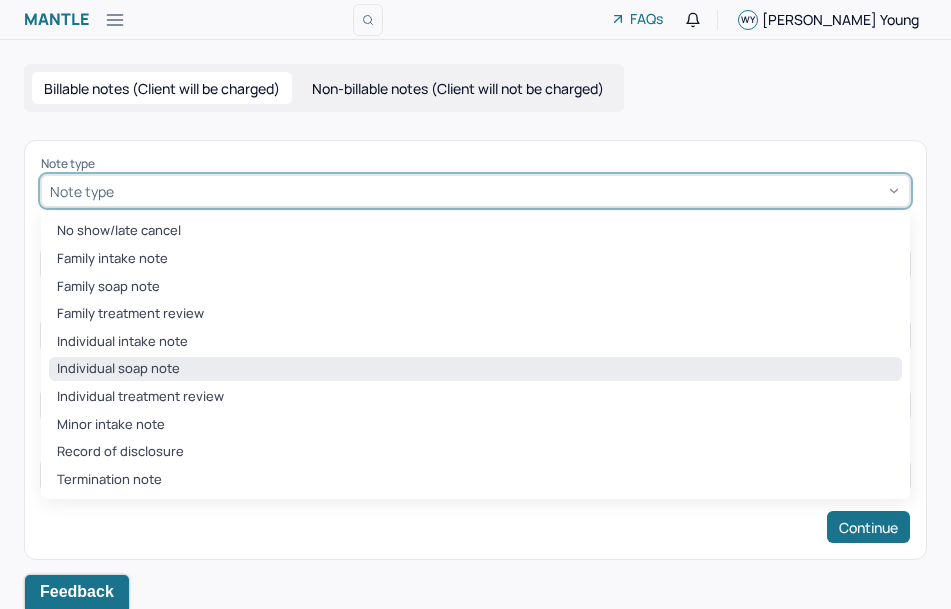 click on "Individual soap note" at bounding box center (475, 369) 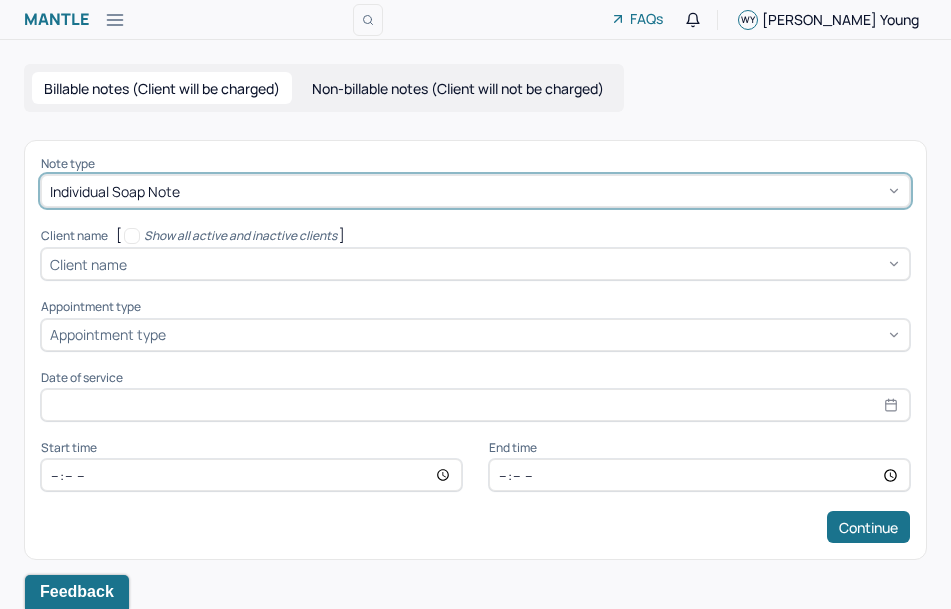 click at bounding box center [516, 264] 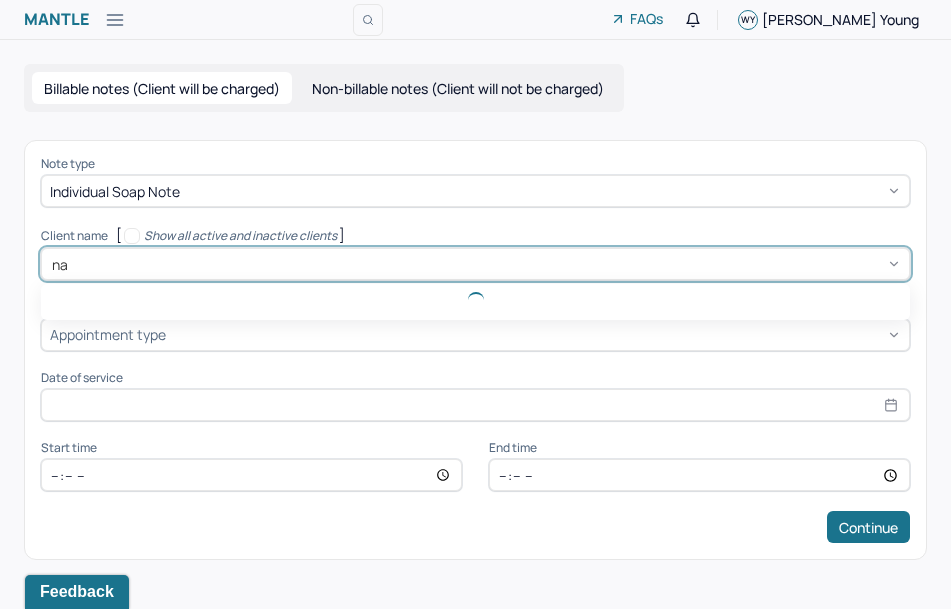 type on "nai" 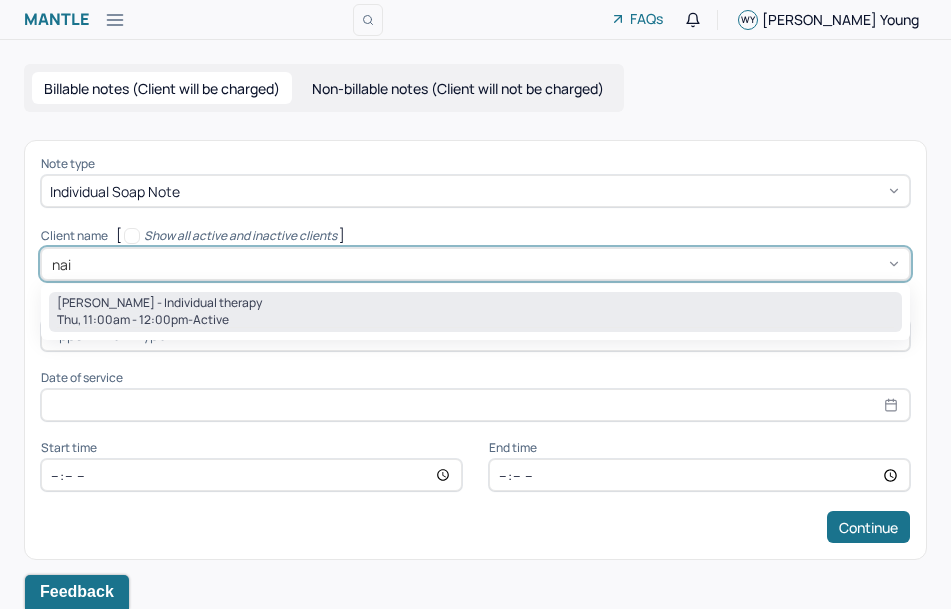 click on "[PERSON_NAME] - Individual therapy" at bounding box center (159, 303) 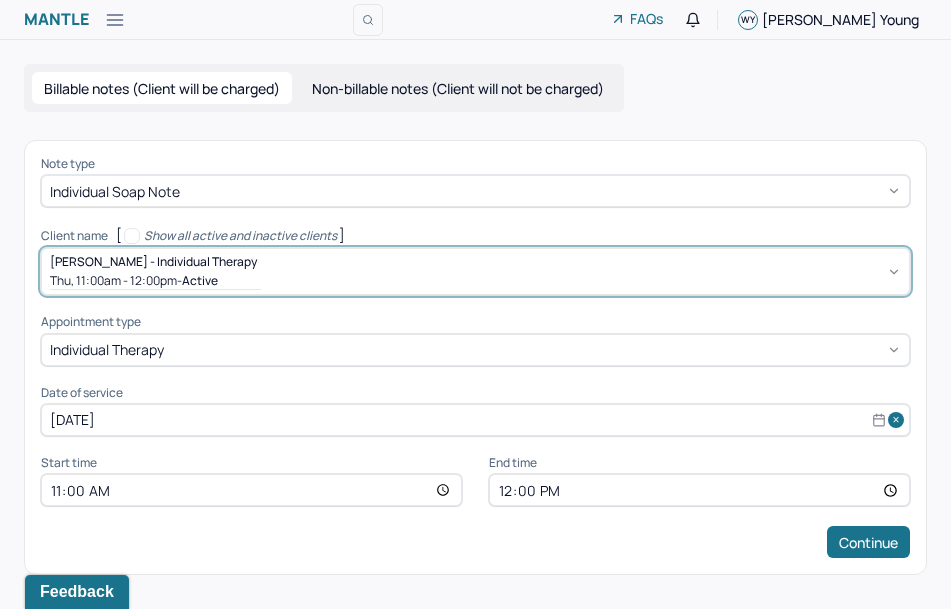 click on "[DATE]" at bounding box center [475, 420] 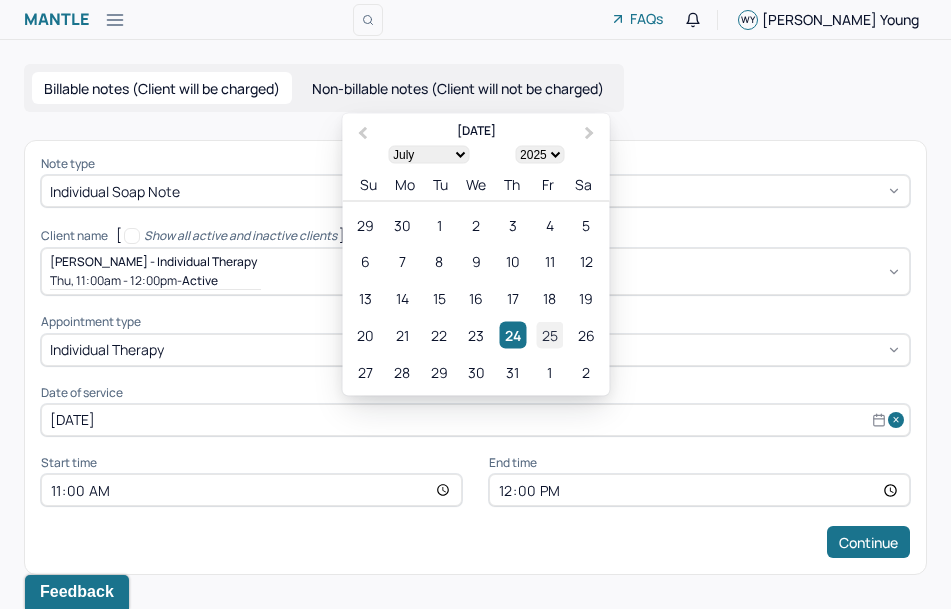 click on "25" at bounding box center (549, 335) 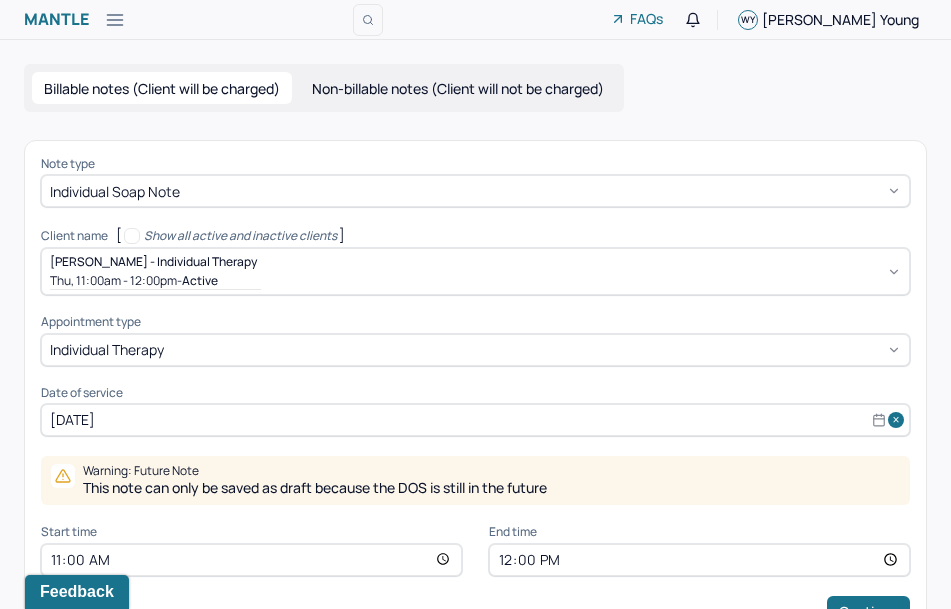 scroll, scrollTop: 56, scrollLeft: 0, axis: vertical 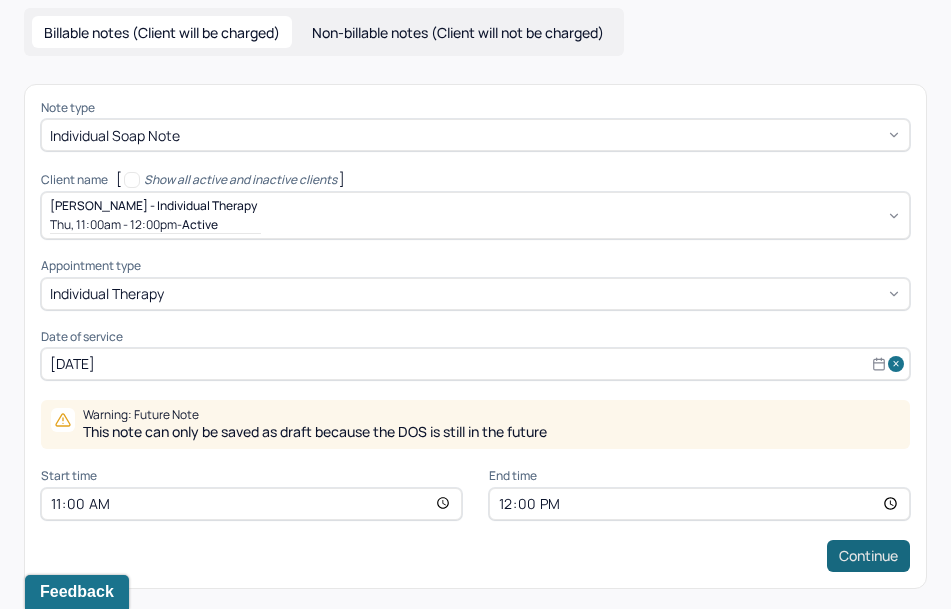click on "Continue" at bounding box center [868, 556] 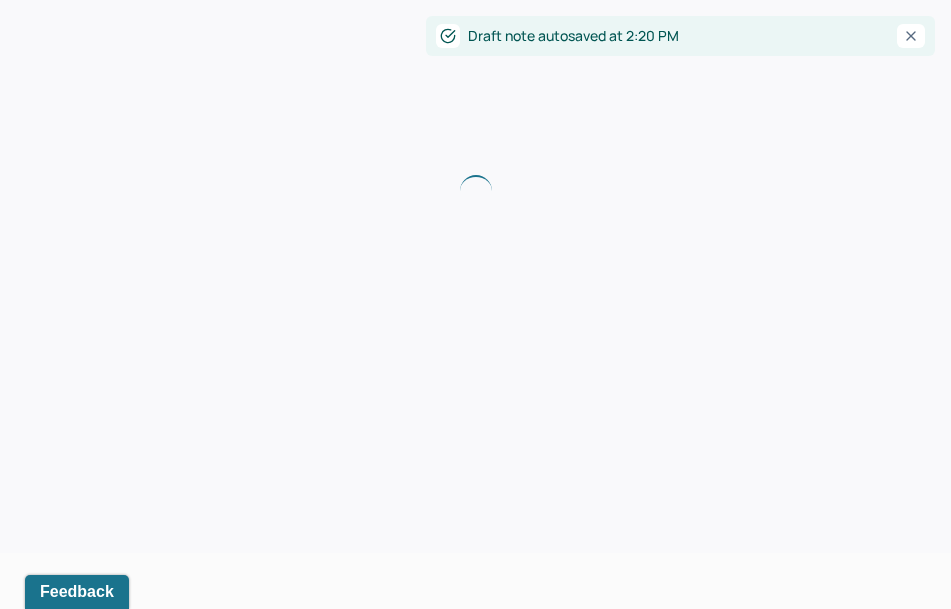 scroll, scrollTop: 0, scrollLeft: 0, axis: both 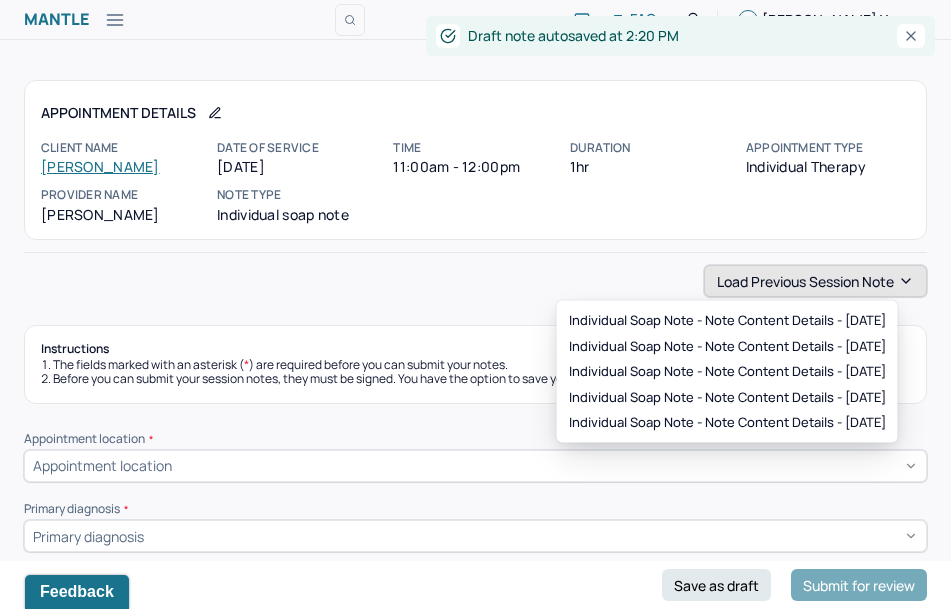click on "Load previous session note" at bounding box center (815, 281) 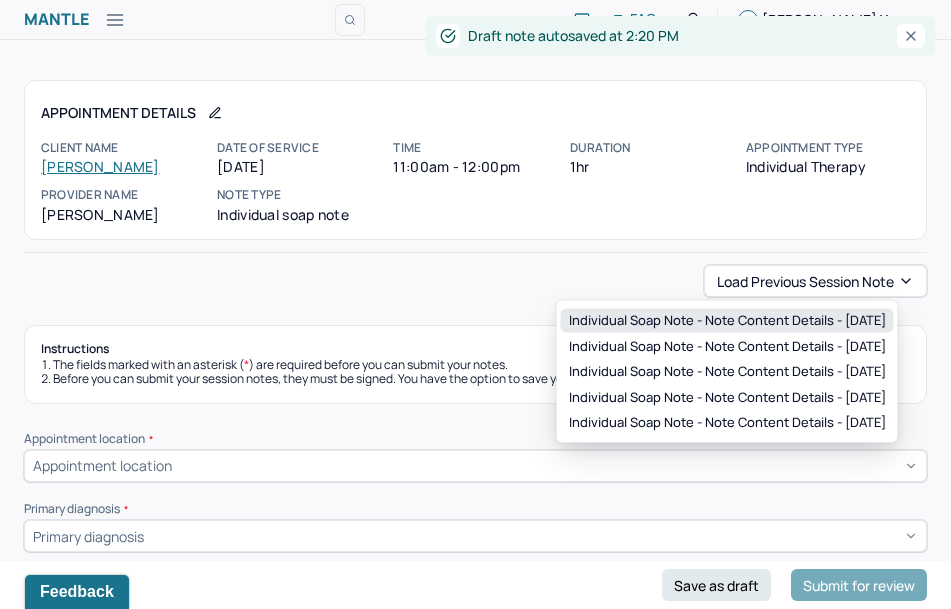 click on "Individual soap note   - Note content Details -   [DATE]" at bounding box center (727, 321) 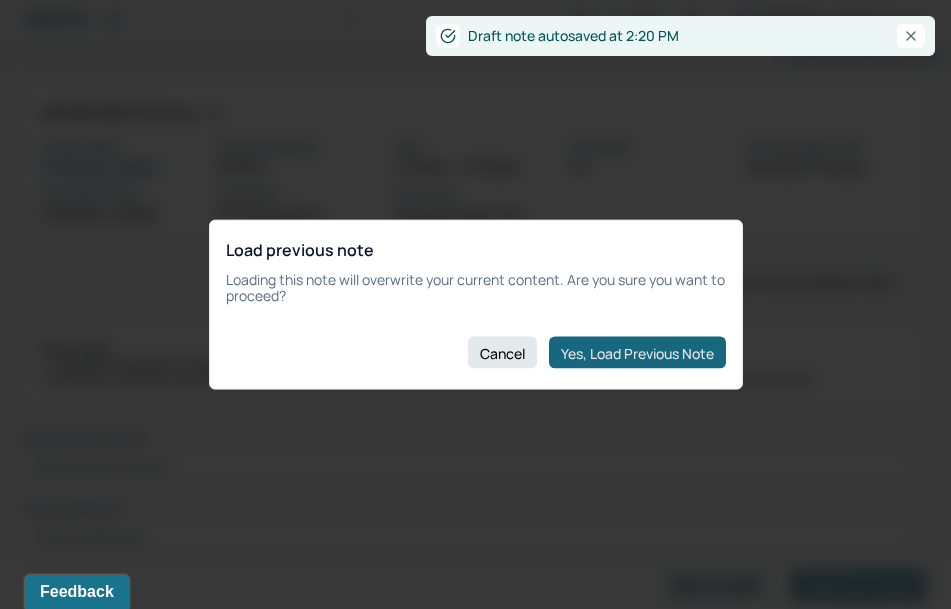 click on "Yes, Load Previous Note" at bounding box center [637, 353] 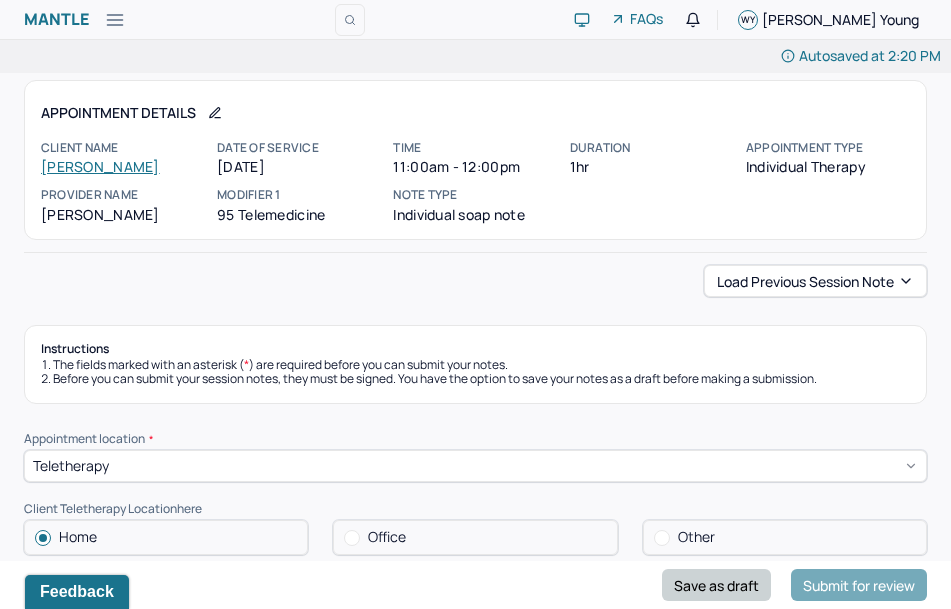 click on "Save as draft" at bounding box center [716, 585] 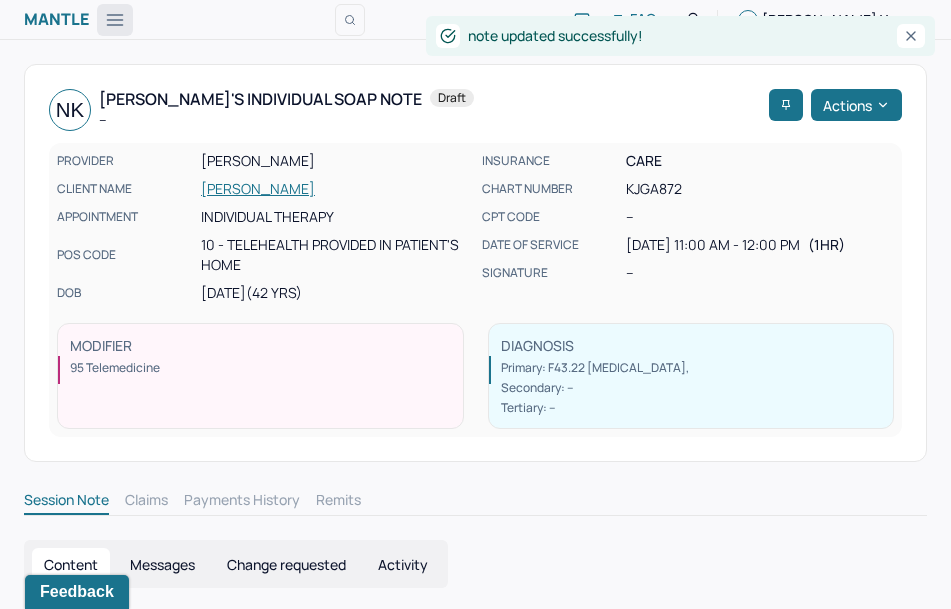 click 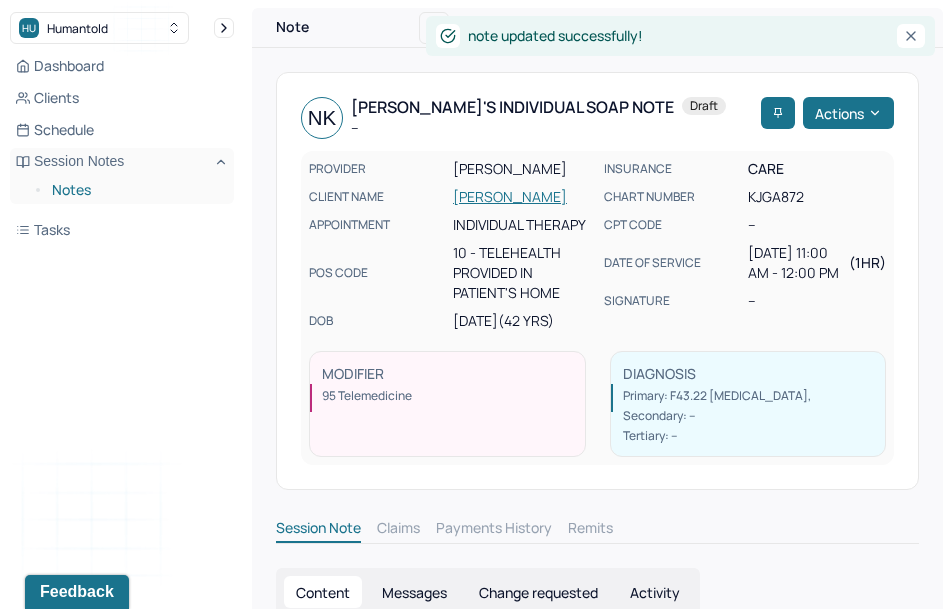 click on "Notes" at bounding box center (135, 190) 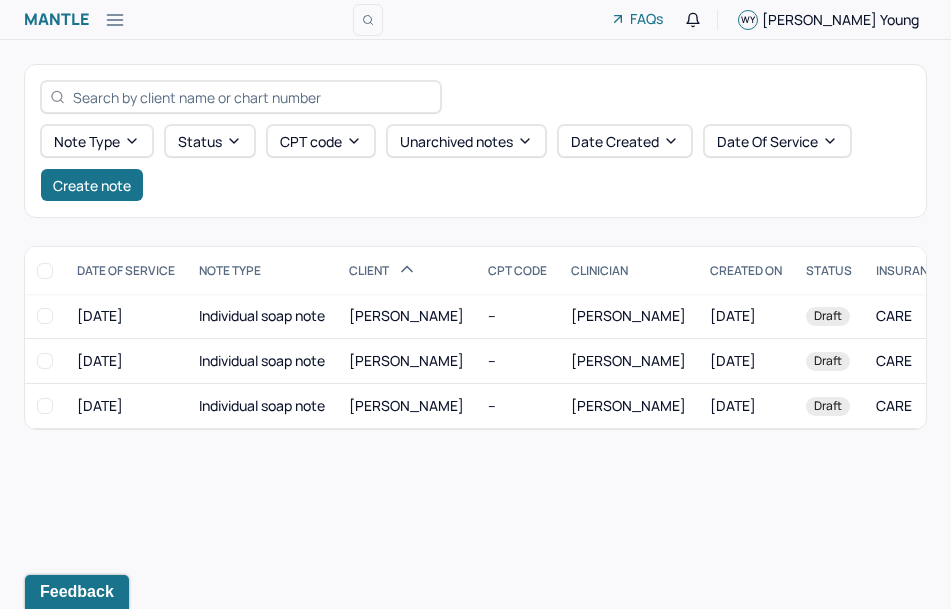 click on "Create note" at bounding box center (92, 185) 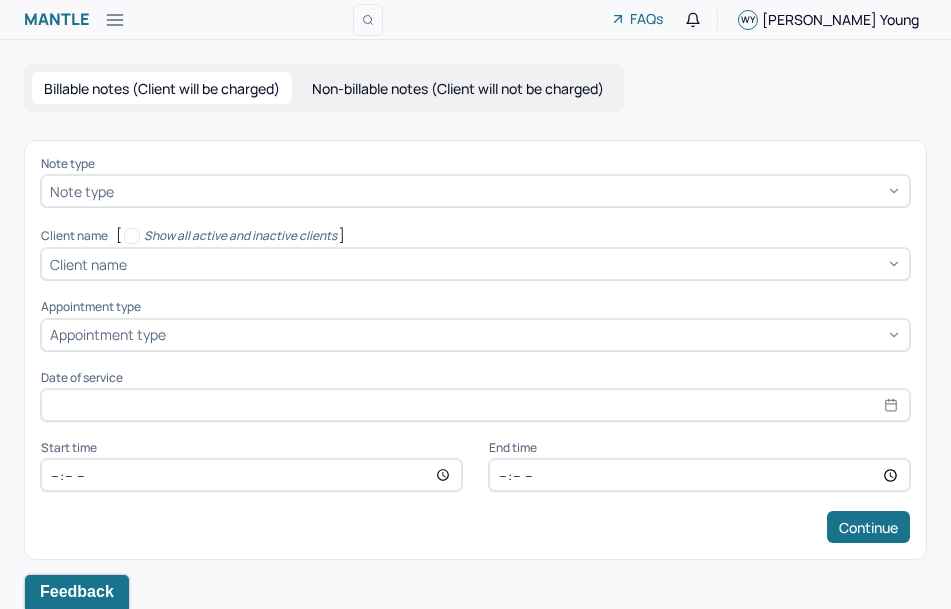 click at bounding box center (509, 191) 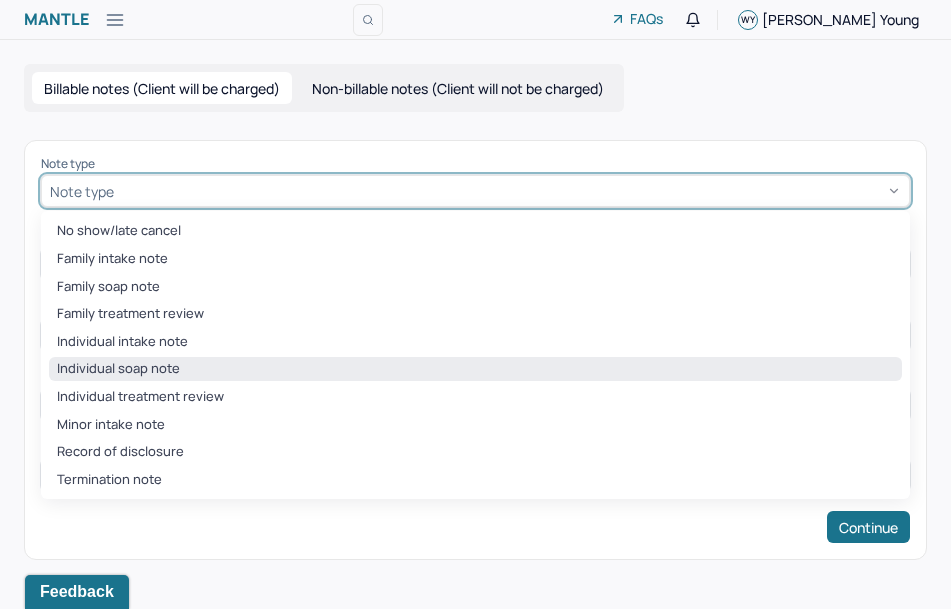click on "Individual soap note" at bounding box center [475, 369] 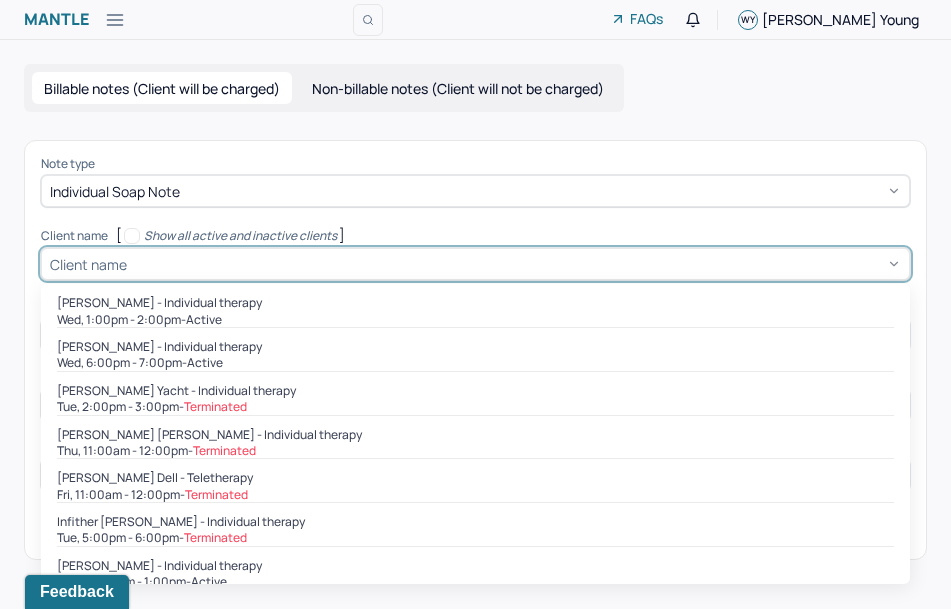 click at bounding box center (516, 264) 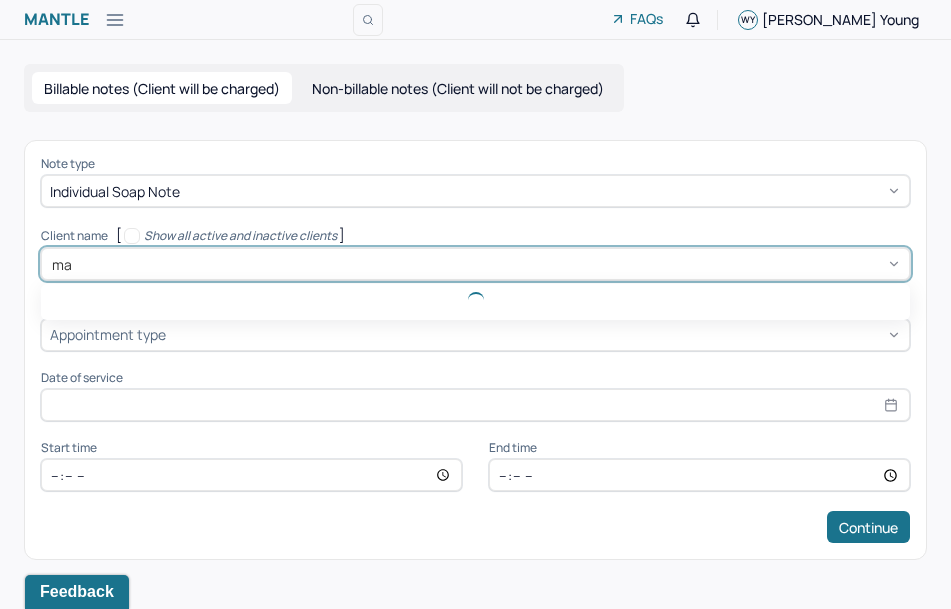 type on "mad" 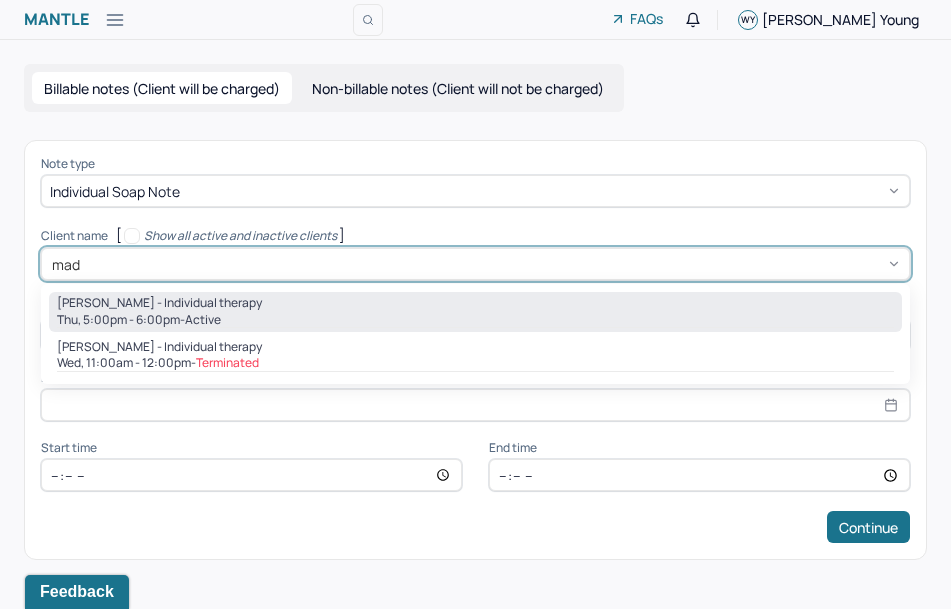 click on "[PERSON_NAME] - Individual therapy" at bounding box center (159, 303) 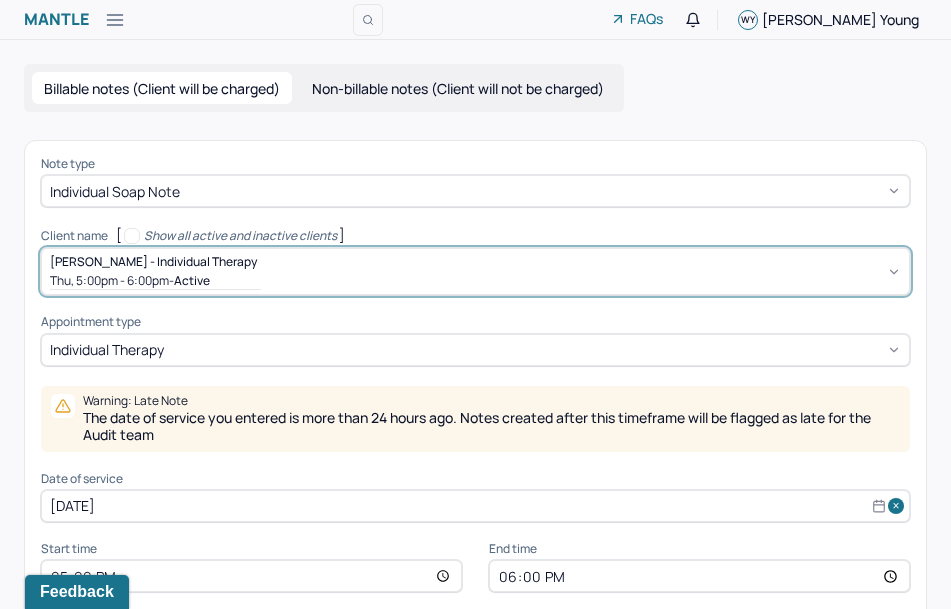 scroll, scrollTop: 73, scrollLeft: 0, axis: vertical 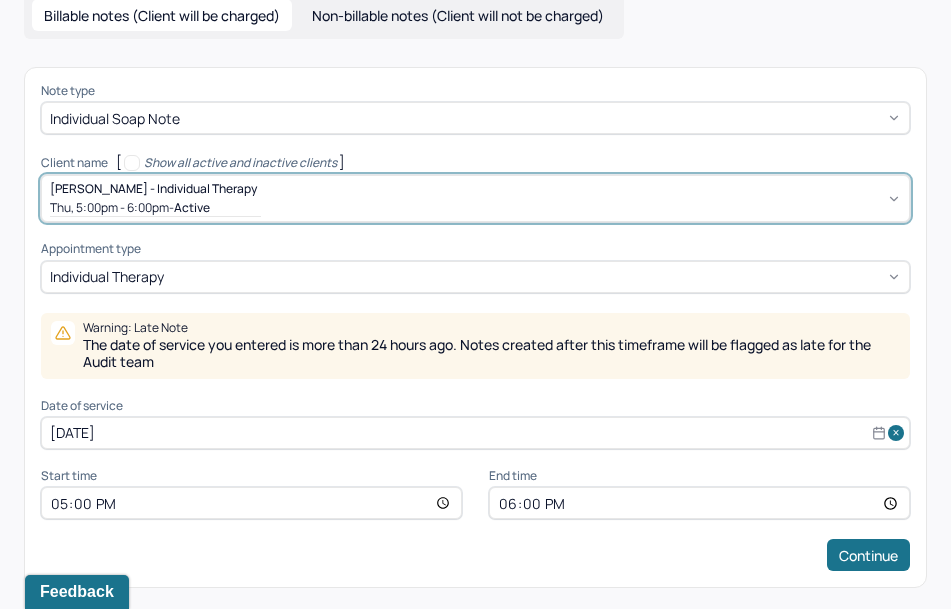select on "6" 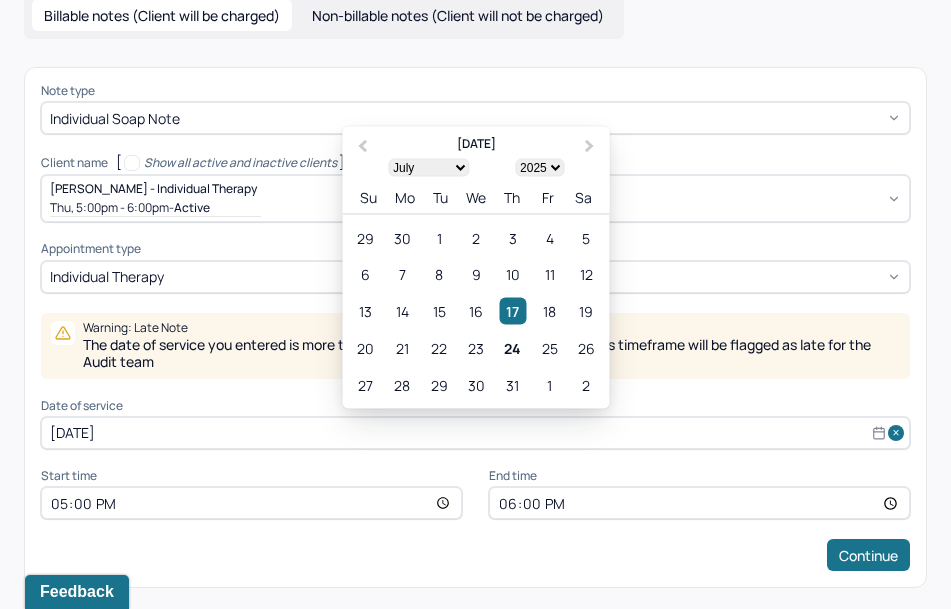 click on "[DATE]" at bounding box center [475, 433] 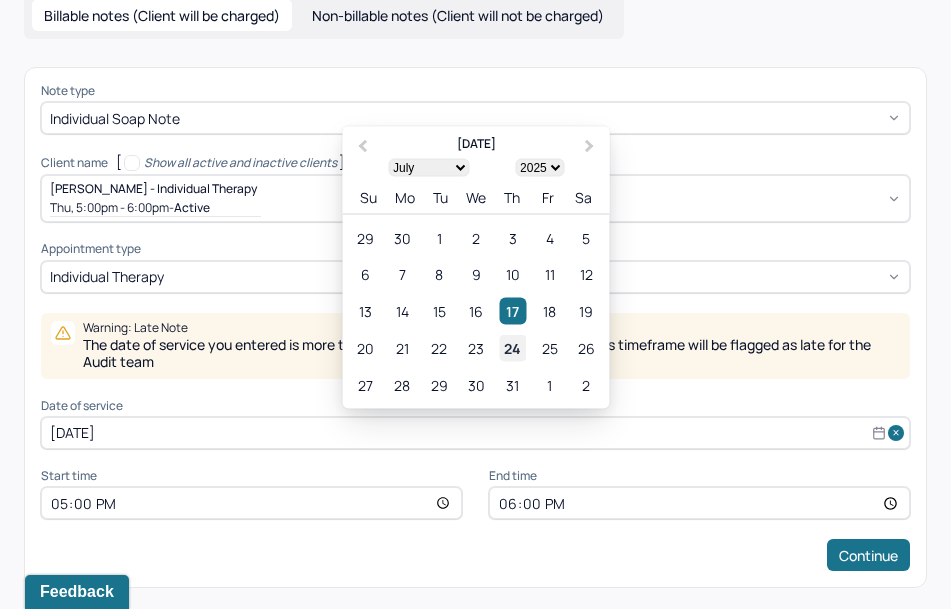 click on "24" at bounding box center (512, 348) 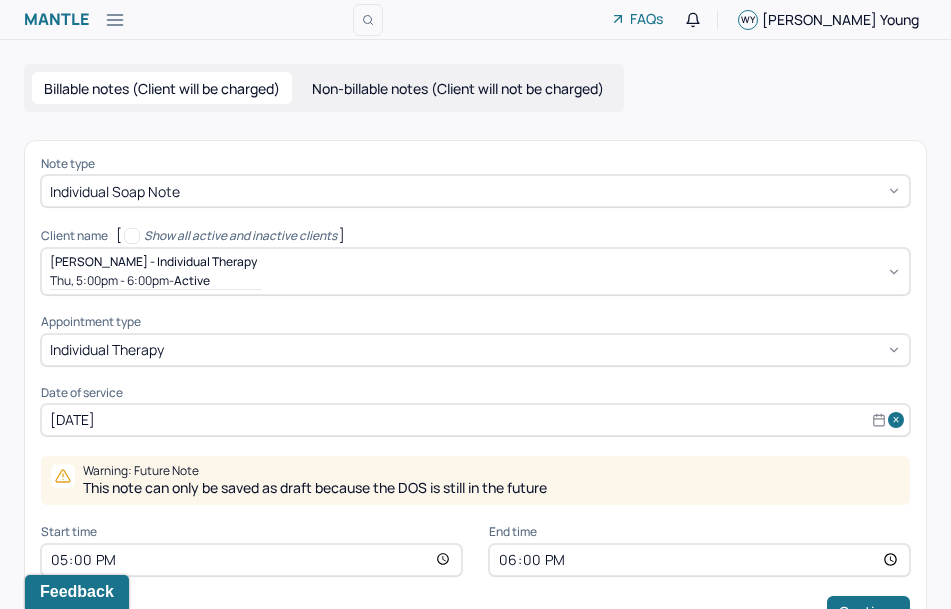 scroll, scrollTop: 56, scrollLeft: 0, axis: vertical 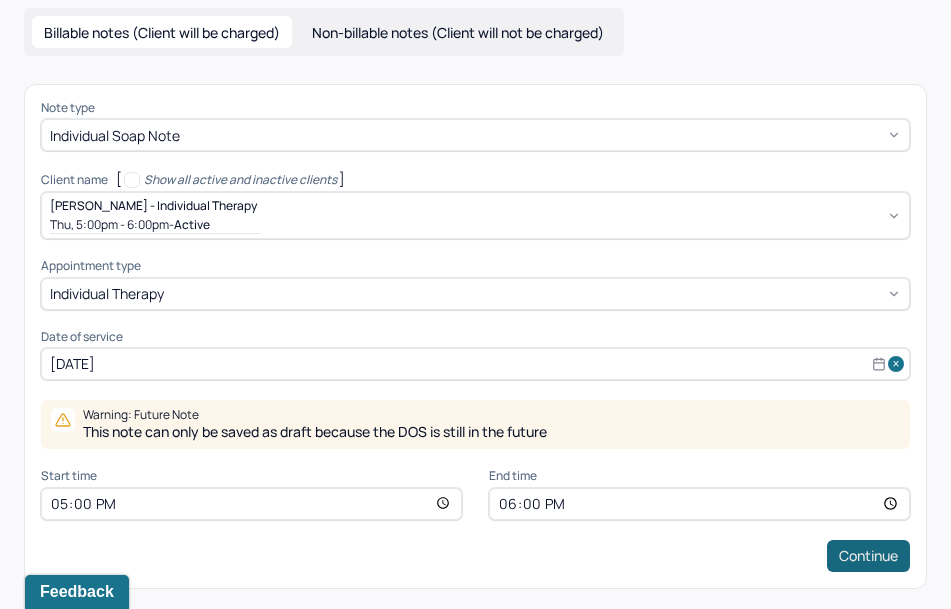 click on "Continue" at bounding box center (868, 556) 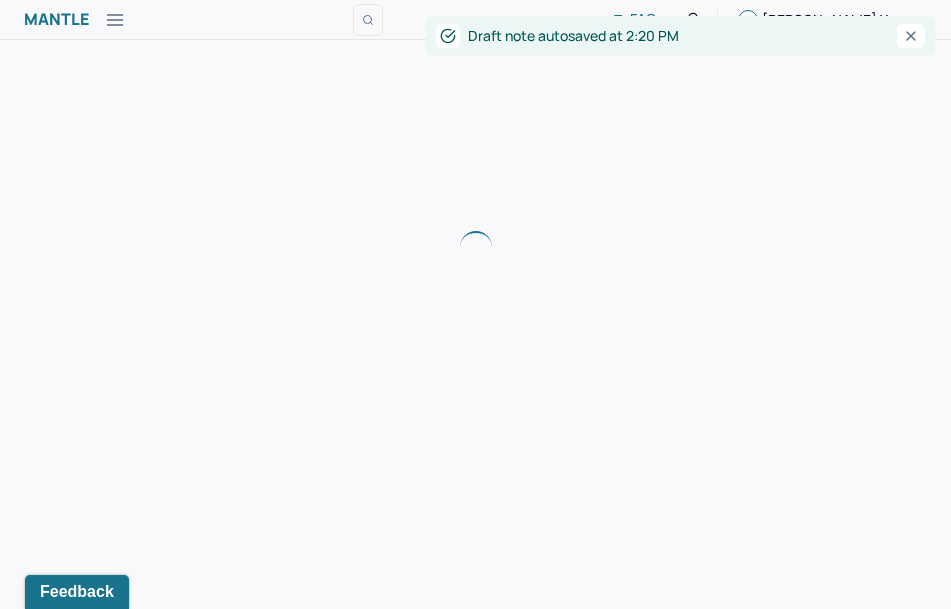 scroll, scrollTop: 0, scrollLeft: 0, axis: both 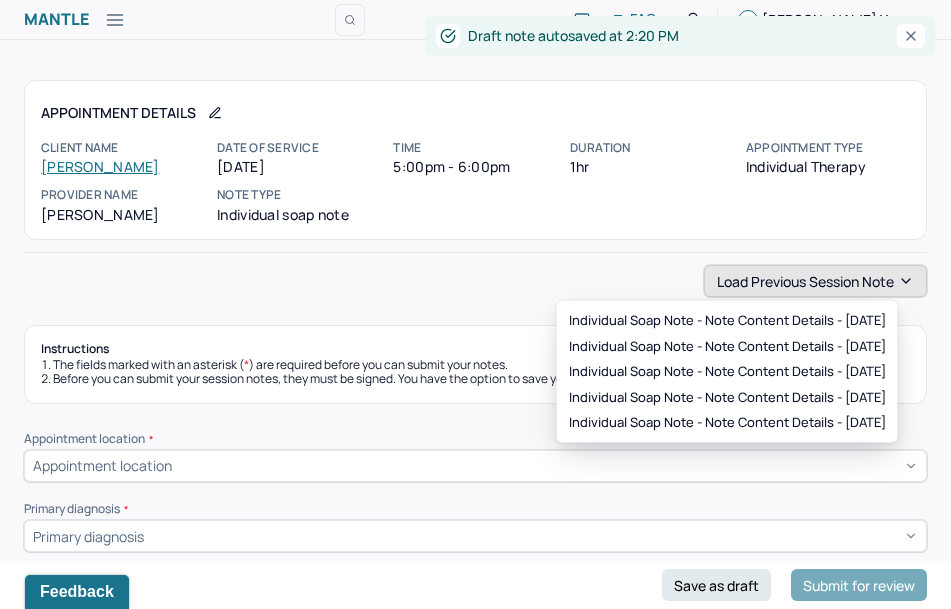 click on "Load previous session note" at bounding box center [815, 281] 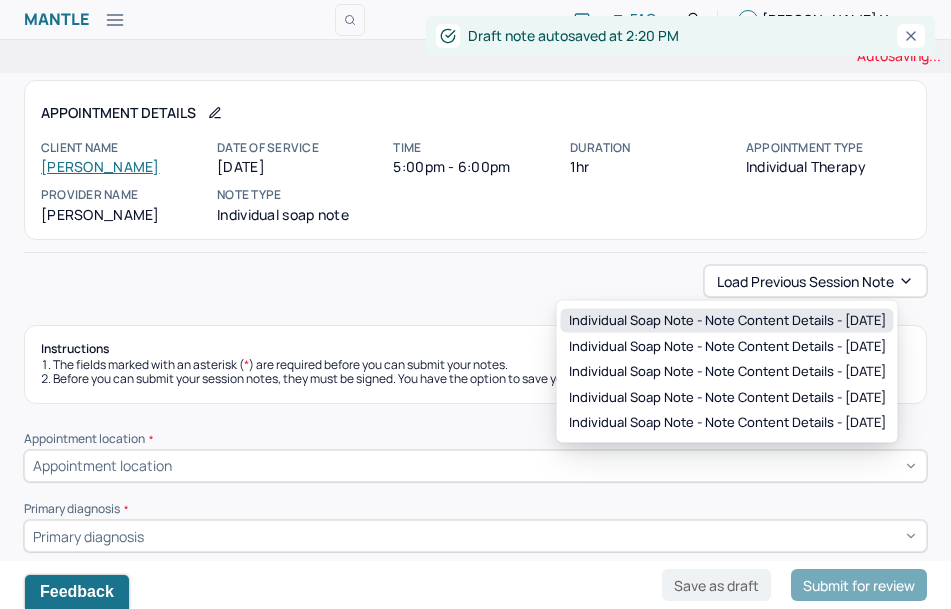 click on "Individual soap note   - Note content Details -   [DATE]" at bounding box center [727, 321] 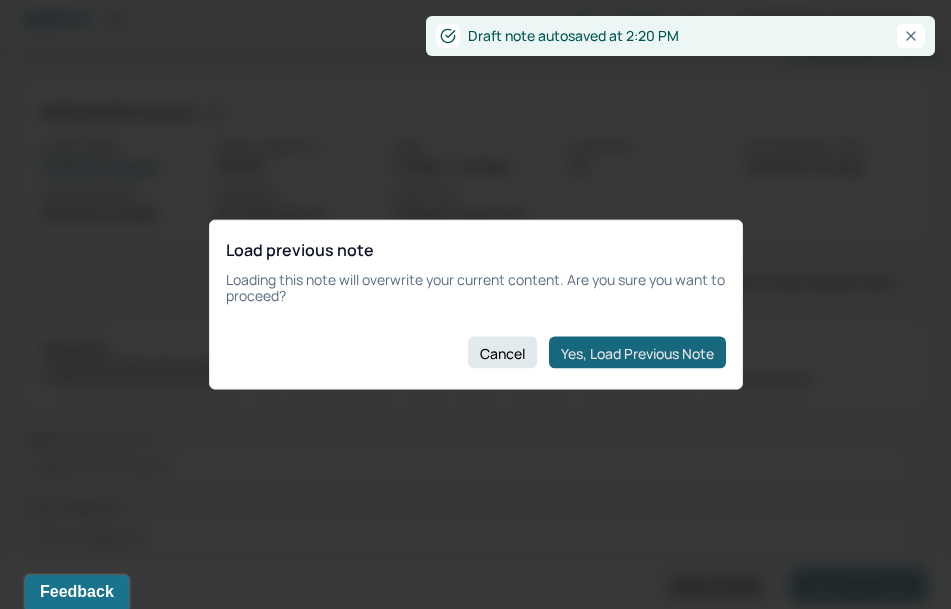 click on "Yes, Load Previous Note" at bounding box center (637, 353) 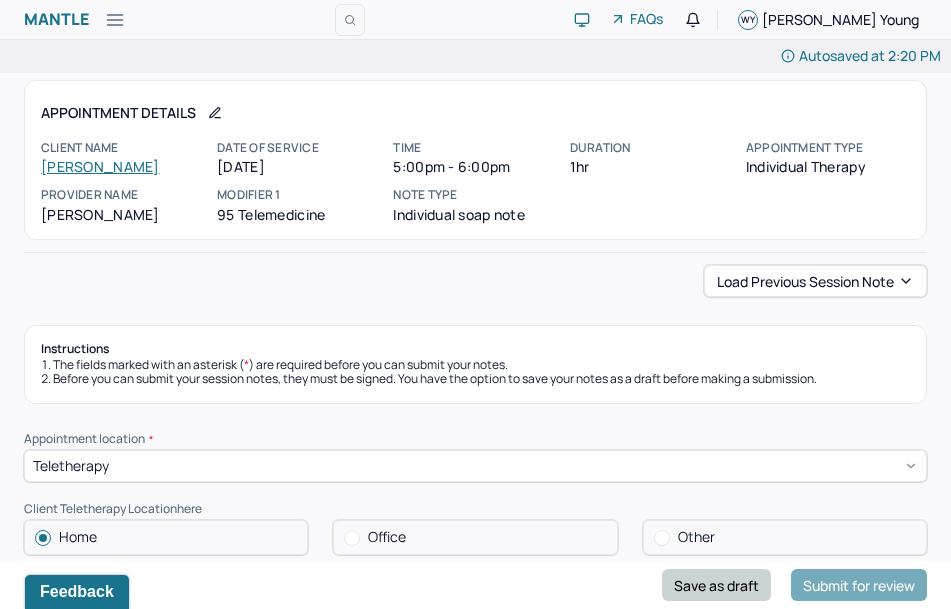 click on "Save as draft" at bounding box center [716, 585] 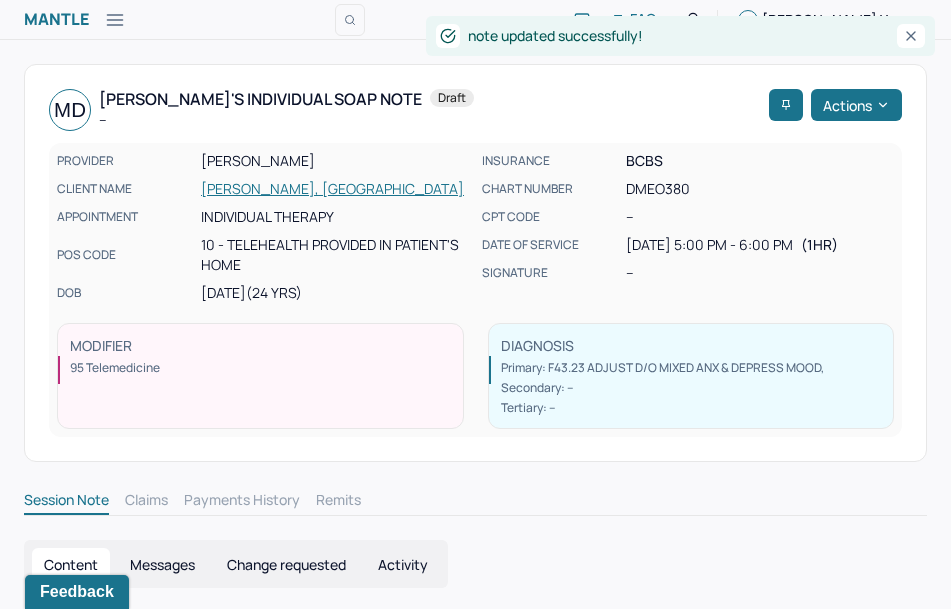 click on "Mantle Note  FAQs WY [PERSON_NAME]" at bounding box center [475, 20] 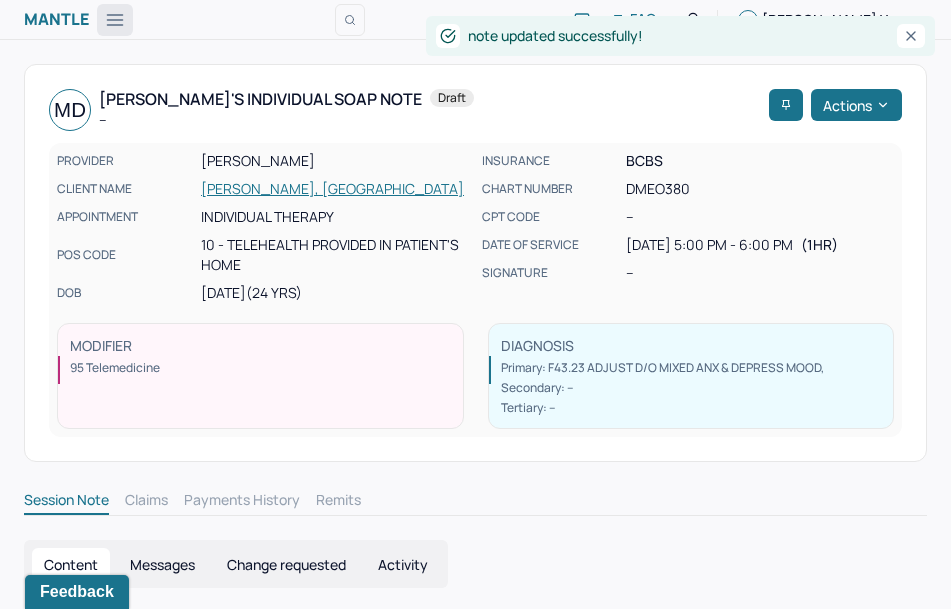 click 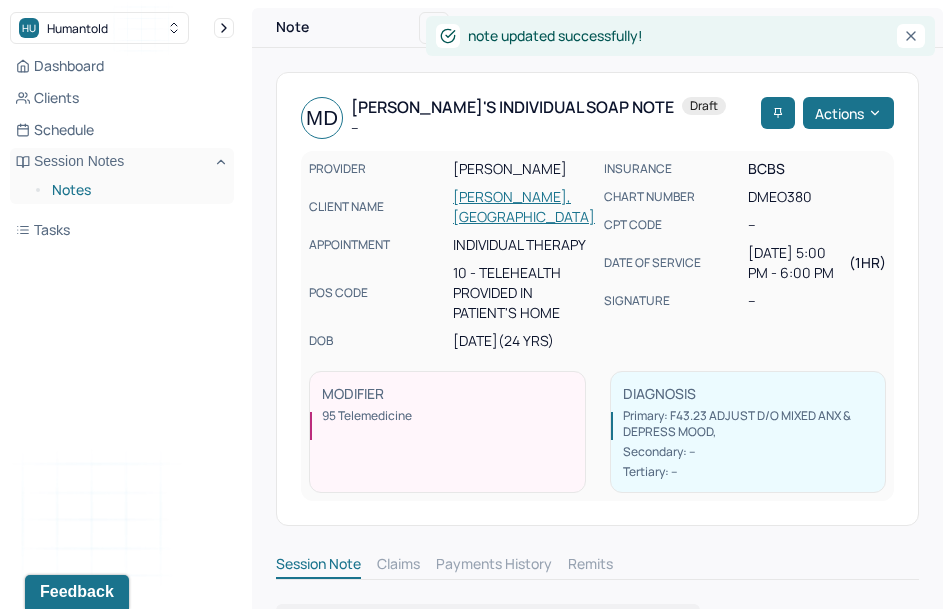 click on "Notes" at bounding box center [135, 190] 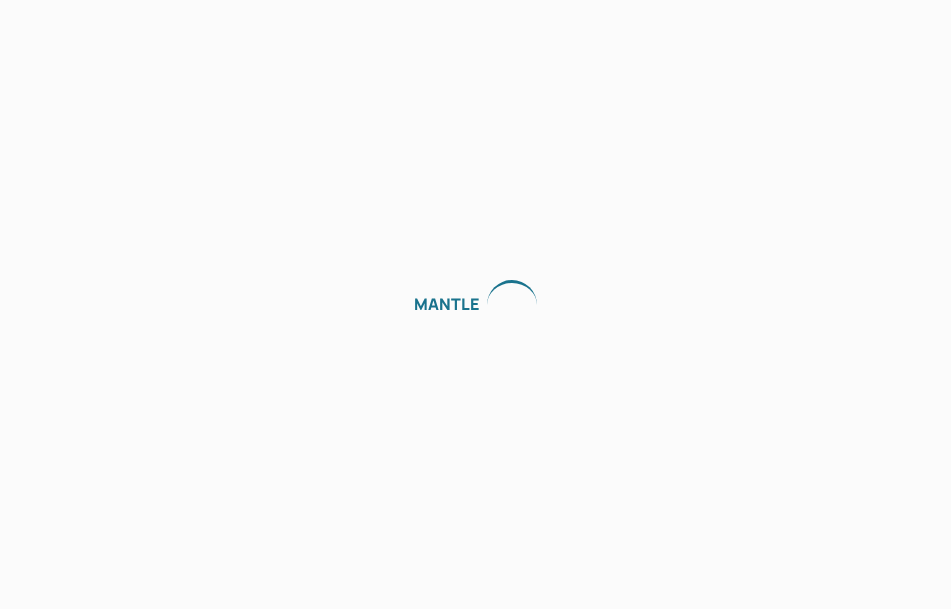 scroll, scrollTop: 0, scrollLeft: 0, axis: both 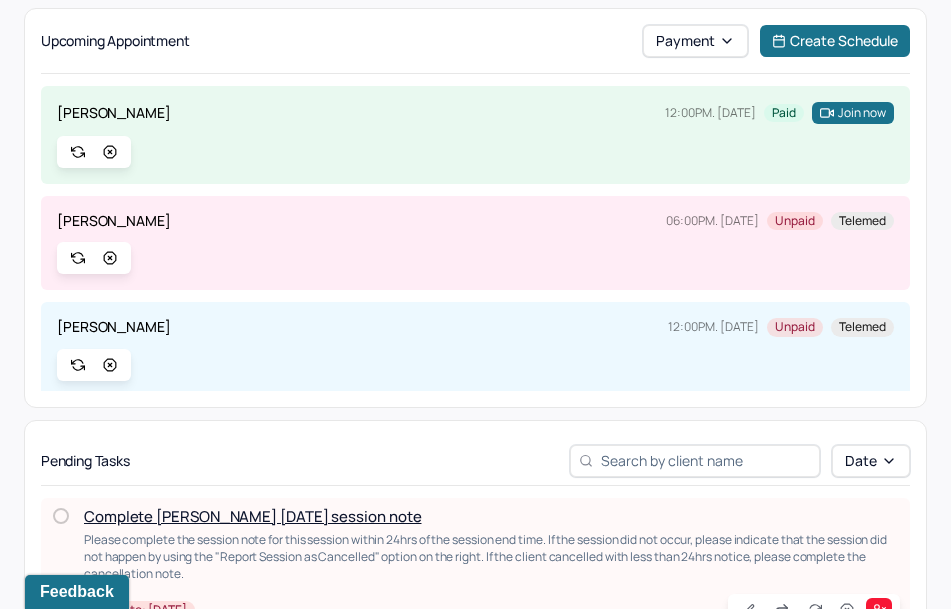 click on "Upcoming Appointment Payment Create Schedule" at bounding box center [475, 49] 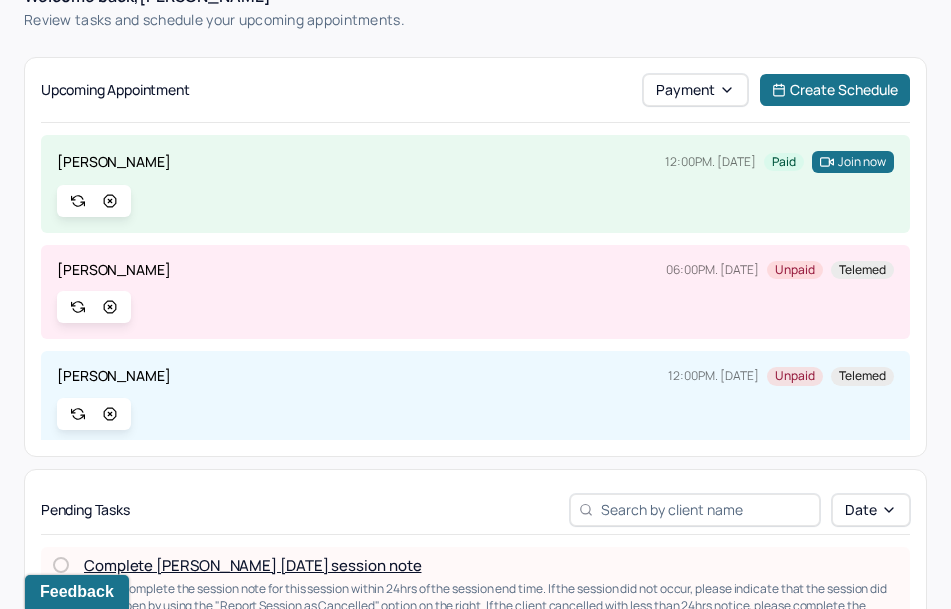 scroll, scrollTop: 0, scrollLeft: 0, axis: both 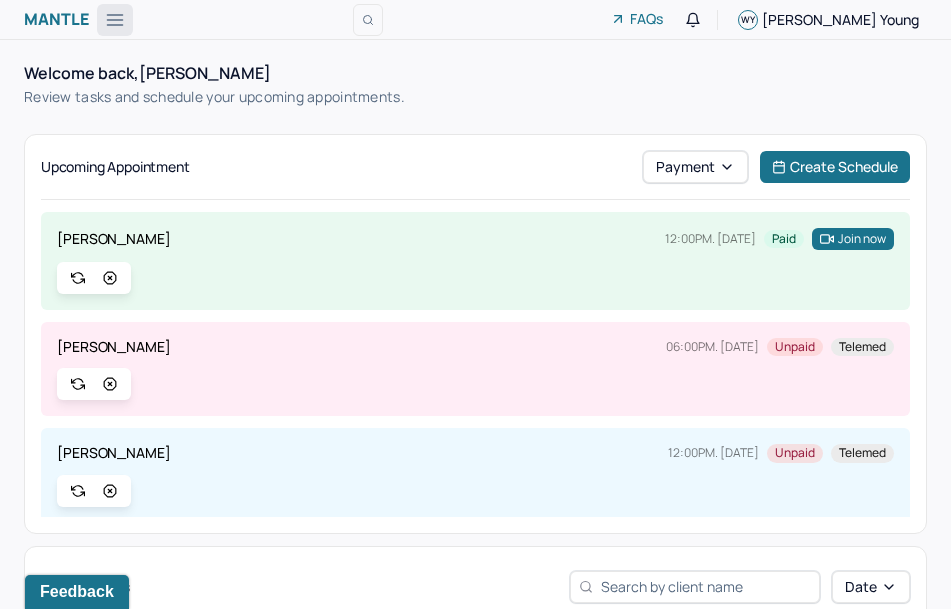 click 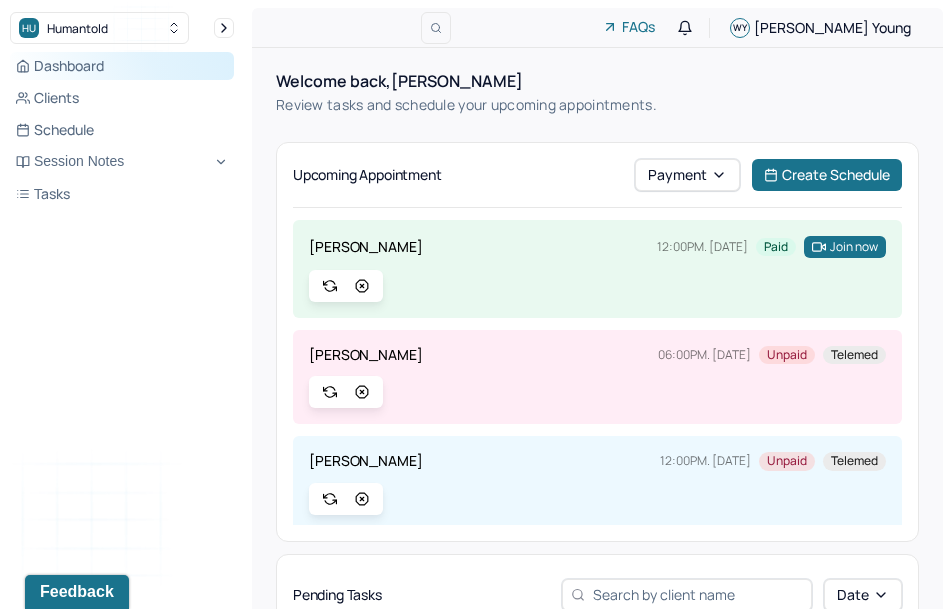 click on "Dashboard" at bounding box center (122, 66) 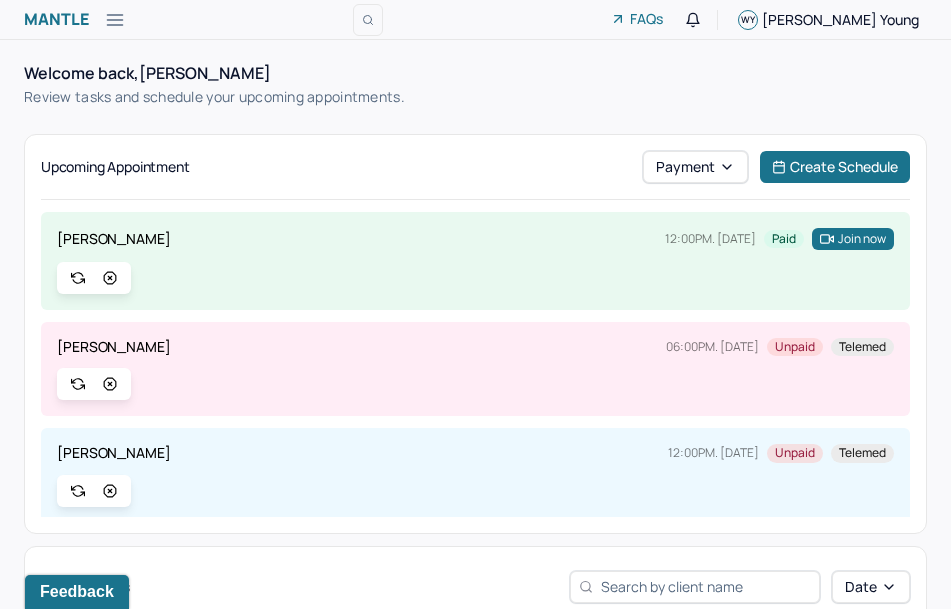 click on "Mantle" at bounding box center [56, 19] 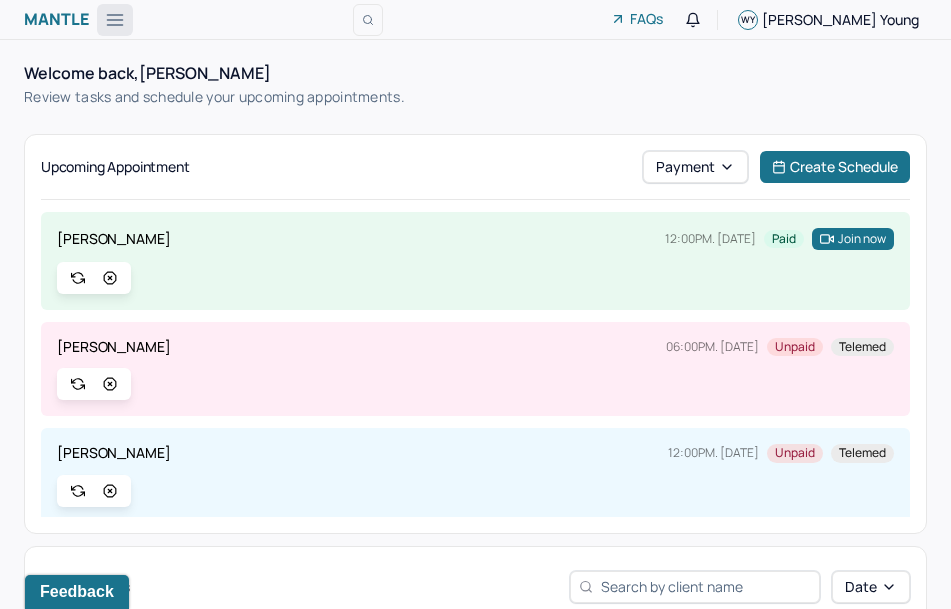 click 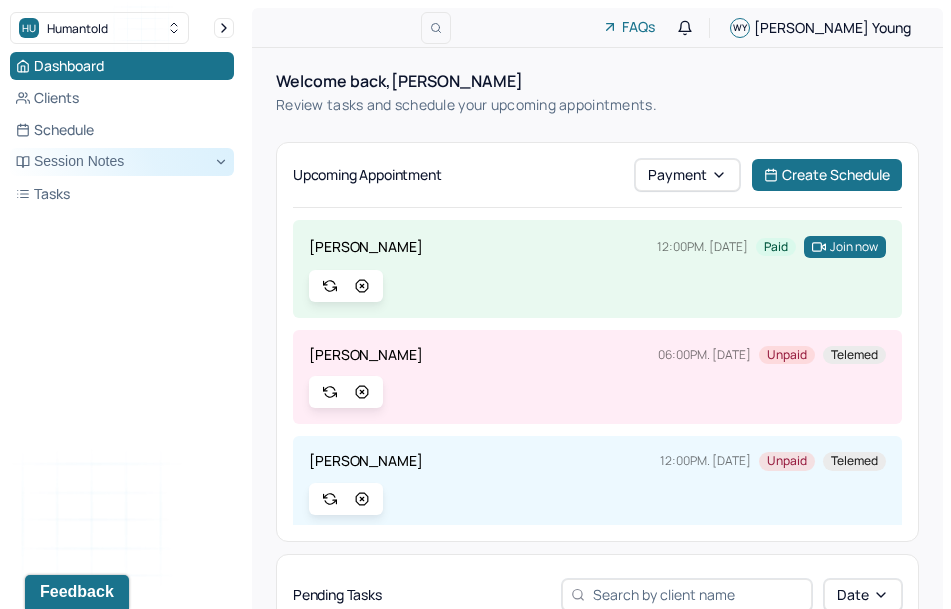 click on "Session Notes" at bounding box center (122, 162) 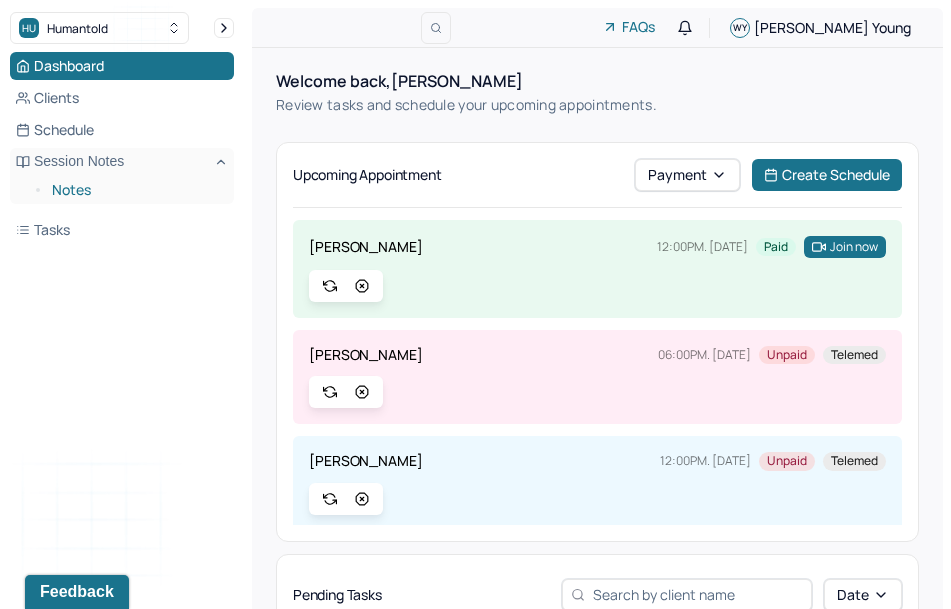 click on "Notes" at bounding box center (135, 190) 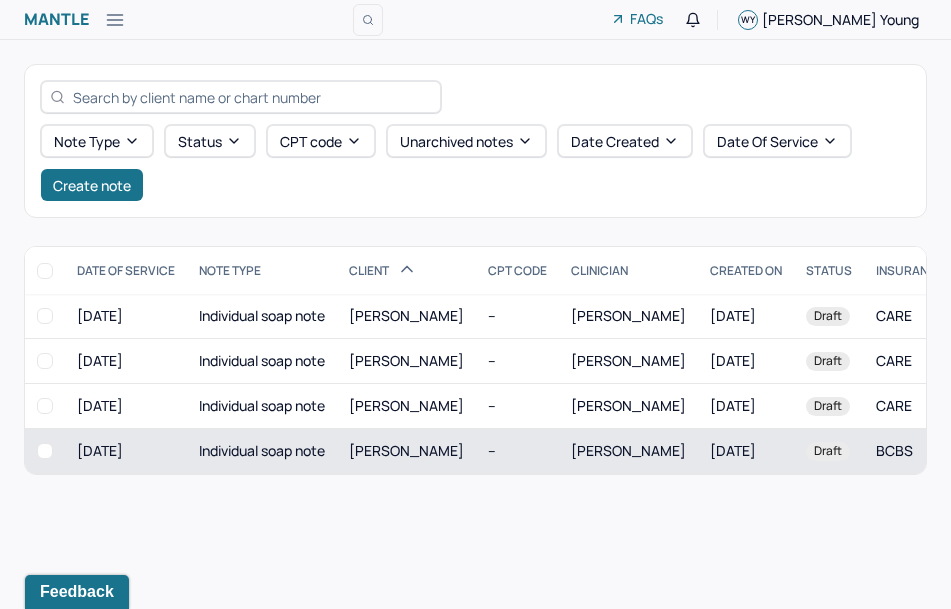 click on "[PERSON_NAME]" at bounding box center [406, 451] 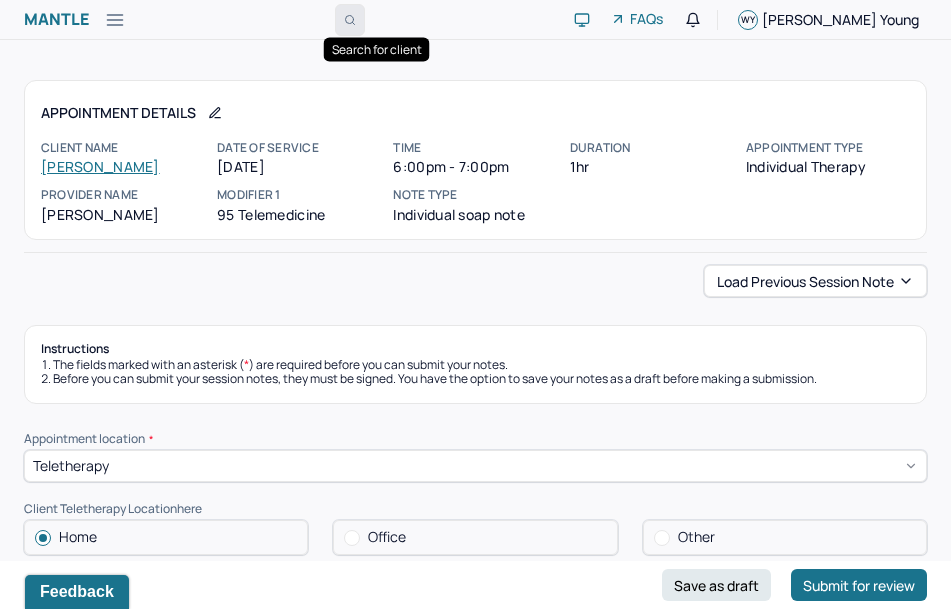 click at bounding box center [350, 20] 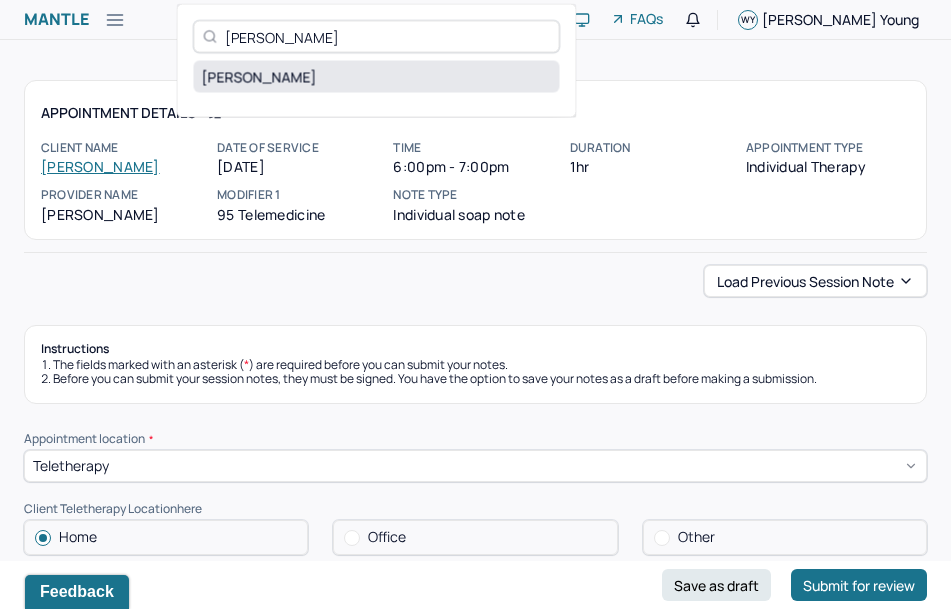 type on "sharron" 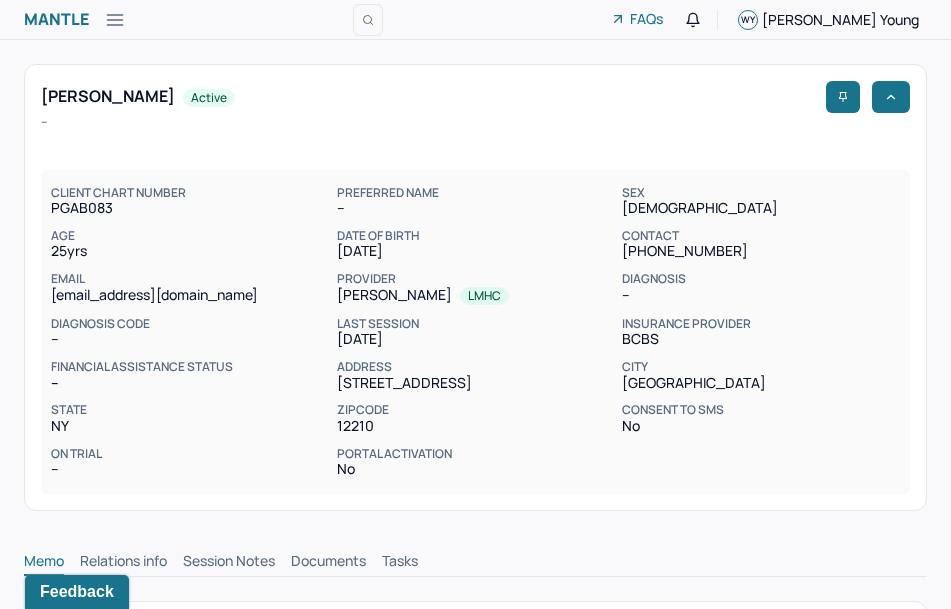 scroll, scrollTop: 0, scrollLeft: 0, axis: both 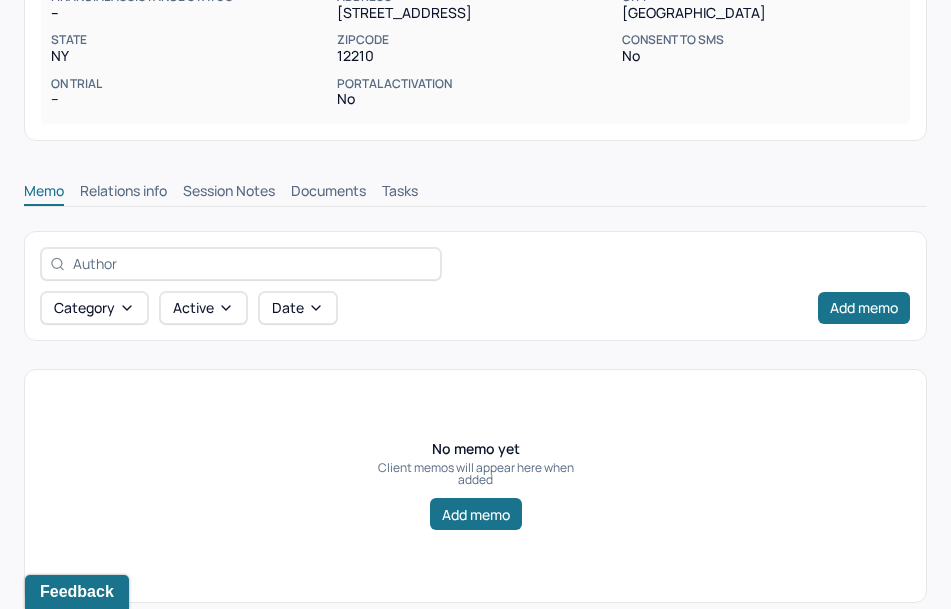 click on "Memo Relations info Session Notes Documents Tasks" at bounding box center (475, 186) 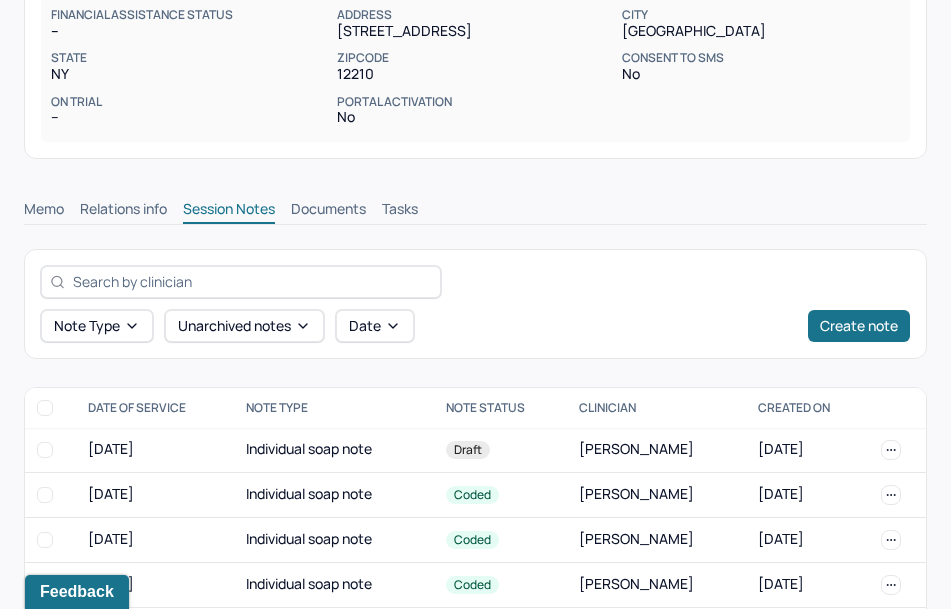 scroll, scrollTop: 370, scrollLeft: 0, axis: vertical 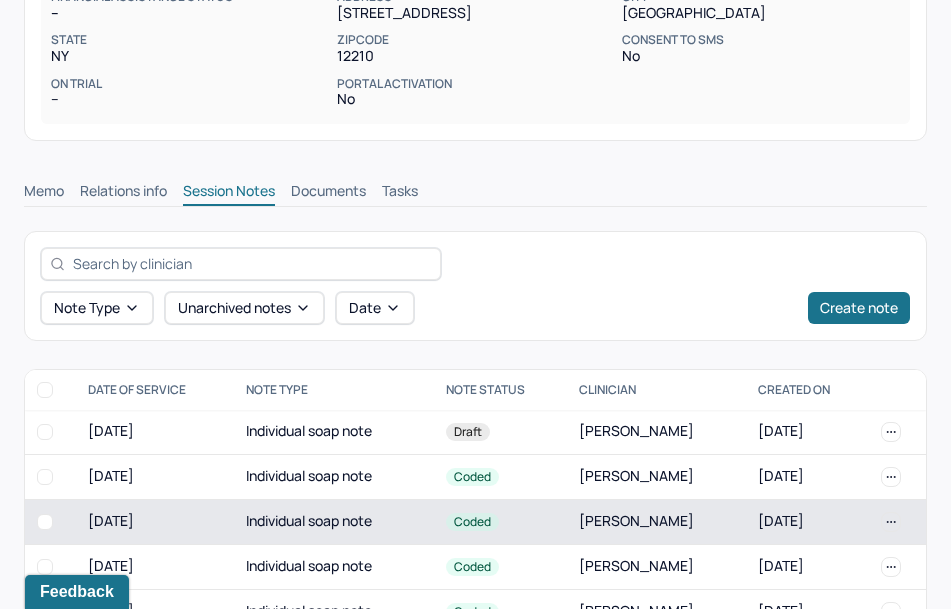 click on "Individual soap note" at bounding box center (334, 521) 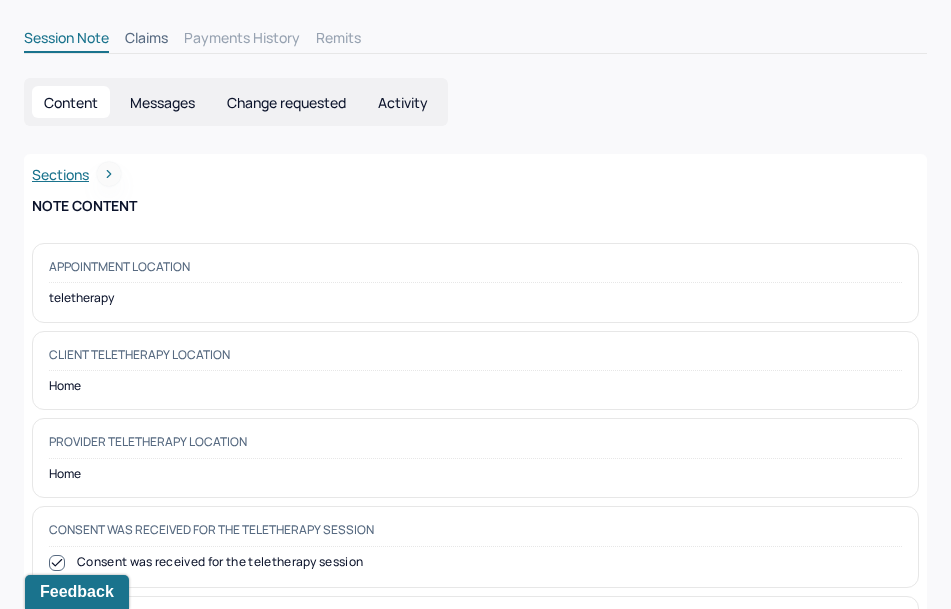 scroll, scrollTop: 0, scrollLeft: 0, axis: both 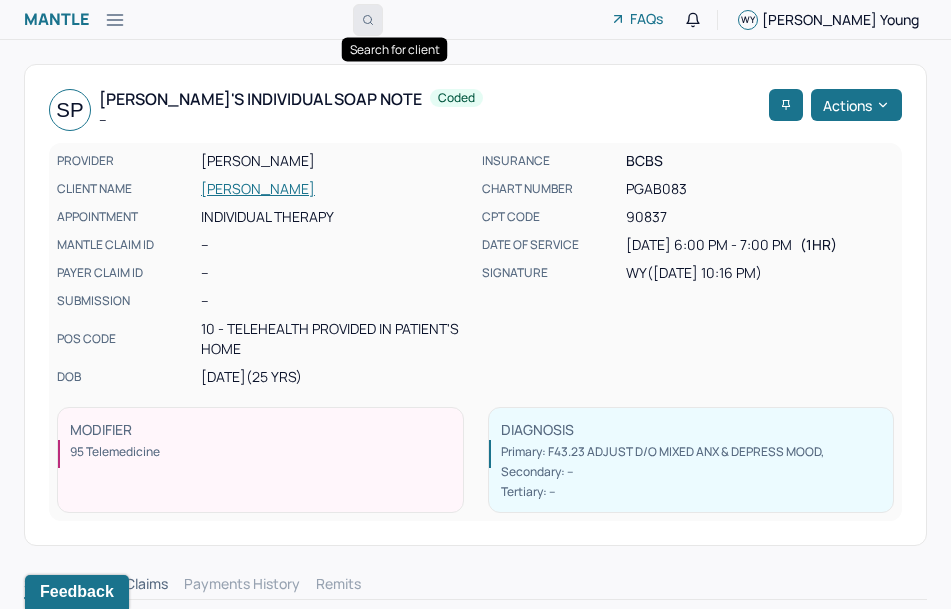 click at bounding box center [368, 20] 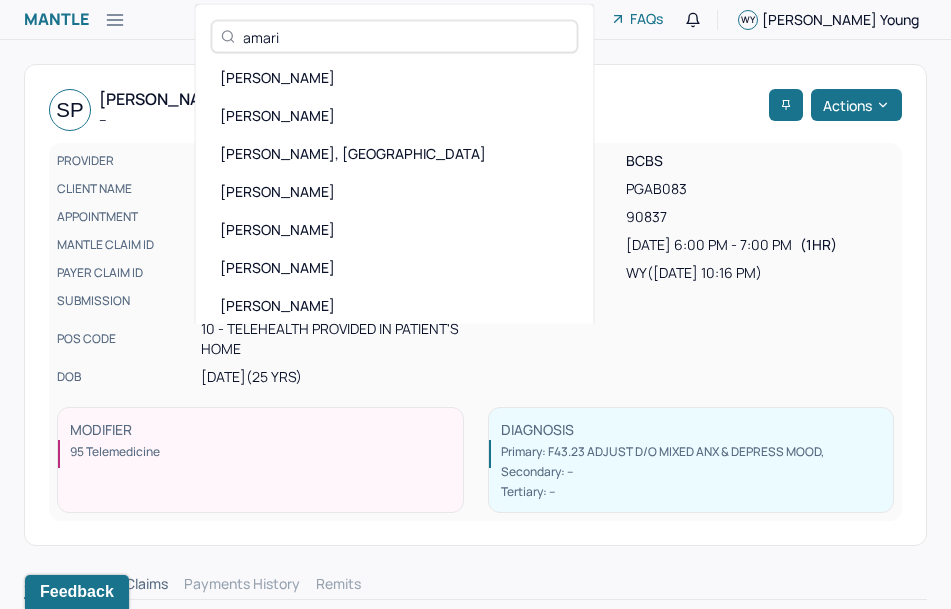 type on "amari" 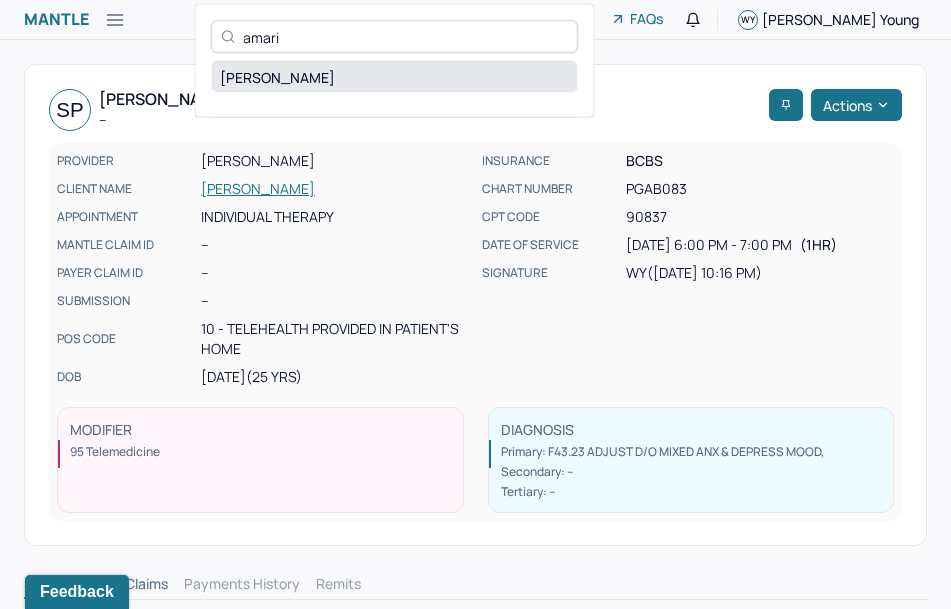 click on "[PERSON_NAME]" at bounding box center [395, 77] 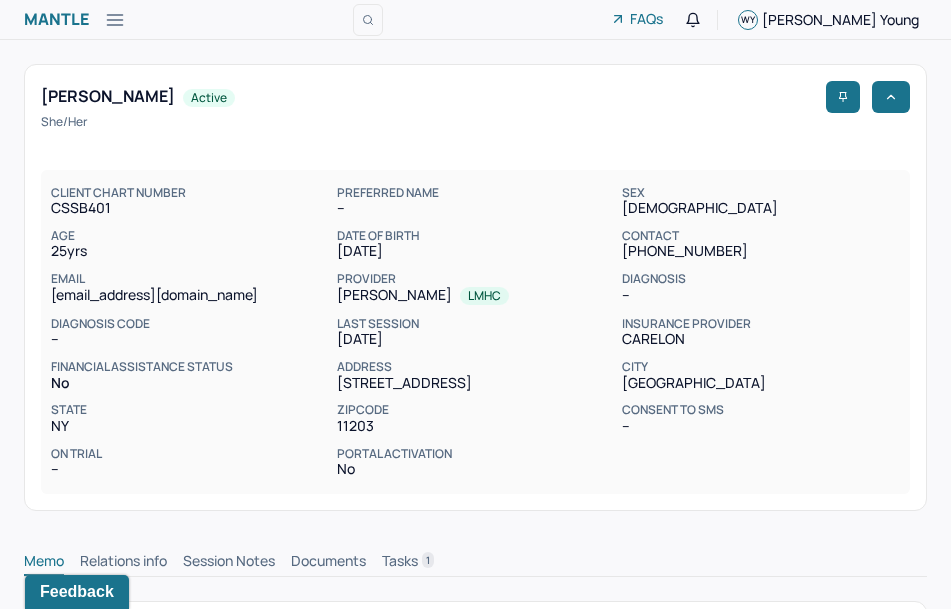 scroll, scrollTop: 0, scrollLeft: 0, axis: both 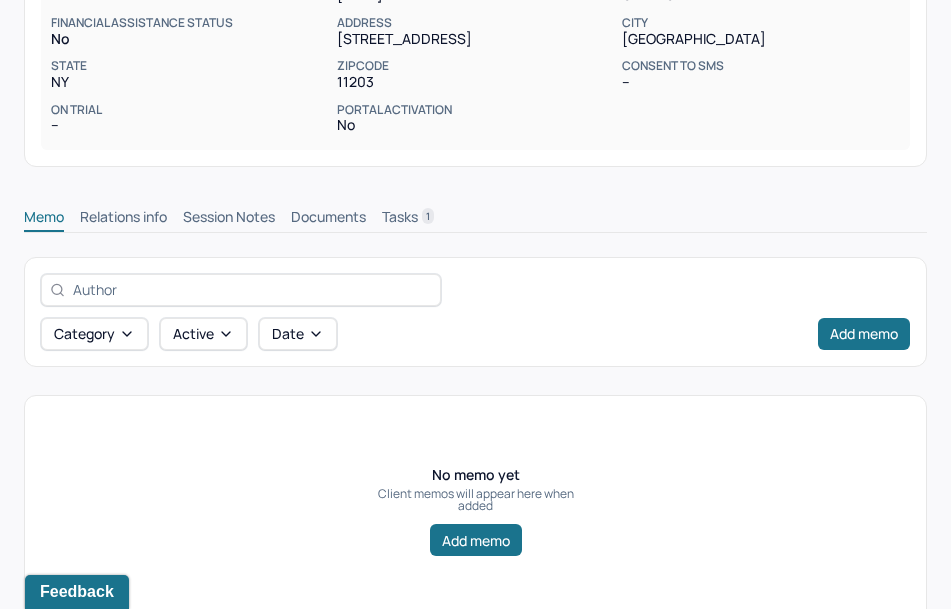 click on "Memo Relations info Session Notes Documents Tasks 1" at bounding box center [475, 212] 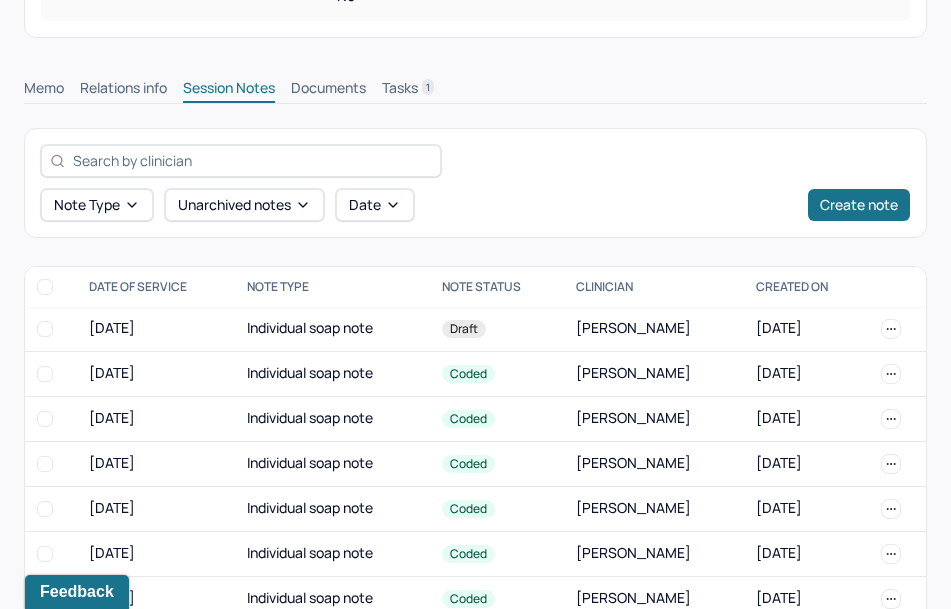 scroll, scrollTop: 528, scrollLeft: 0, axis: vertical 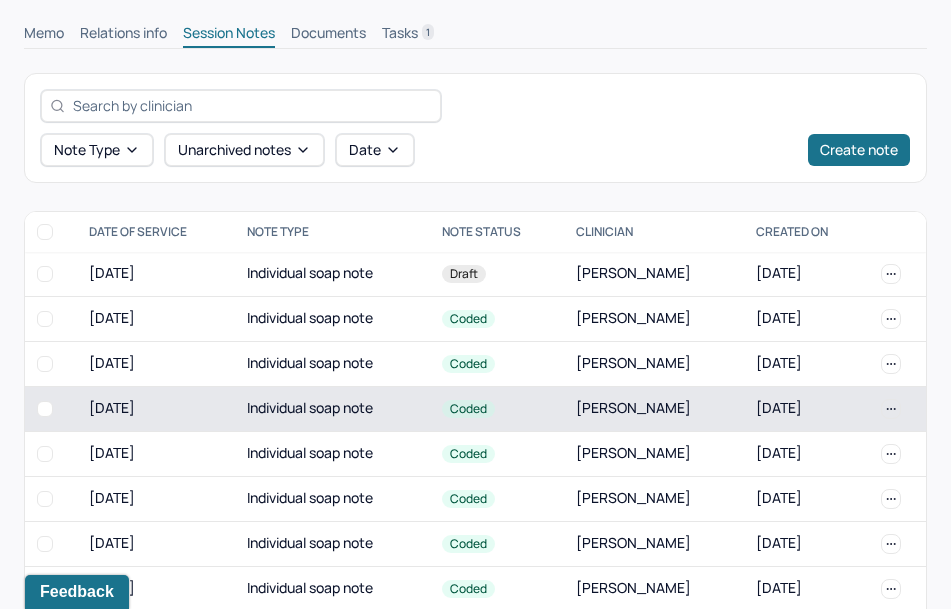 click on "Individual soap note" at bounding box center [332, 408] 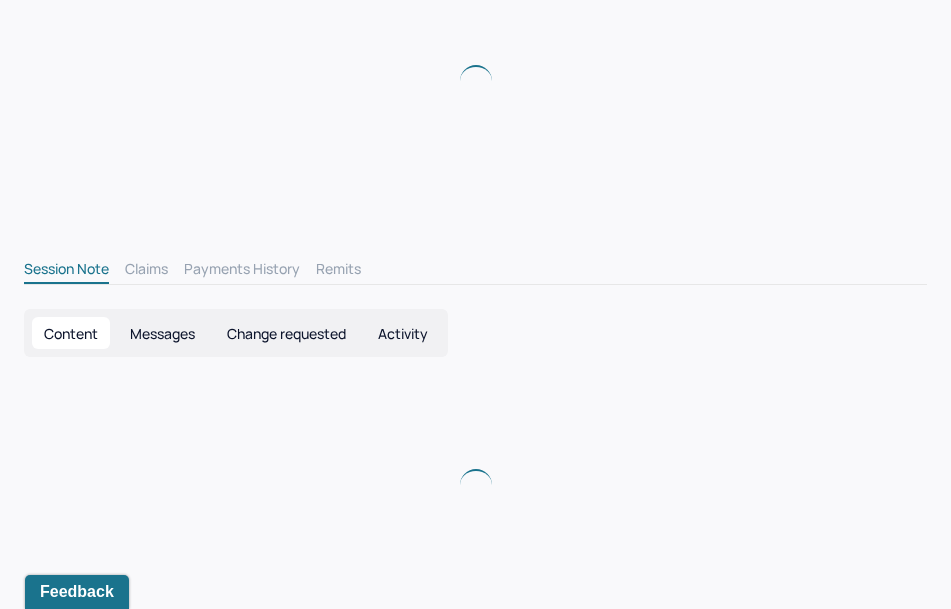 scroll, scrollTop: 528, scrollLeft: 0, axis: vertical 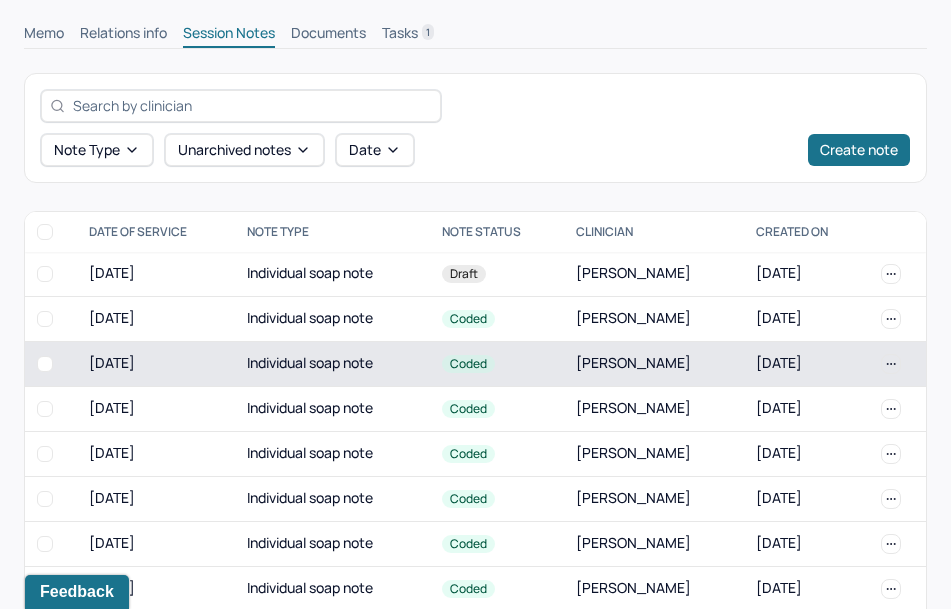 click on "Coded" at bounding box center (497, 363) 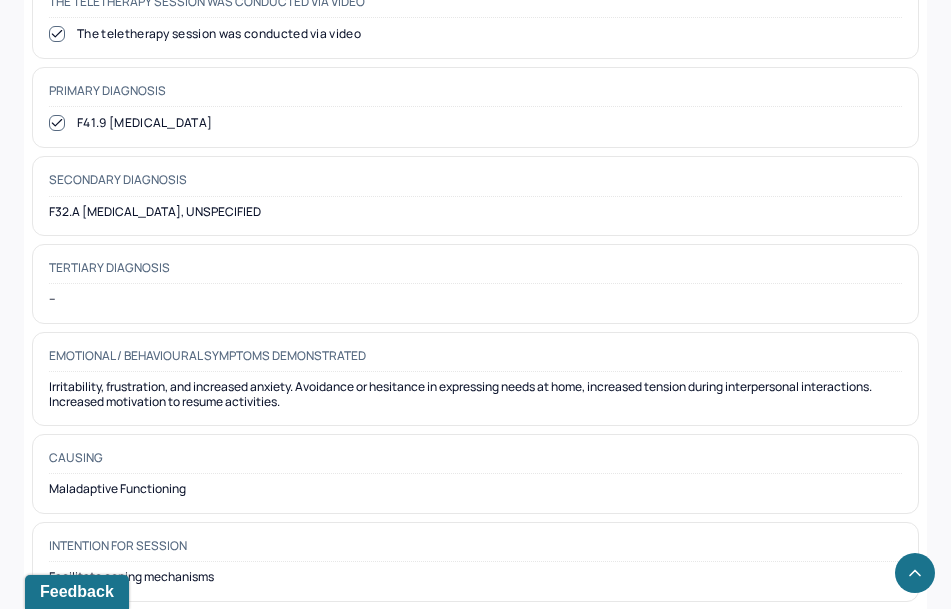 scroll, scrollTop: 1272, scrollLeft: 0, axis: vertical 